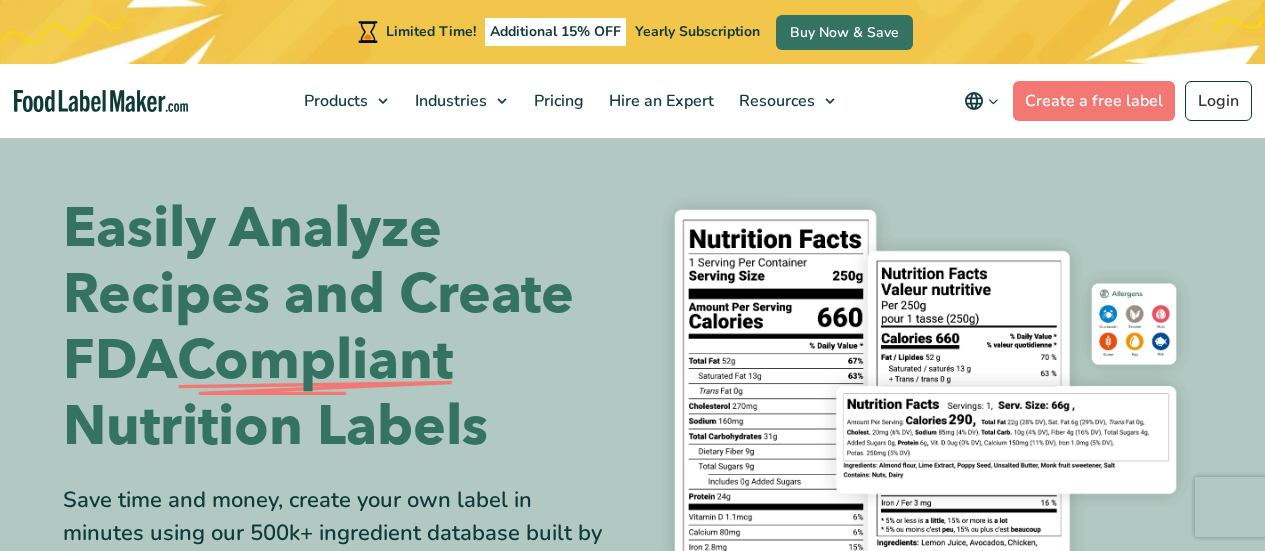 scroll, scrollTop: 0, scrollLeft: 0, axis: both 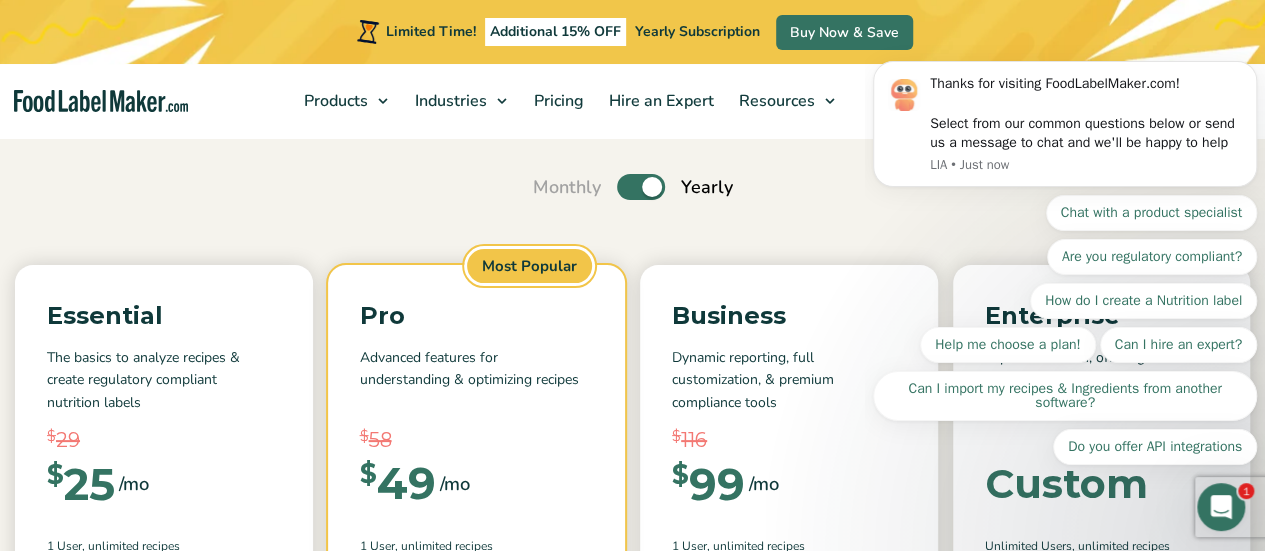 click on "Toggle" at bounding box center (641, 187) 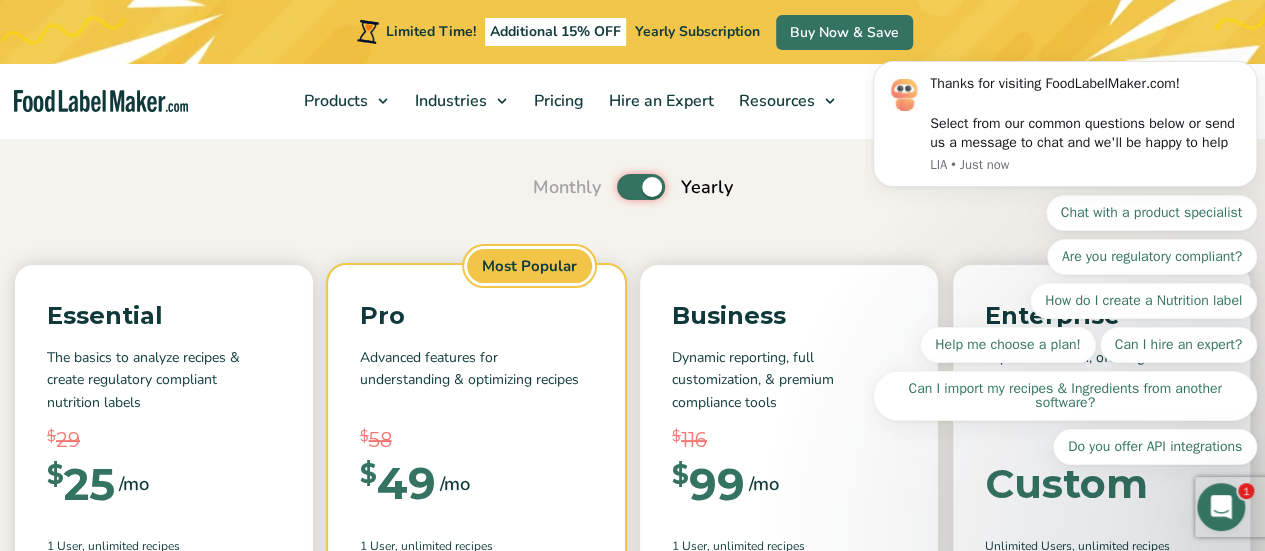 click on "Toggle" at bounding box center (543, 187) 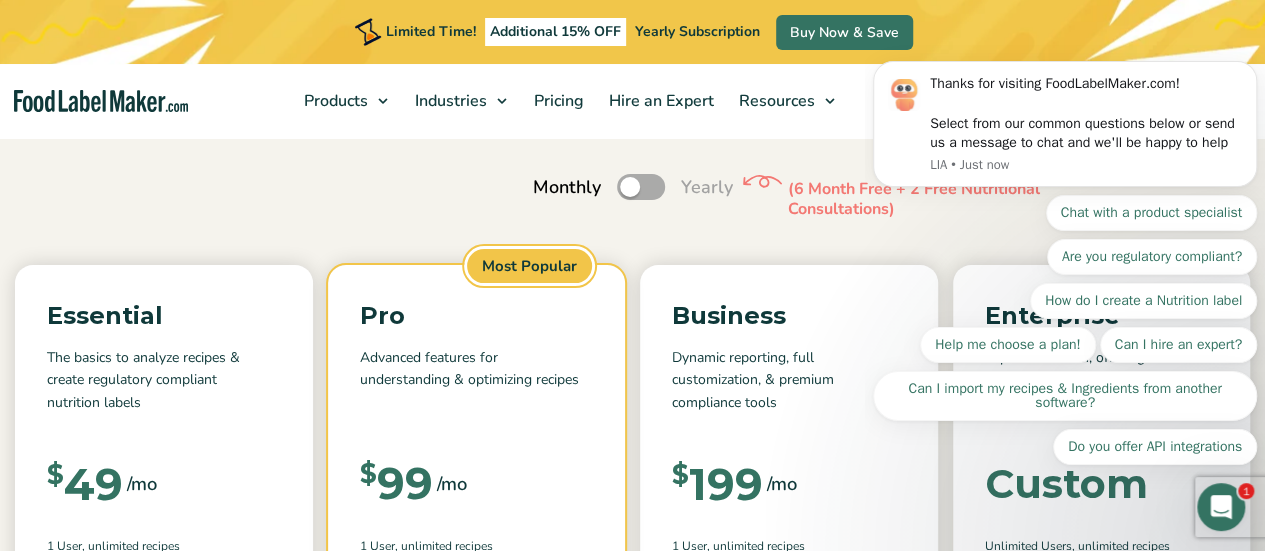 click on "Simple Pricing For Everyone
Monthly
Toggle
Yearly
(6 Month Free + 2 Free Nutritional Consultations)
Essential
The basics to analyze recipes & create regulatory compliant nutrition labels
$ 29
$ 25
/mo
$ 49
/mo
1 User                                                      , Unlimited Recipes
$ 352    $ Save" at bounding box center (632, 660) 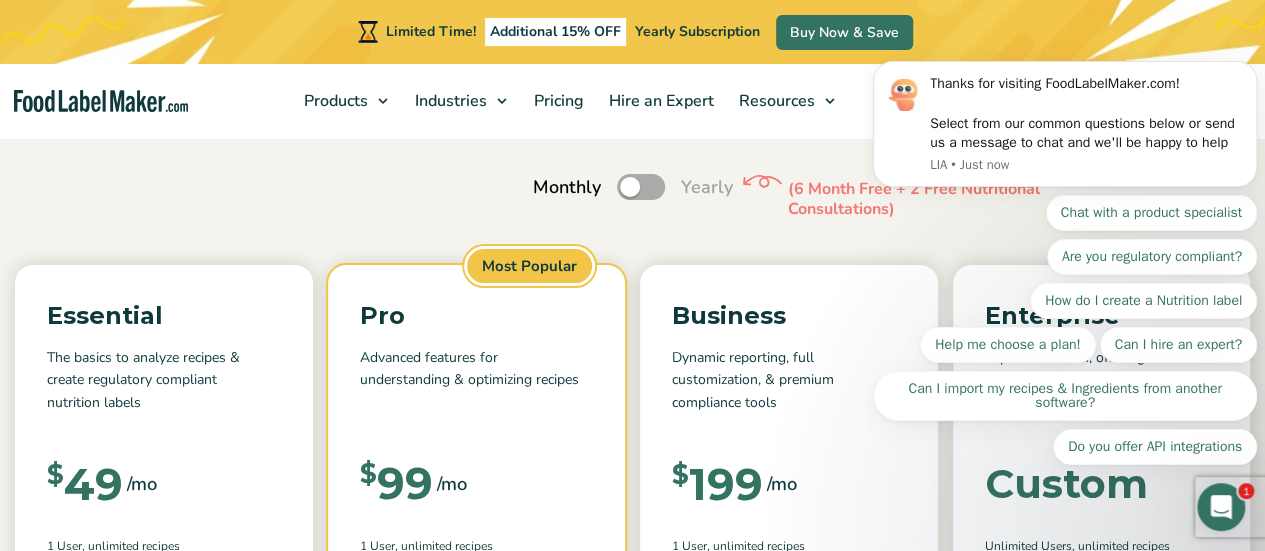click 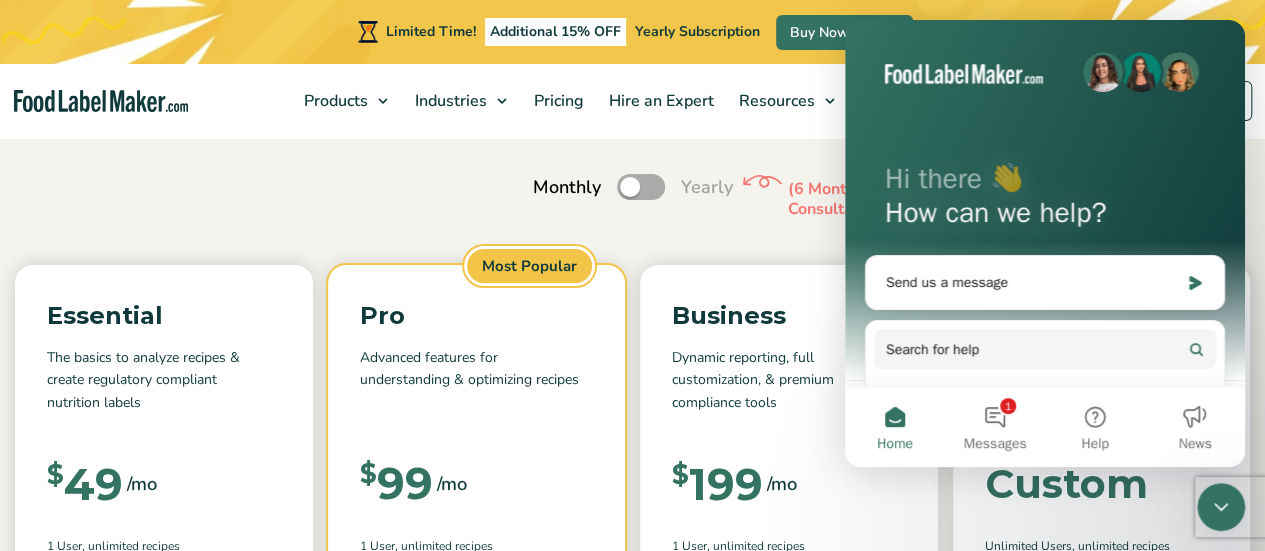 scroll, scrollTop: 0, scrollLeft: 0, axis: both 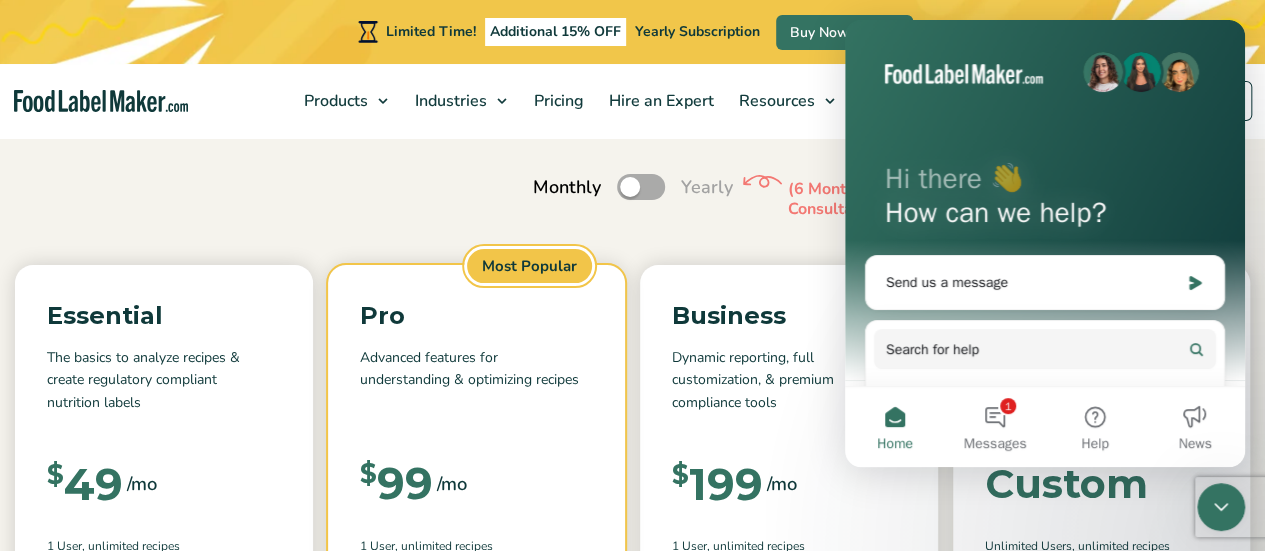 drag, startPoint x: 1229, startPoint y: 510, endPoint x: 880, endPoint y: 362, distance: 379.0844 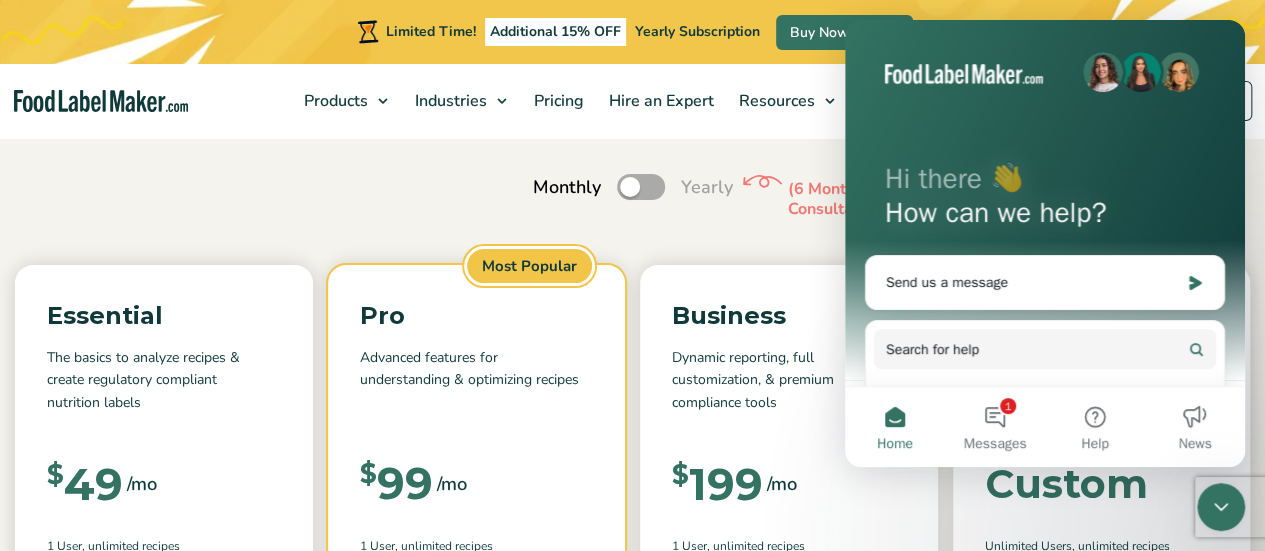 click on "Simple Pricing For Everyone
Monthly
Toggle
Yearly
(6 Month Free + 2 Free Nutritional Consultations)
Essential
The basics to analyze recipes & create regulatory compliant nutrition labels
$ 29
$ 25
/mo
$ 49
/mo
1 User                                                      , Unlimited Recipes
$ 352    $ Save" at bounding box center [632, 660] 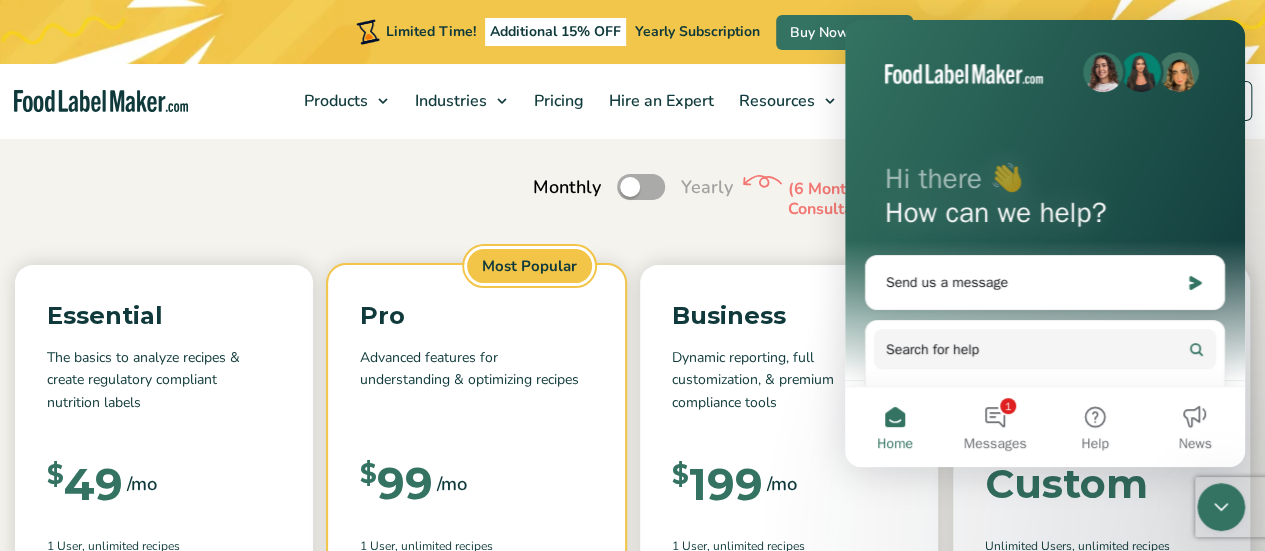 click 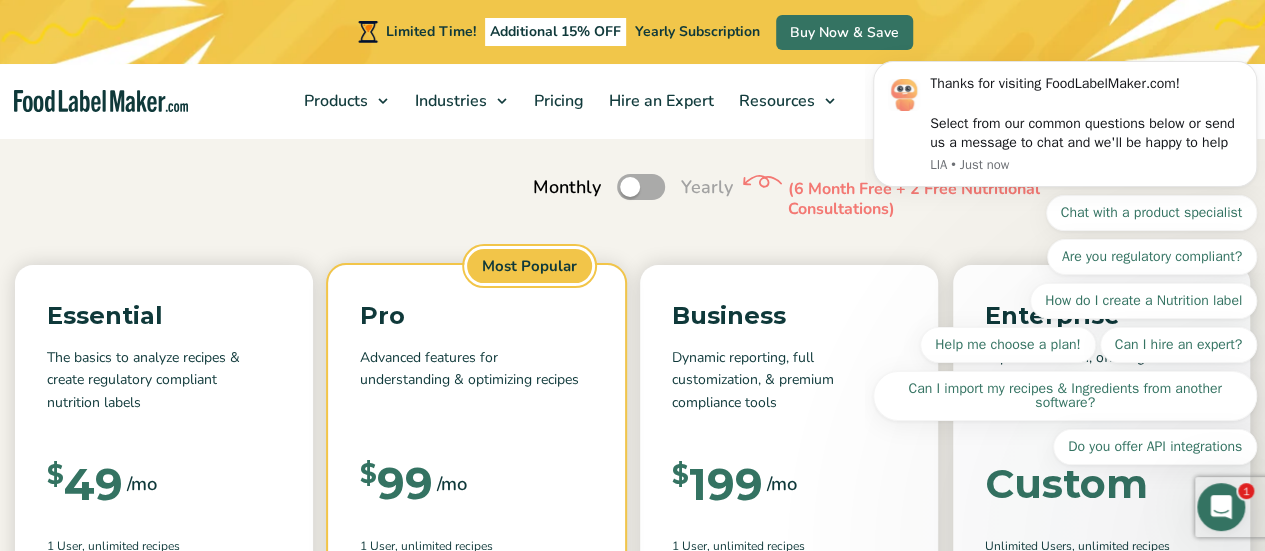 scroll, scrollTop: 0, scrollLeft: 0, axis: both 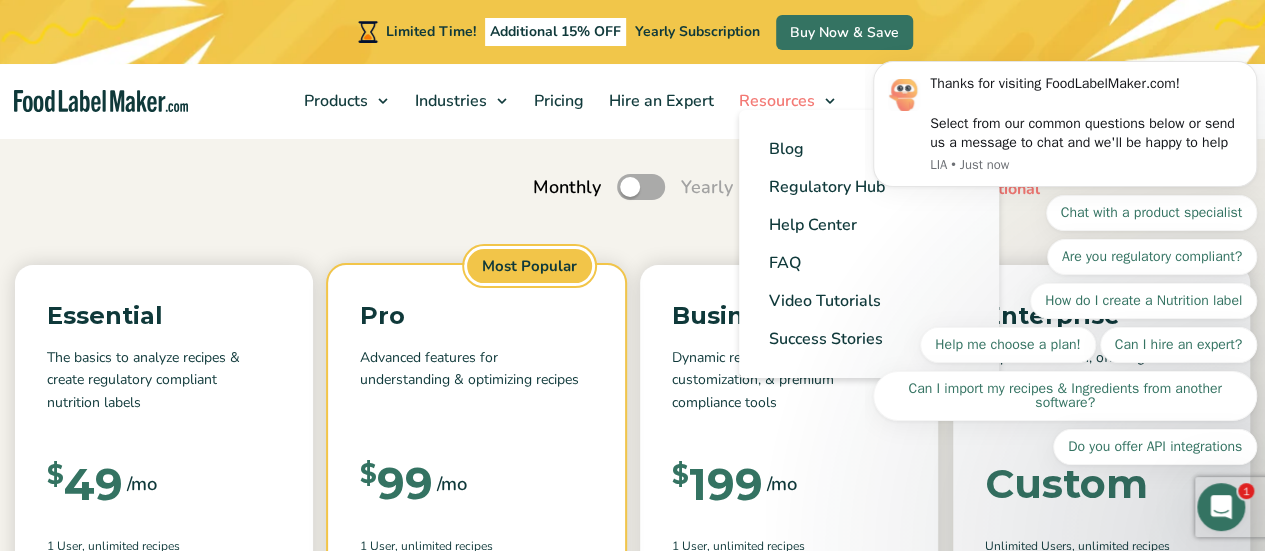 click on "Resources" at bounding box center (786, 101) 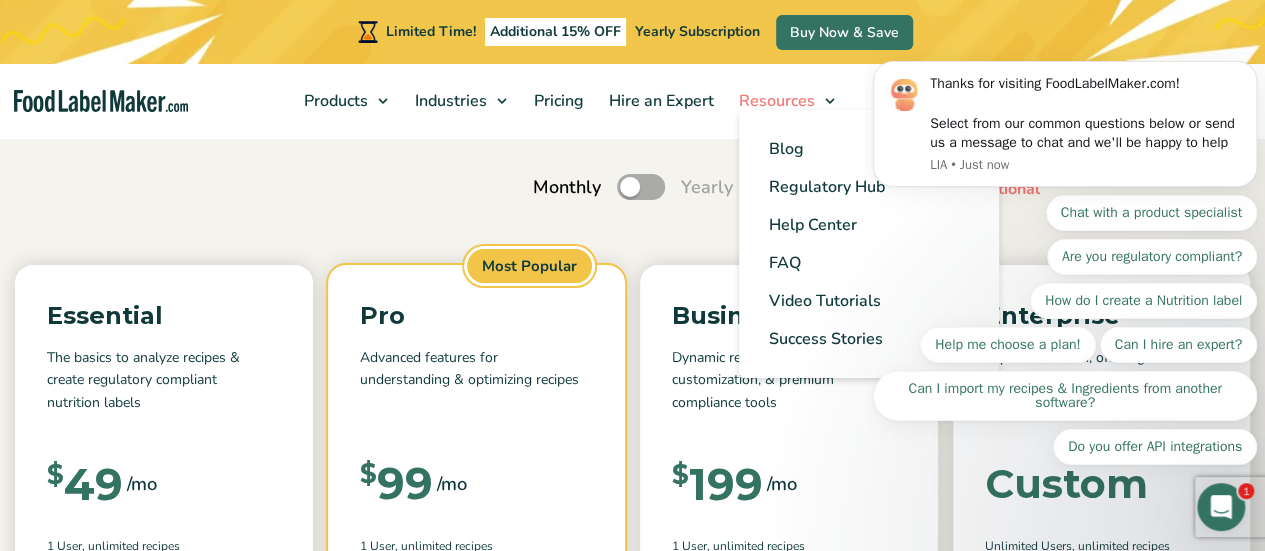 scroll, scrollTop: 0, scrollLeft: 0, axis: both 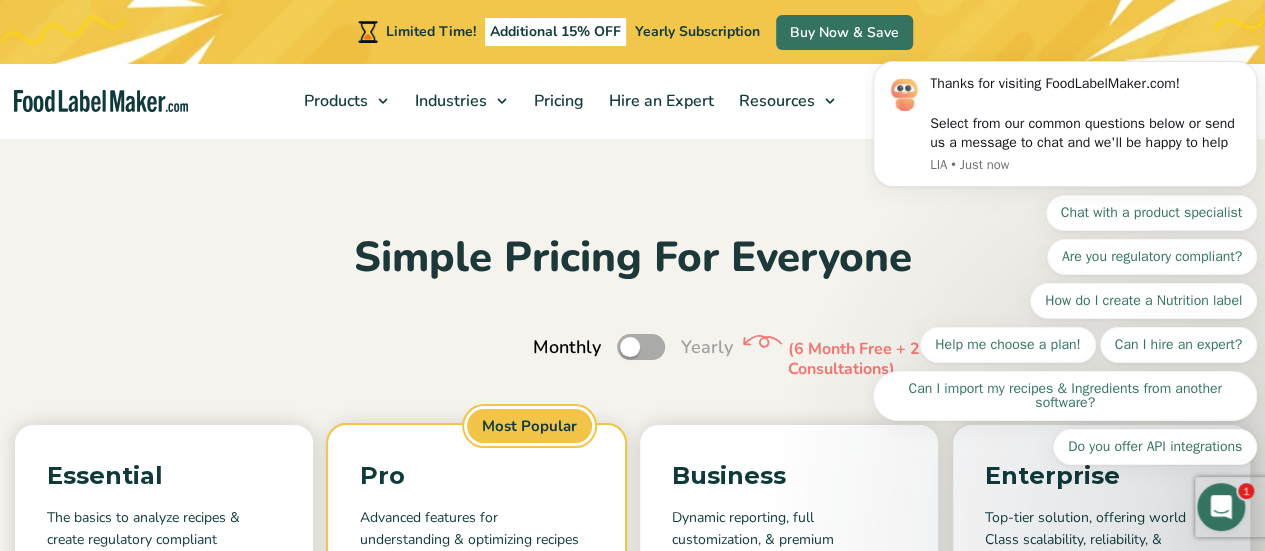 click on "Simple Pricing For Everyone
Monthly
Toggle
Yearly
(6 Month Free + 2 Free Nutritional Consultations)
Essential
The basics to analyze recipes & create regulatory compliant nutrition labels
$ 29
$ 25
/mo
$ 49
/mo
1 User                                                      , Unlimited Recipes
$ 352    $" at bounding box center [632, 820] 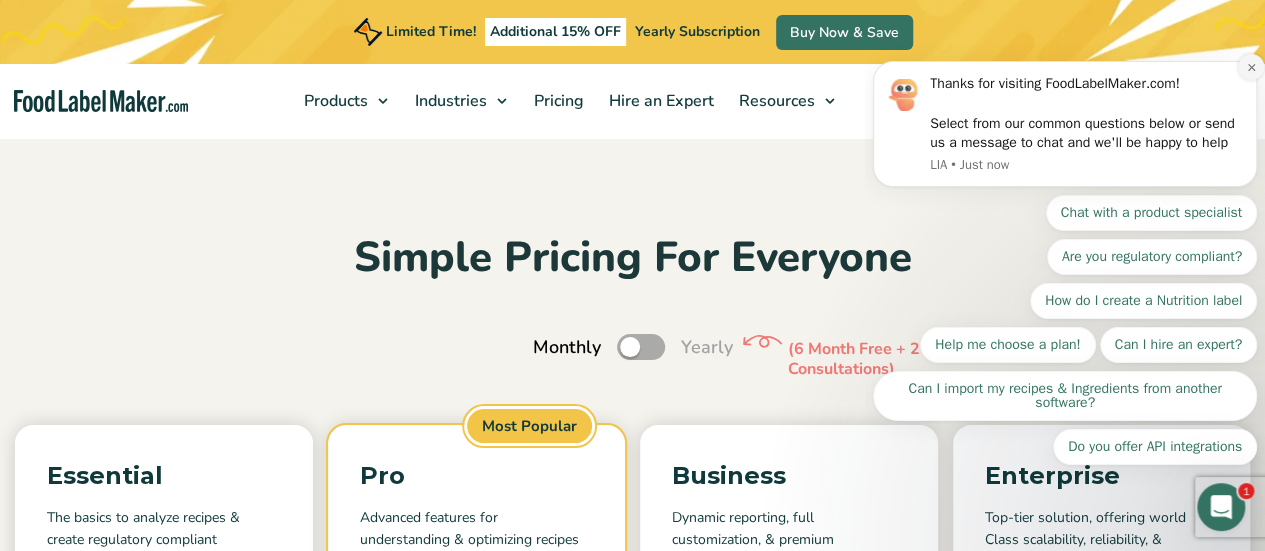 click 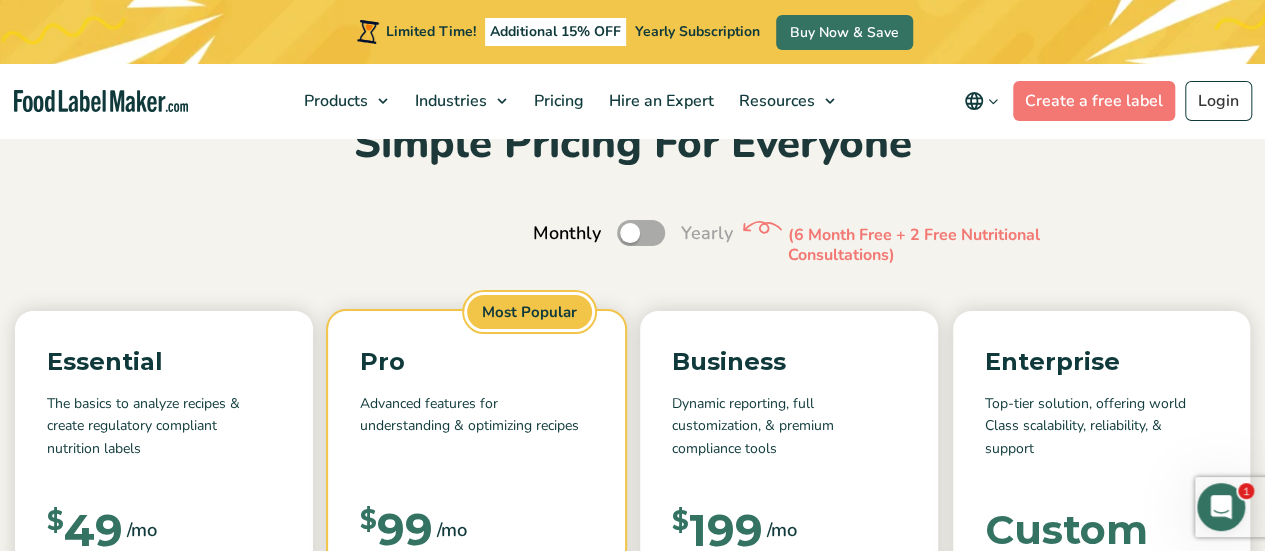 scroll, scrollTop: 48, scrollLeft: 0, axis: vertical 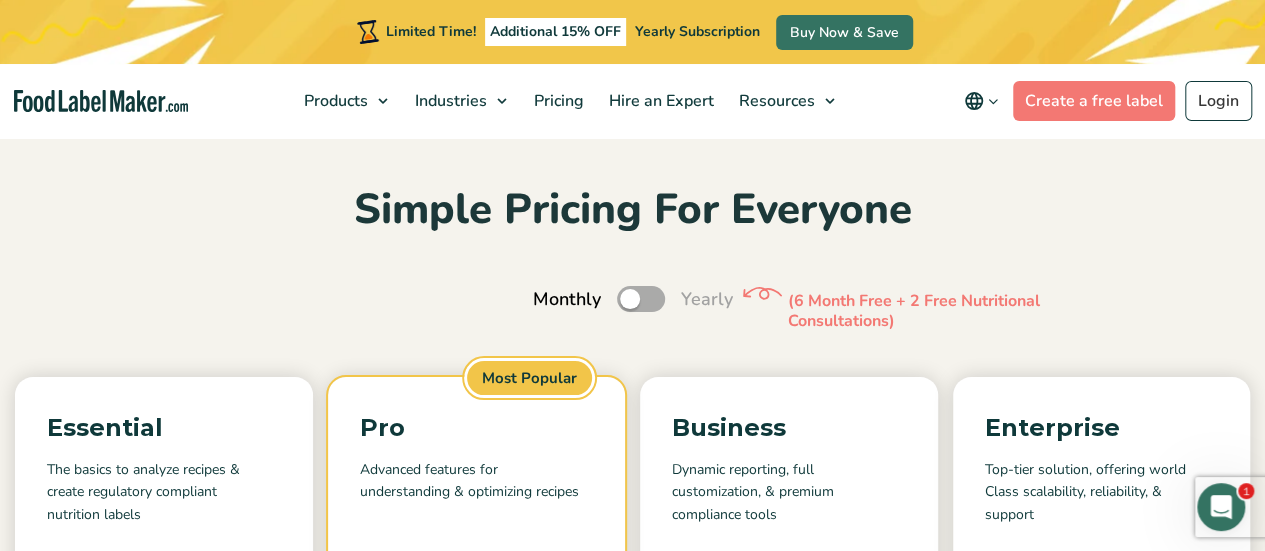 click on "Toggle" at bounding box center [641, 299] 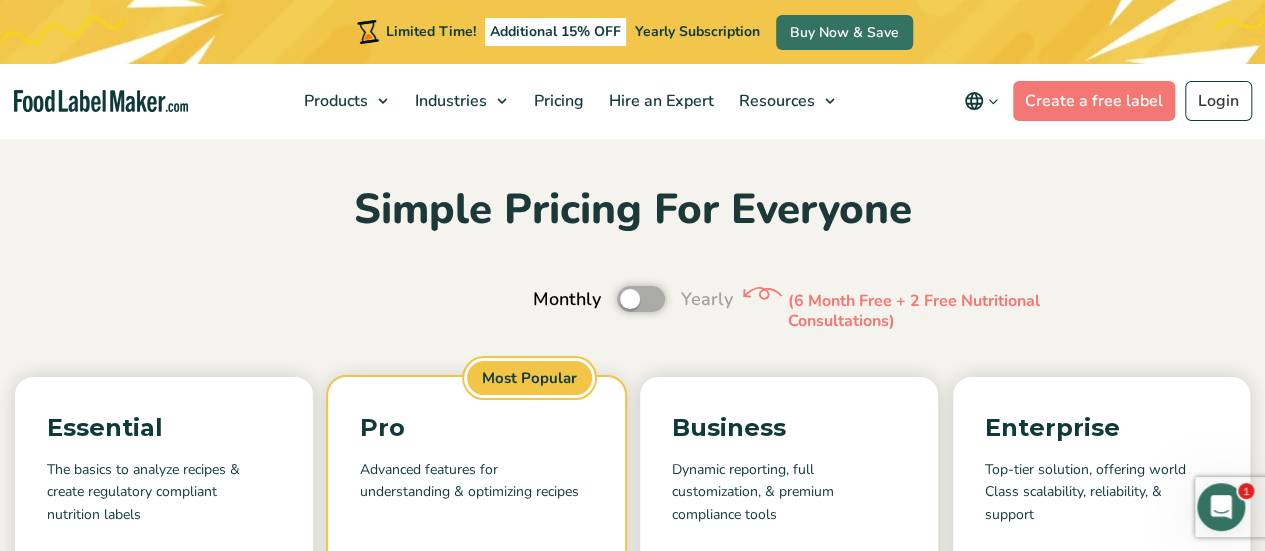 click on "Toggle" at bounding box center [543, 299] 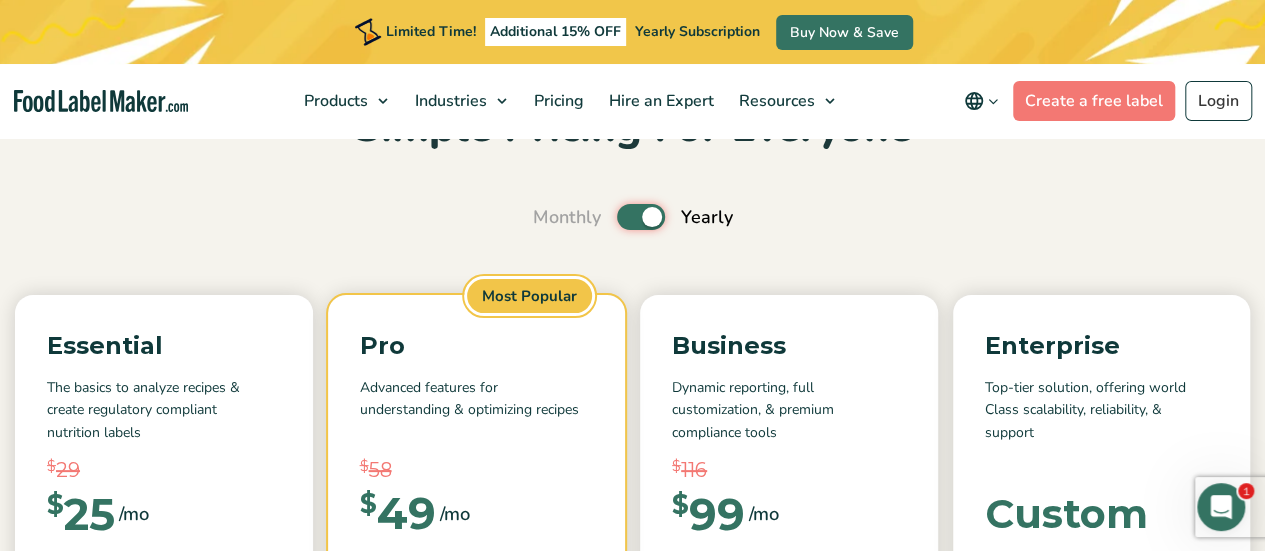 scroll, scrollTop: 0, scrollLeft: 0, axis: both 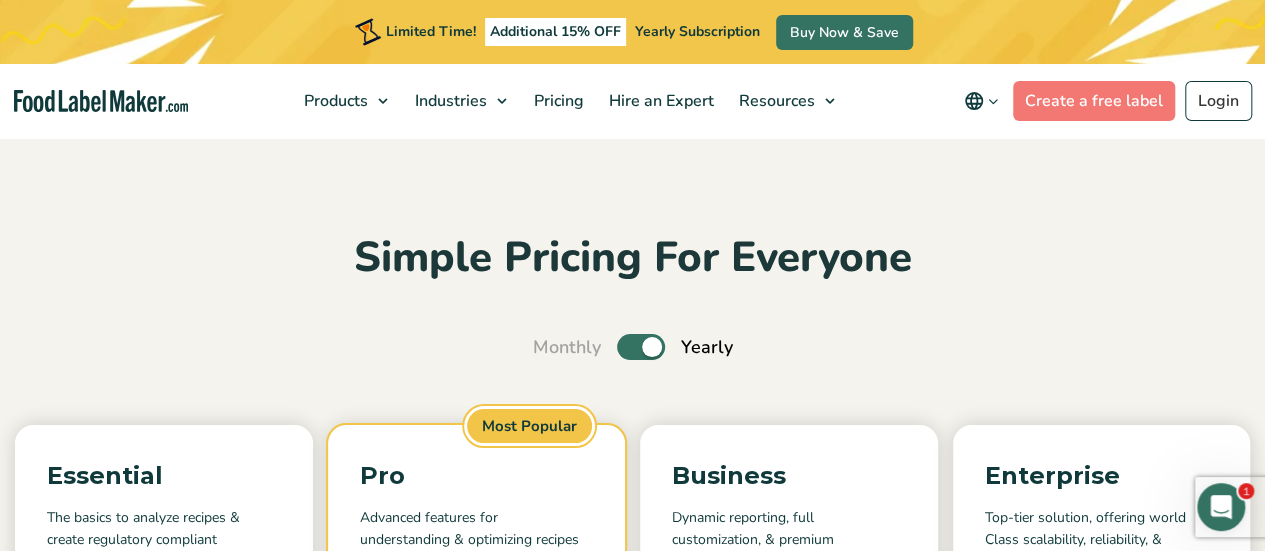 click on "Toggle" at bounding box center [641, 347] 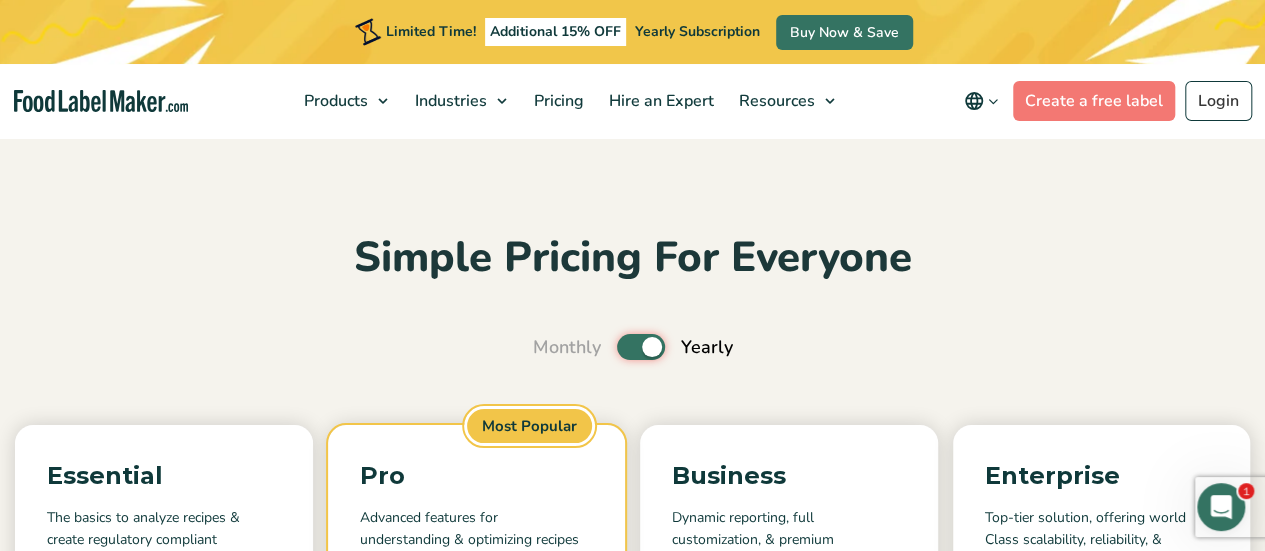 click on "Toggle" at bounding box center [543, 347] 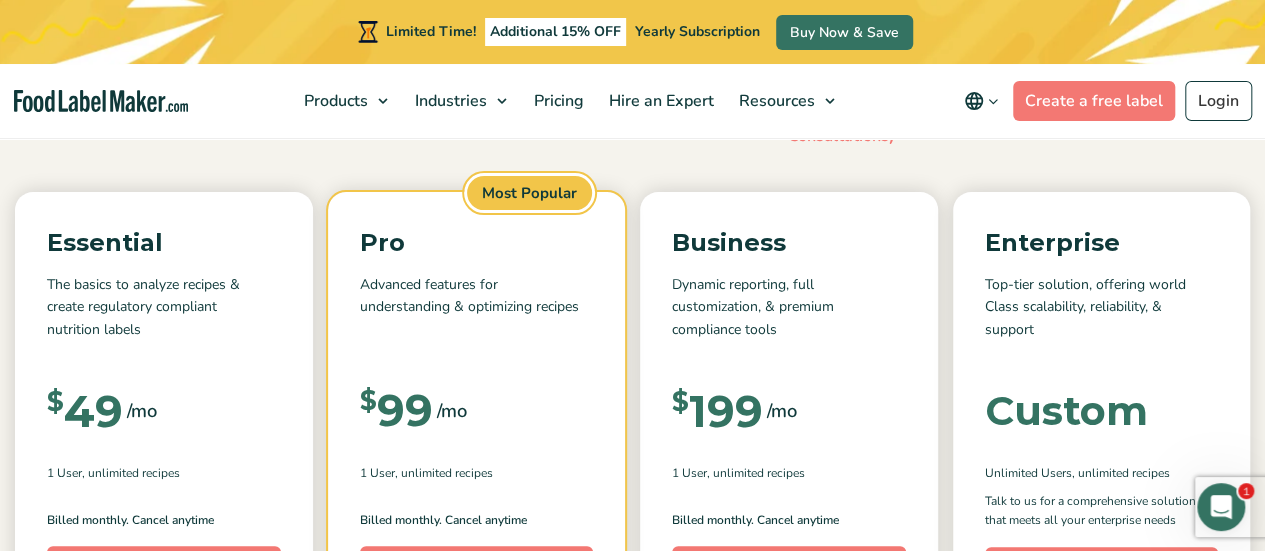 scroll, scrollTop: 255, scrollLeft: 0, axis: vertical 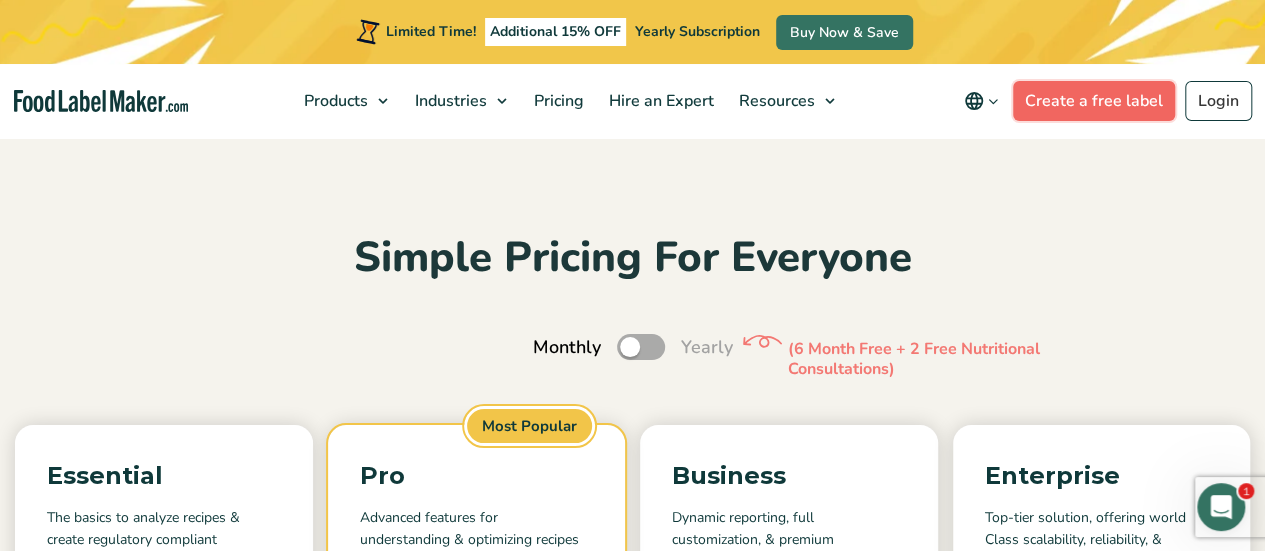 click on "Create a free label" at bounding box center (1094, 101) 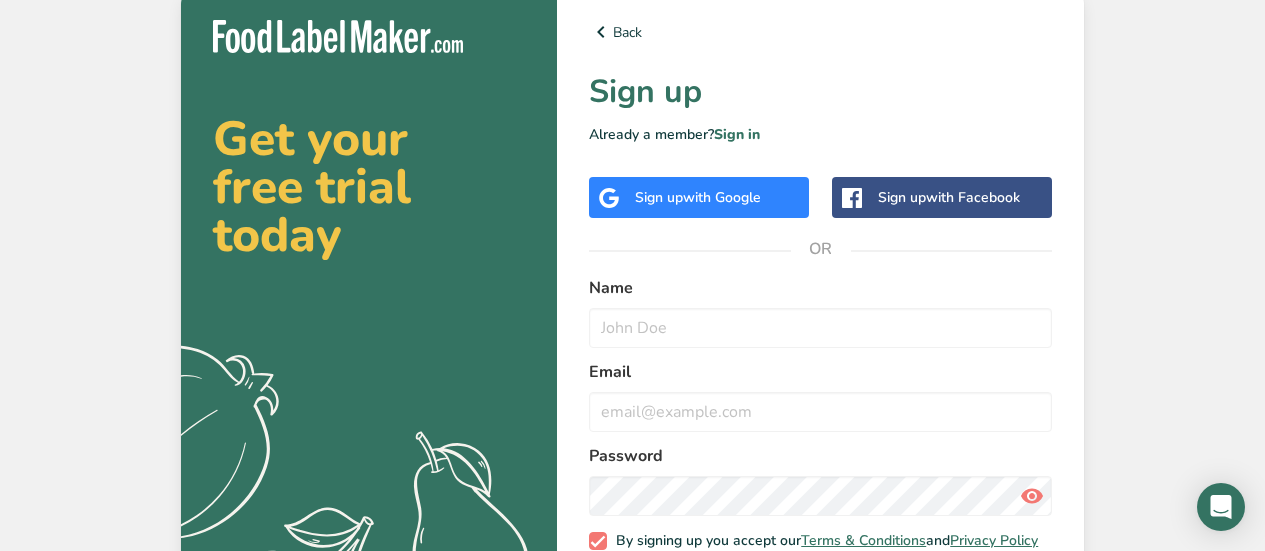 scroll, scrollTop: 0, scrollLeft: 0, axis: both 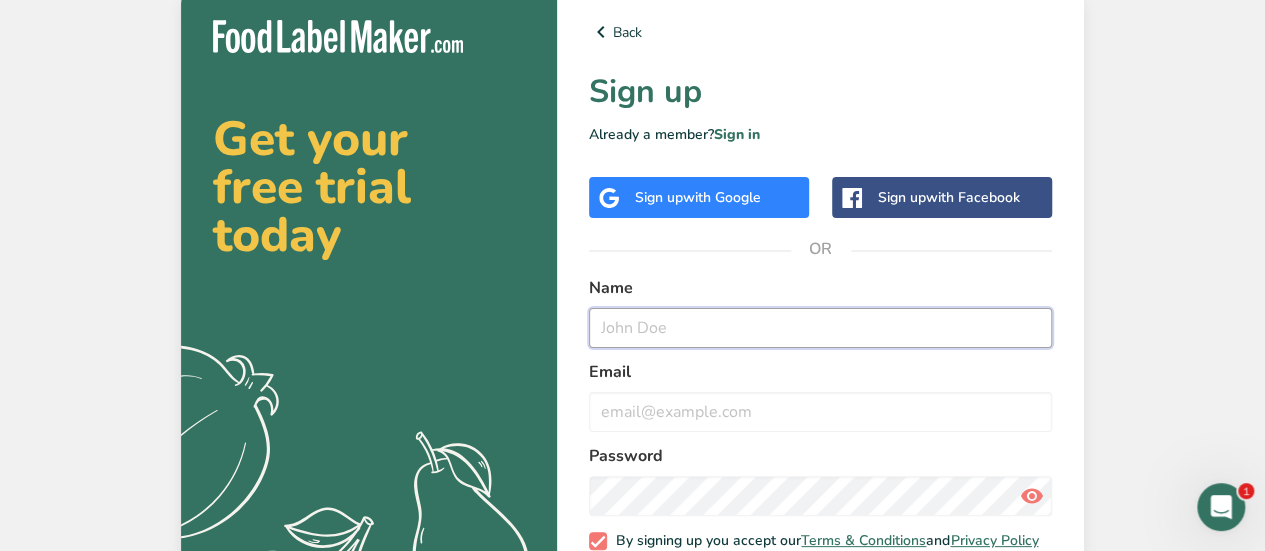 click at bounding box center (820, 328) 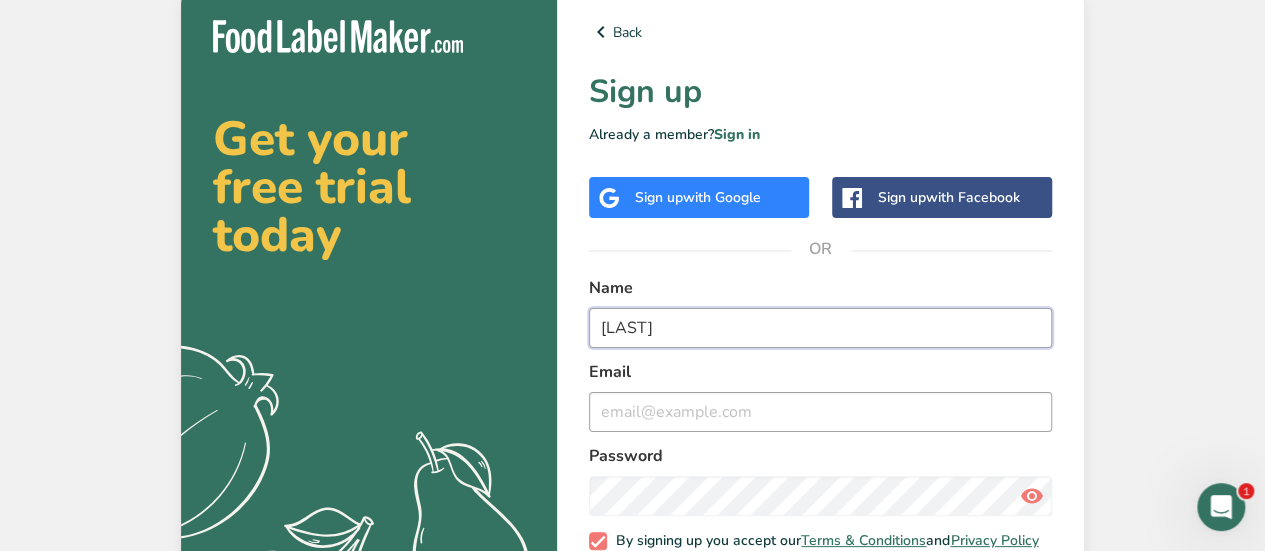 type on "[LAST]" 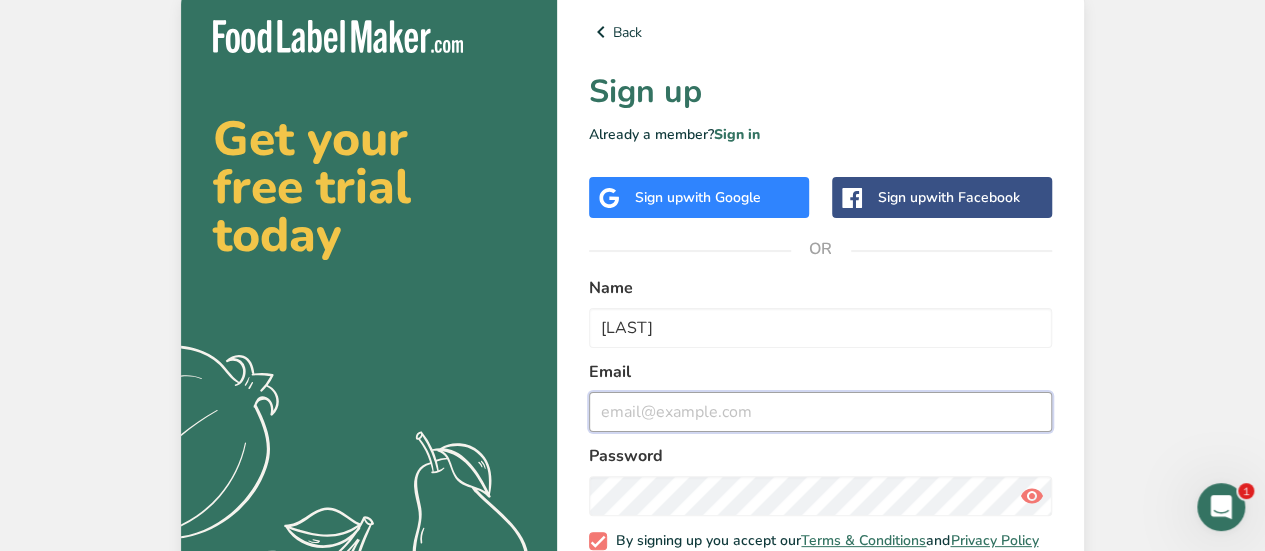 click at bounding box center [820, 412] 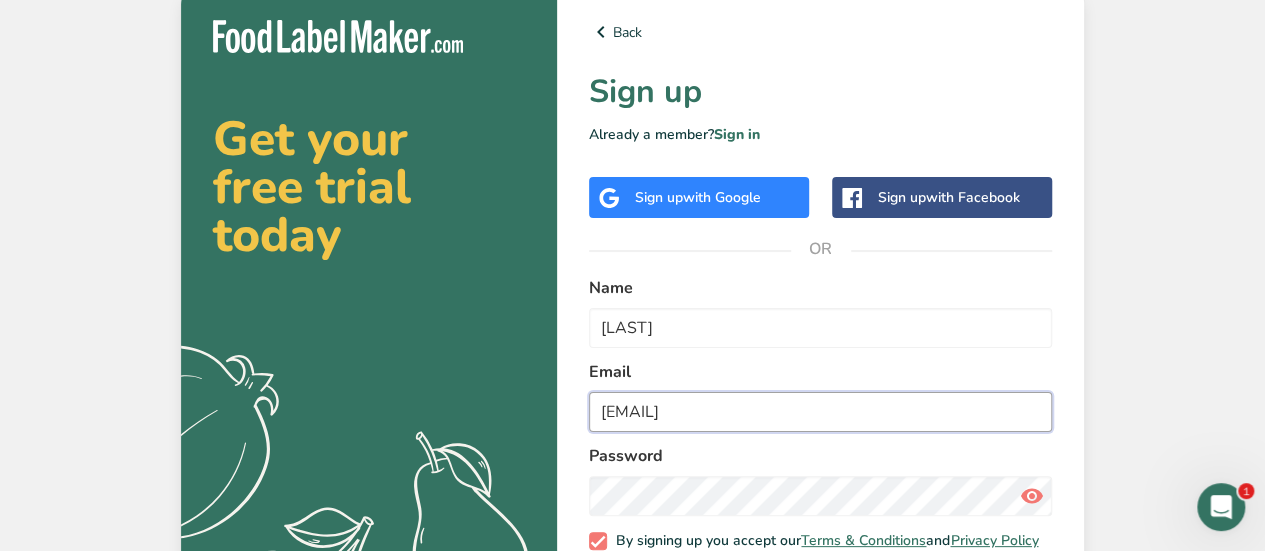type on "[EMAIL]" 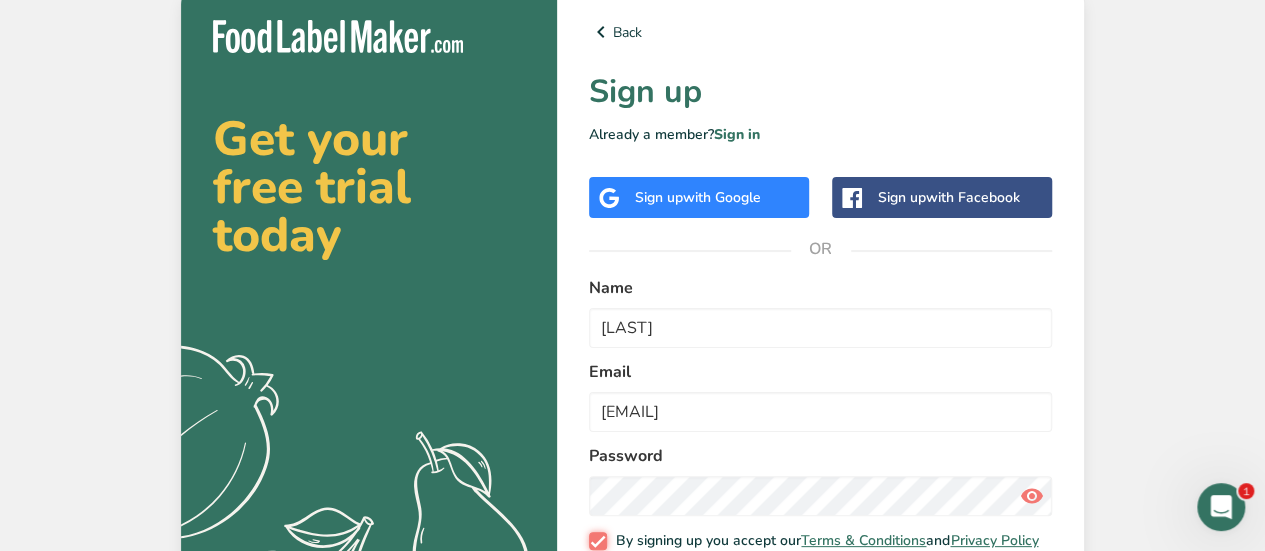scroll, scrollTop: 4, scrollLeft: 0, axis: vertical 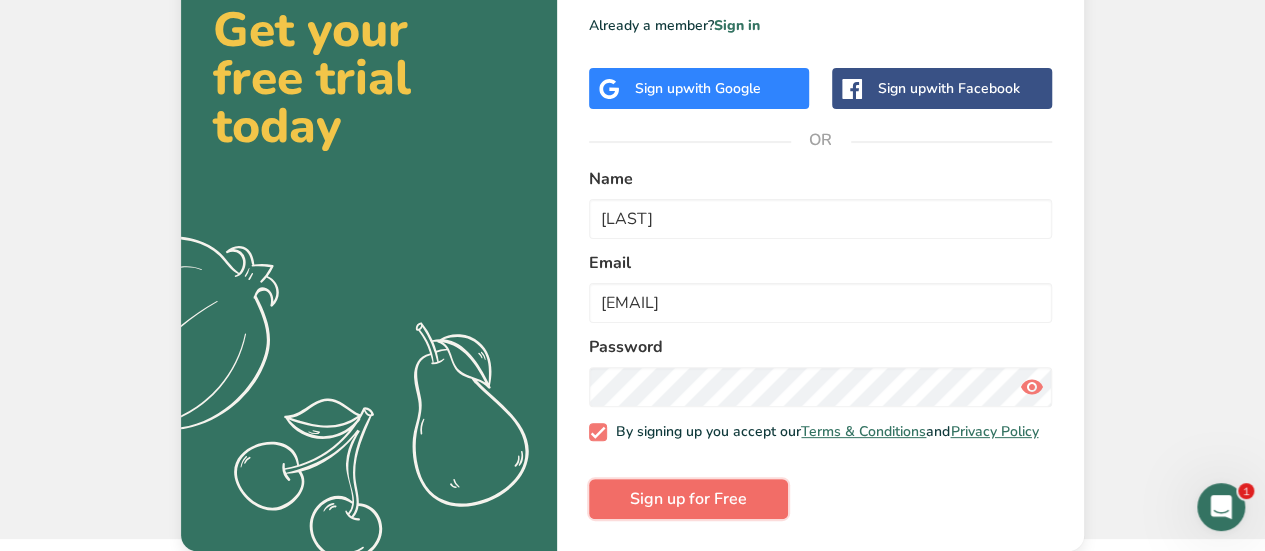 click on "Sign up for Free" at bounding box center (688, 499) 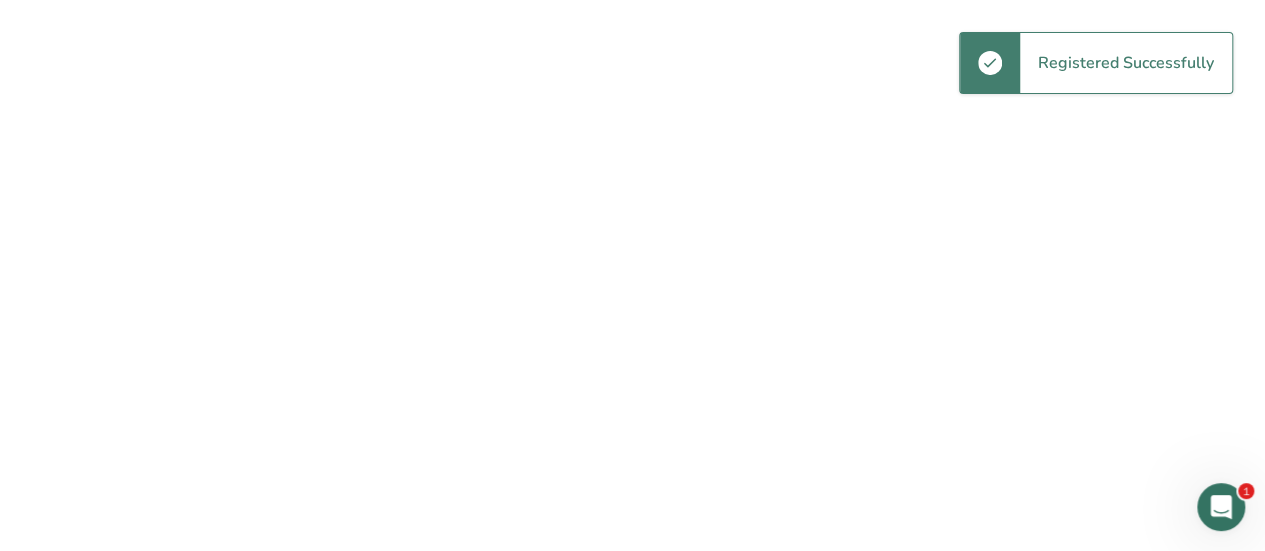 scroll, scrollTop: 0, scrollLeft: 0, axis: both 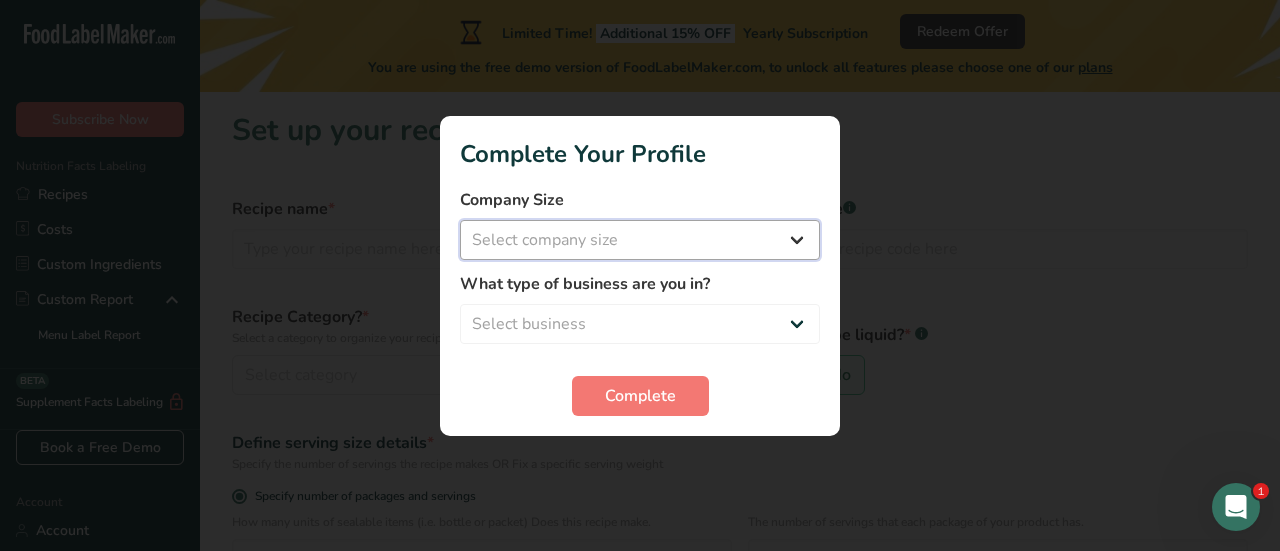 click on "Select company size
Fewer than 10 Employees
10 to 50 Employees
51 to 500 Employees
Over 500 Employees" at bounding box center [640, 240] 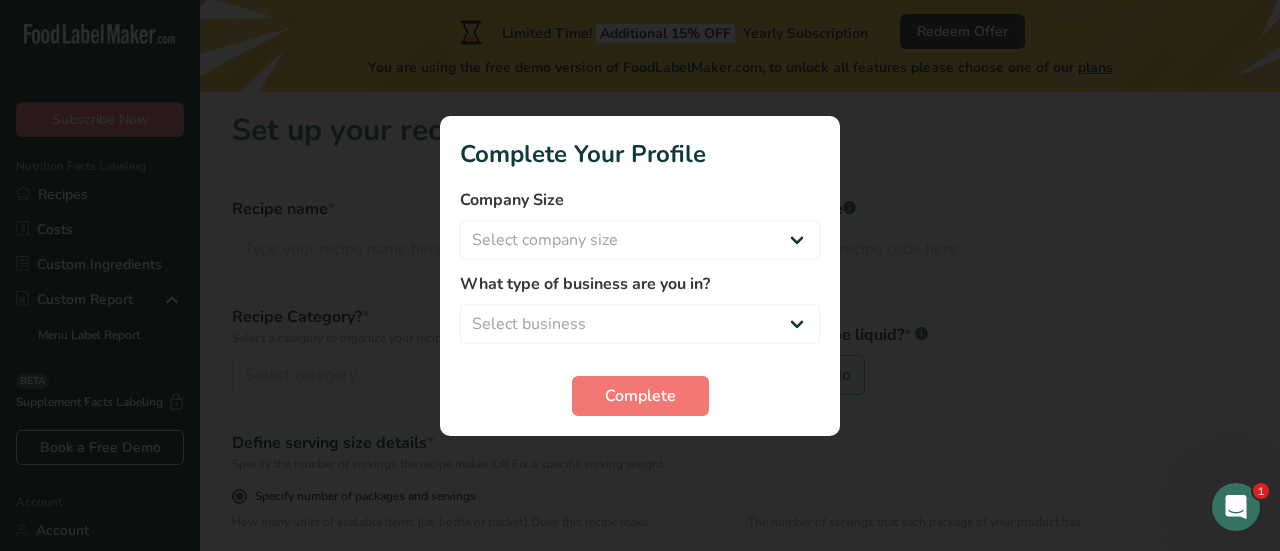 click on "Company Size" at bounding box center [640, 200] 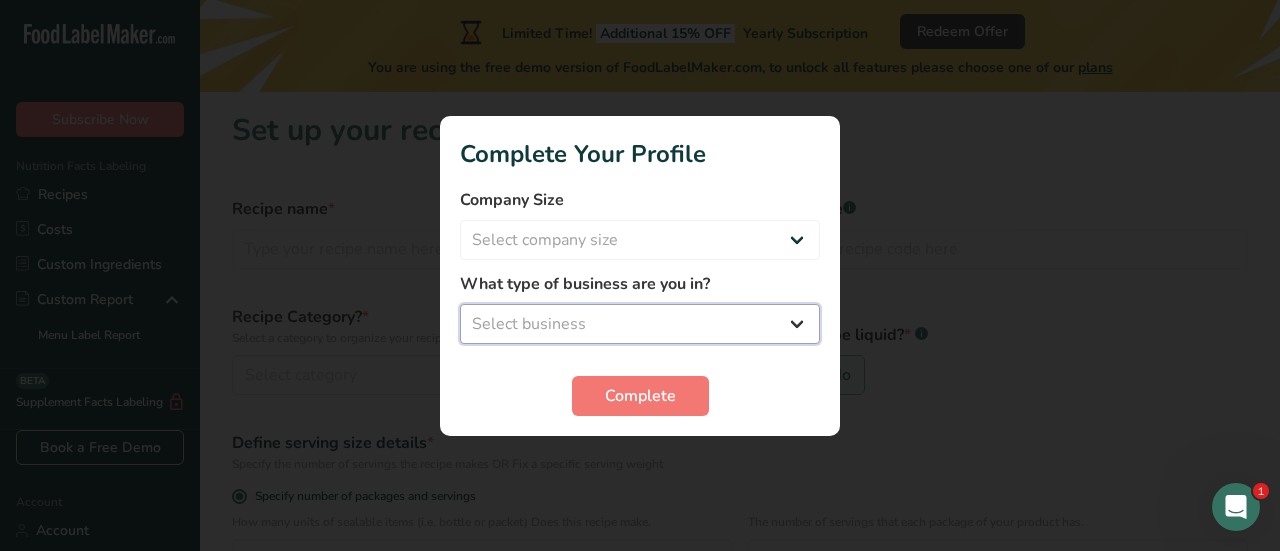 click on "Select business
Packaged Food Manufacturer
Restaurant & Cafe
Bakery
Meal Plans & Catering Company
Nutritionist
Food Blogger
Personal Trainer
Other" at bounding box center [640, 324] 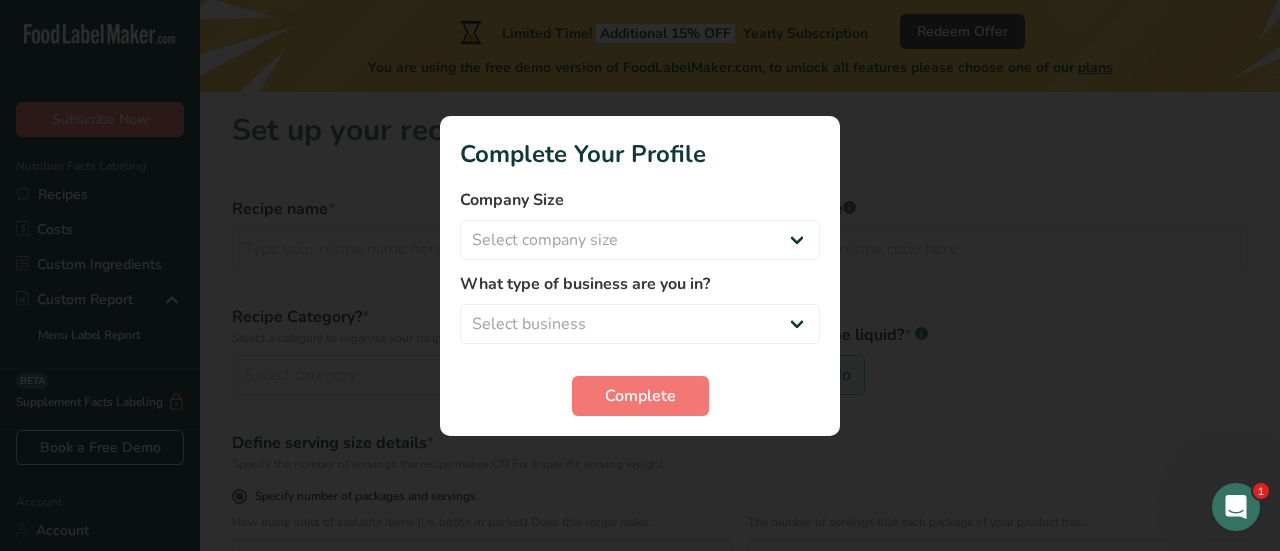 click at bounding box center (640, 275) 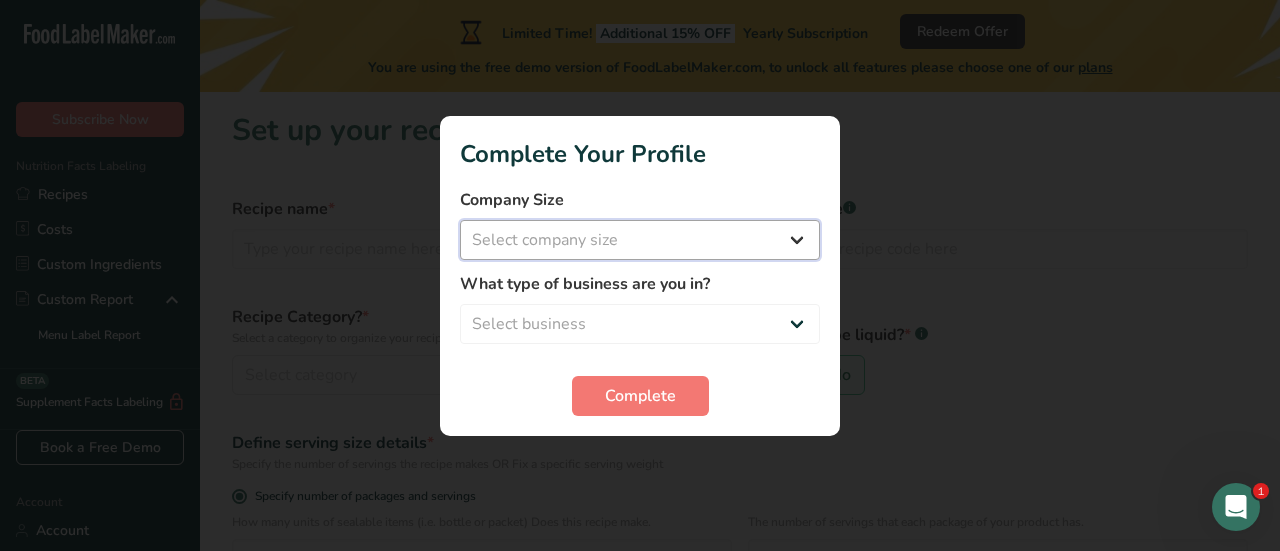 click on "Select company size
Fewer than 10 Employees
10 to 50 Employees
51 to 500 Employees
Over 500 Employees" at bounding box center [640, 240] 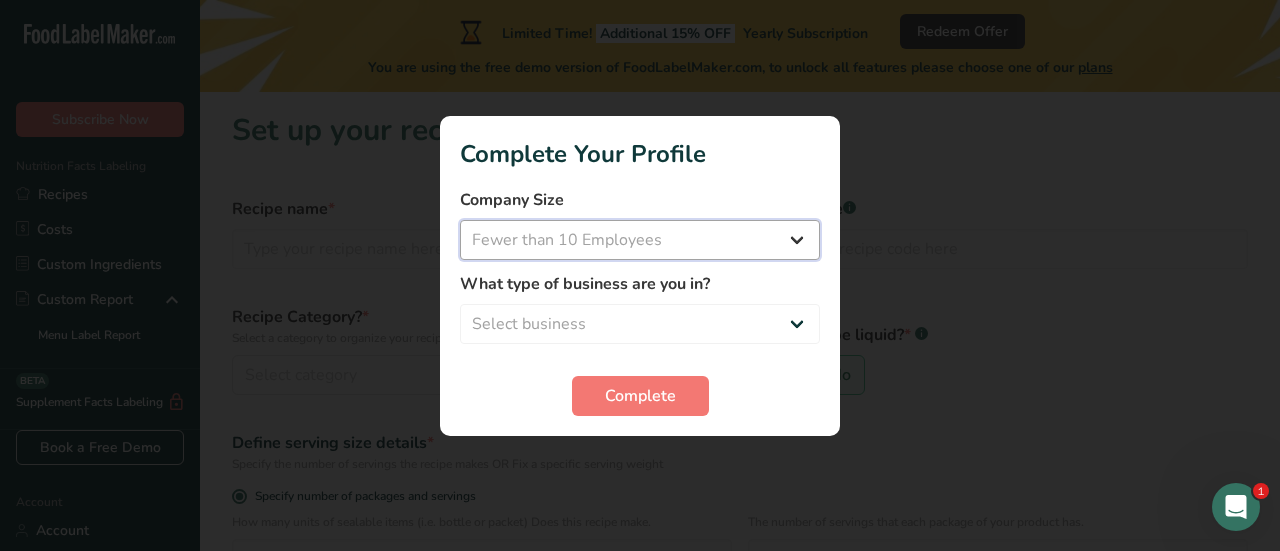 click on "Select company size
Fewer than 10 Employees
10 to 50 Employees
51 to 500 Employees
Over 500 Employees" at bounding box center [640, 240] 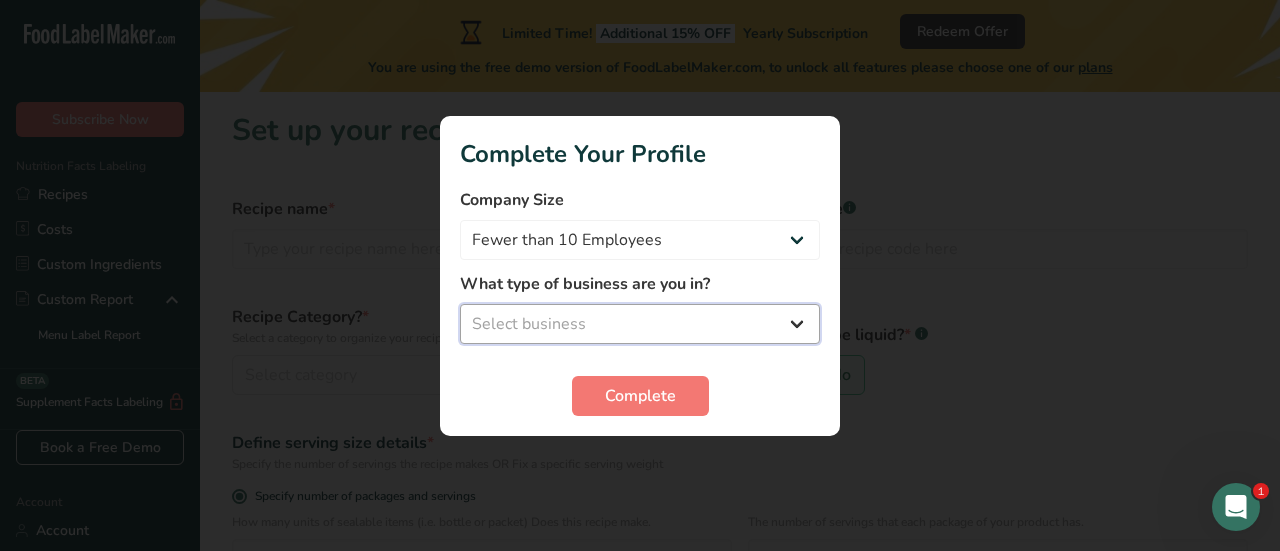click on "Select business
Packaged Food Manufacturer
Restaurant & Cafe
Bakery
Meal Plans & Catering Company
Nutritionist
Food Blogger
Personal Trainer
Other" at bounding box center [640, 324] 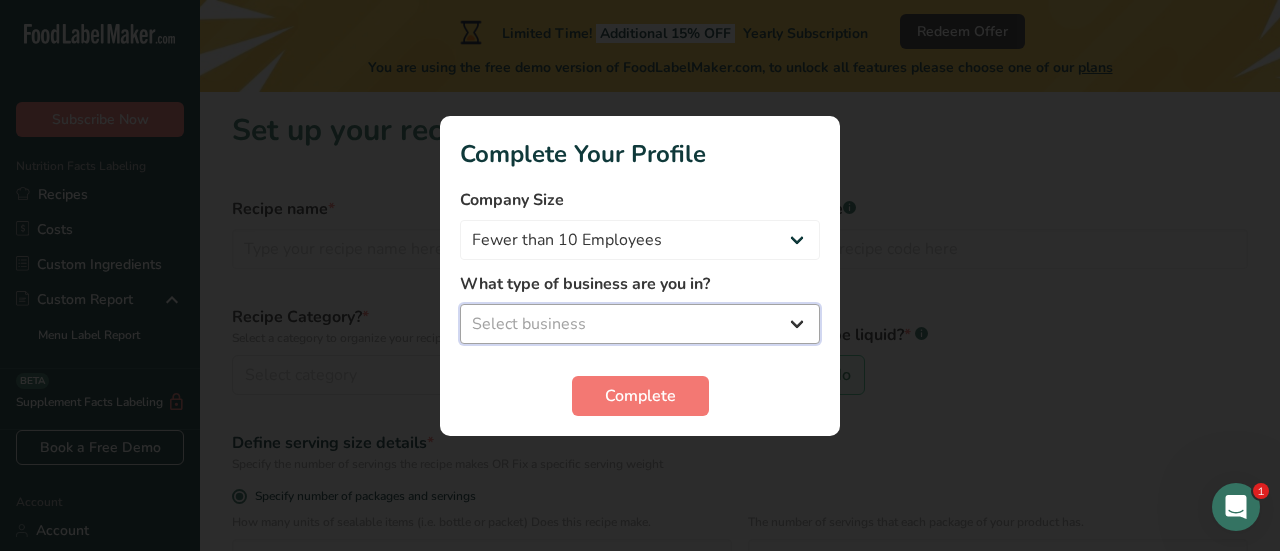 select on "8" 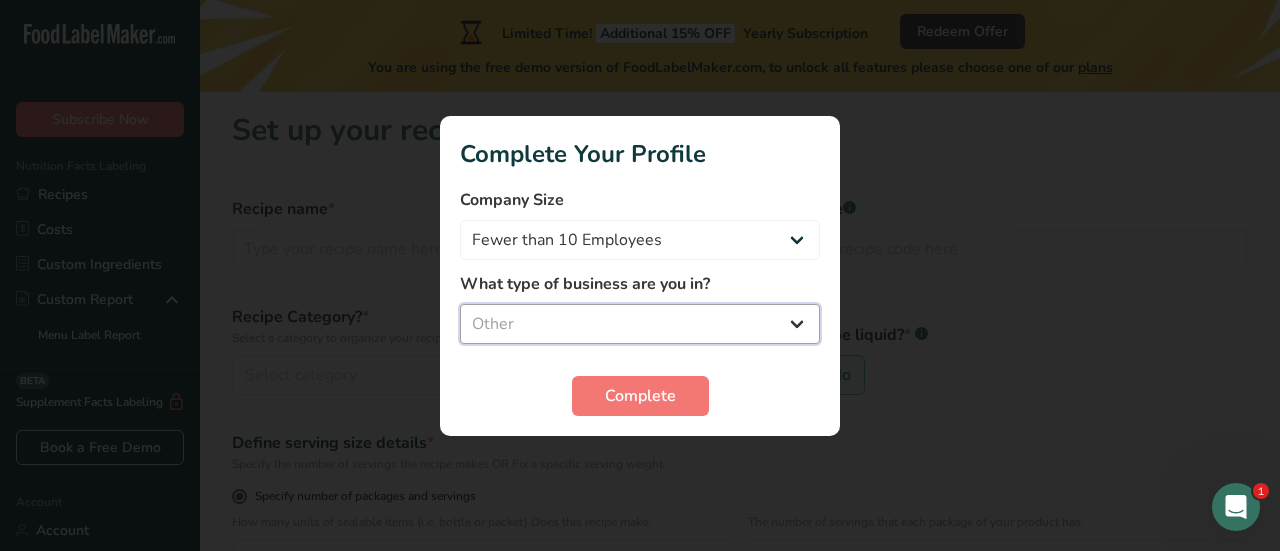 click on "Select business
Packaged Food Manufacturer
Restaurant & Cafe
Bakery
Meal Plans & Catering Company
Nutritionist
Food Blogger
Personal Trainer
Other" at bounding box center (640, 324) 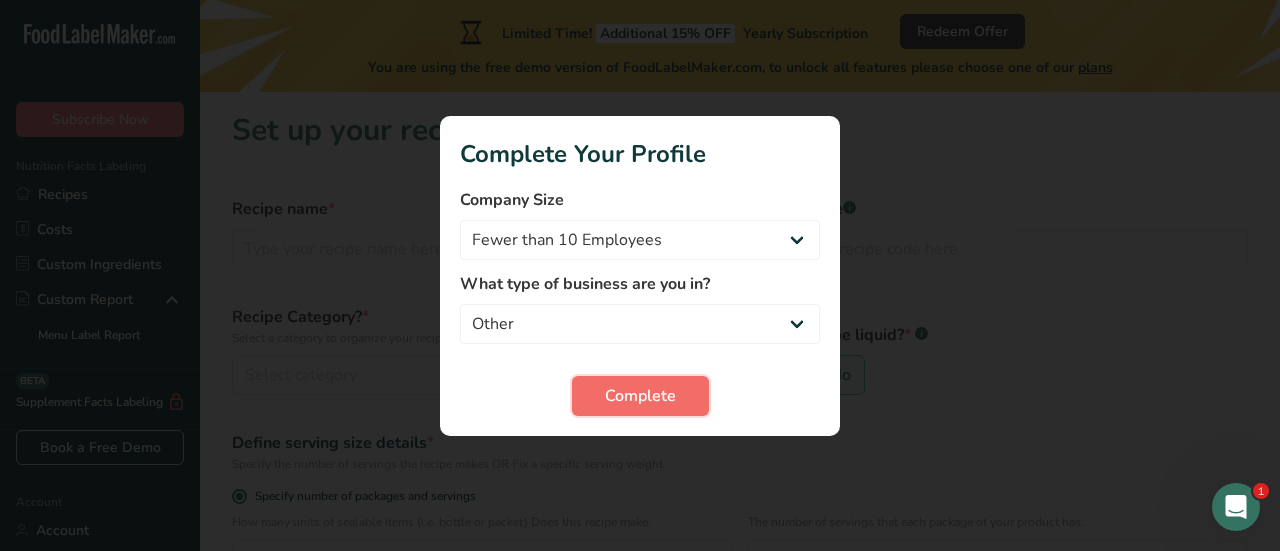 click on "Complete" at bounding box center [640, 396] 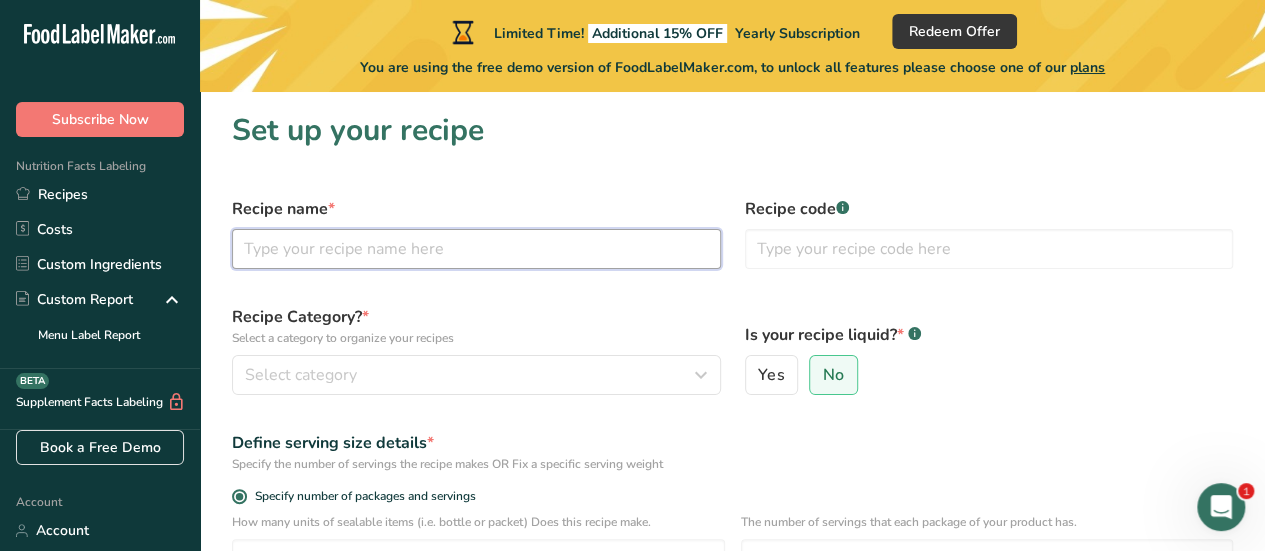 click at bounding box center [476, 249] 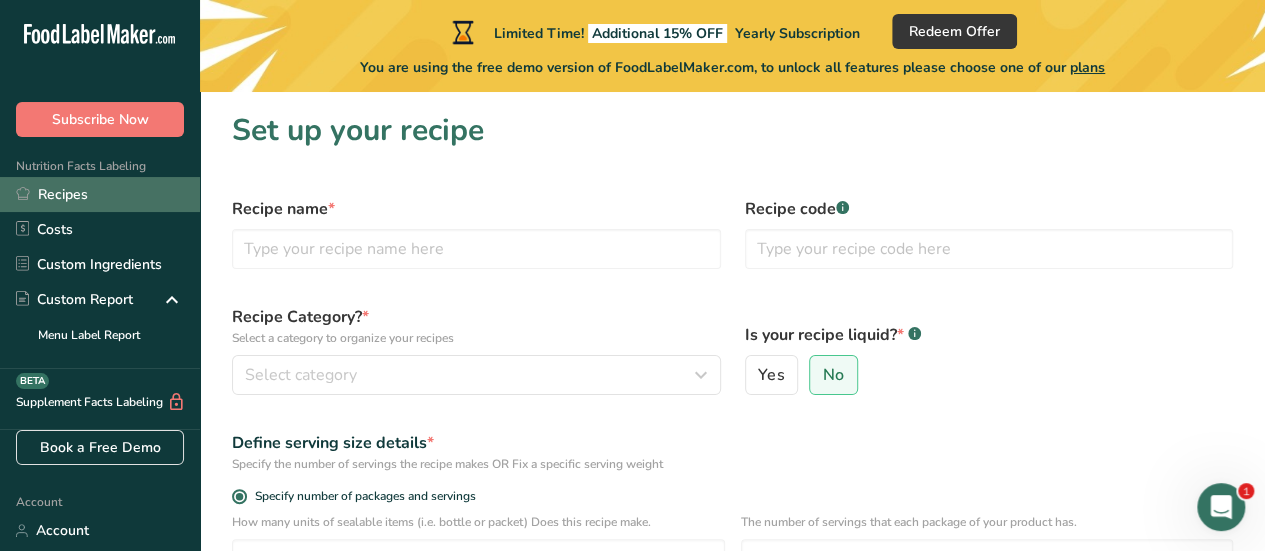 click on "Recipes" at bounding box center (100, 194) 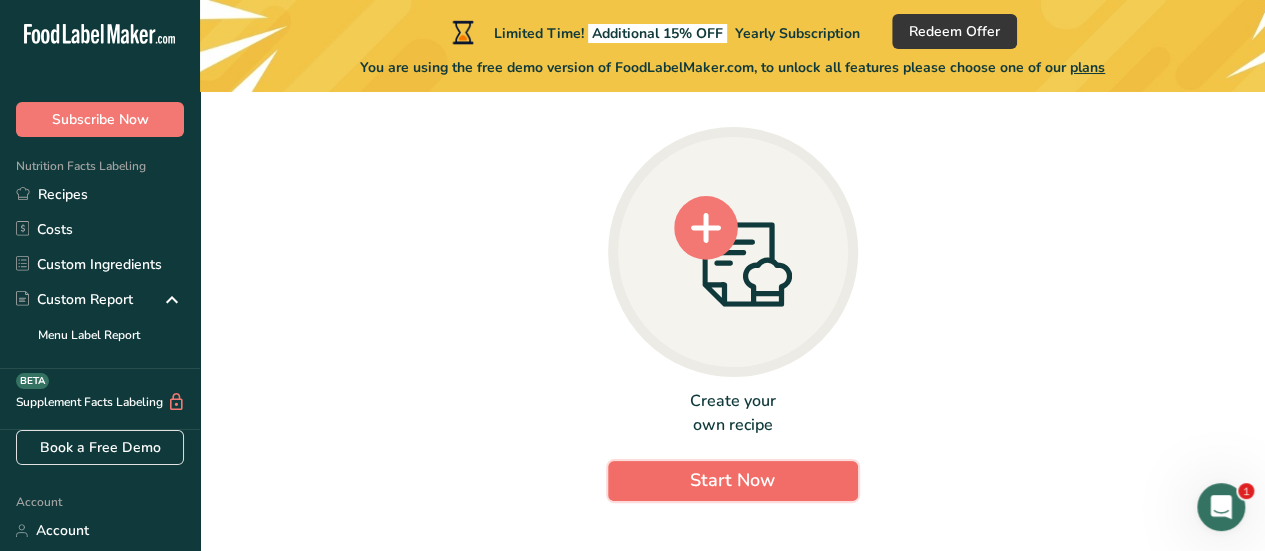 click on "Start Now" at bounding box center (732, 480) 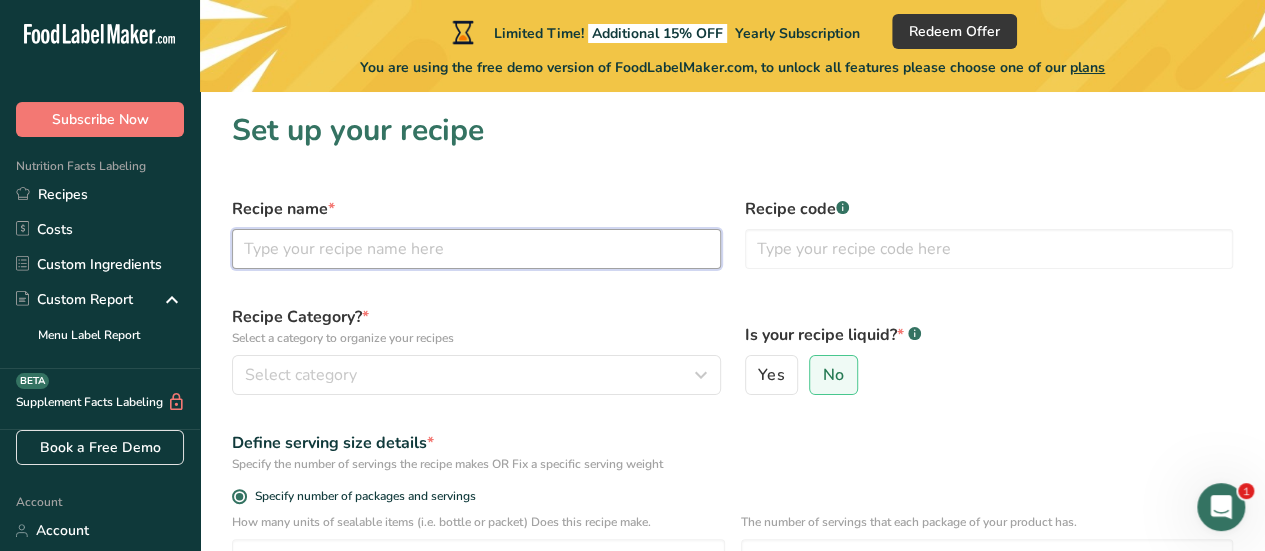 click at bounding box center [476, 249] 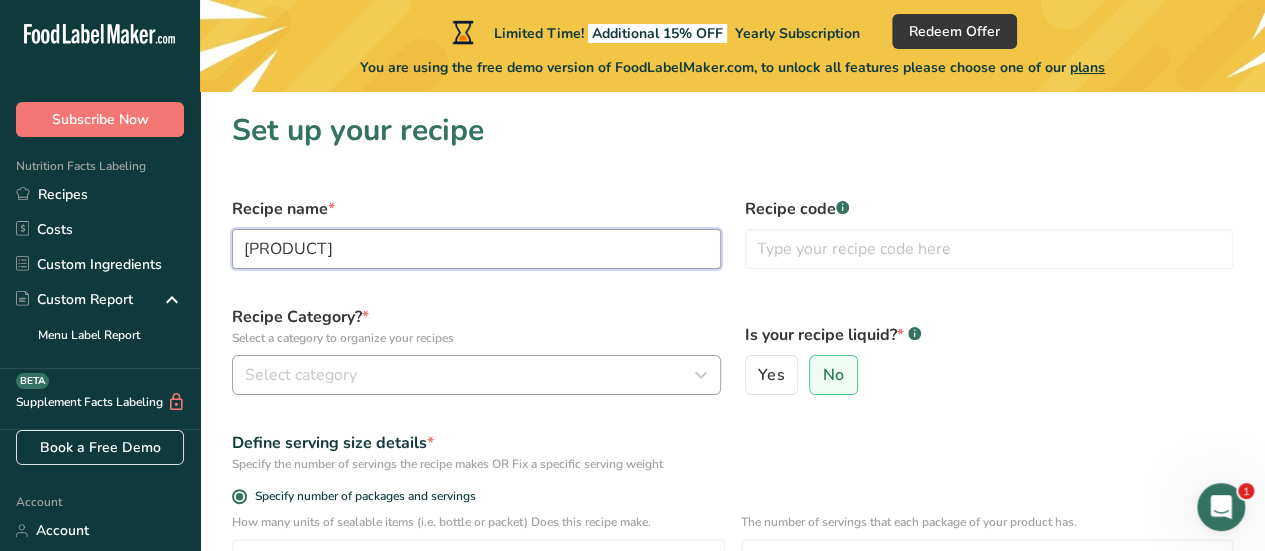 type on "[PRODUCT]" 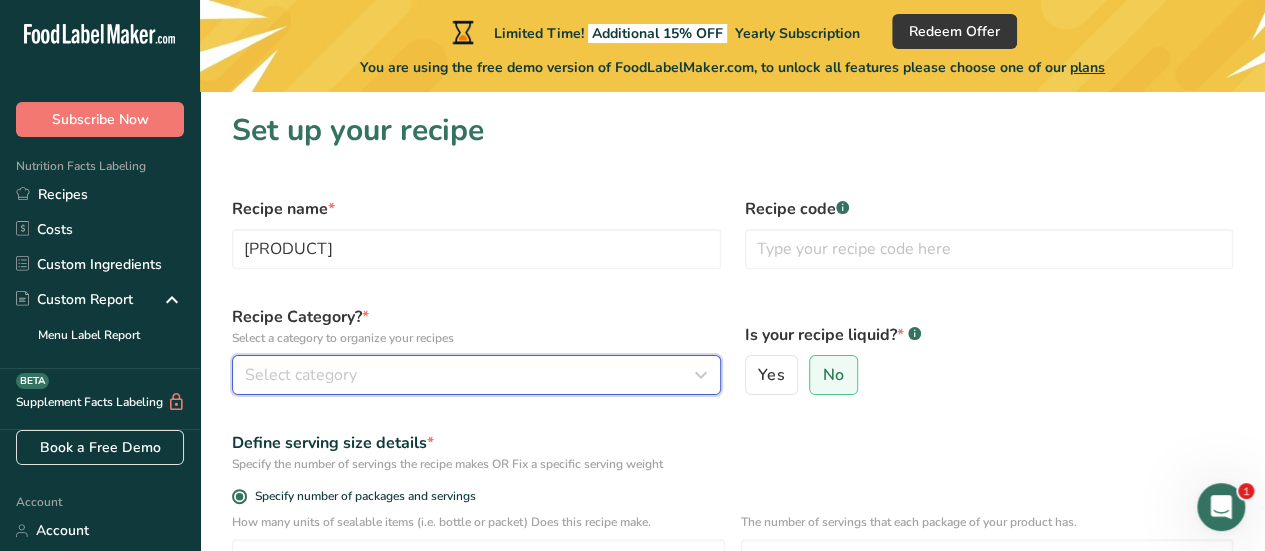 click at bounding box center [701, 375] 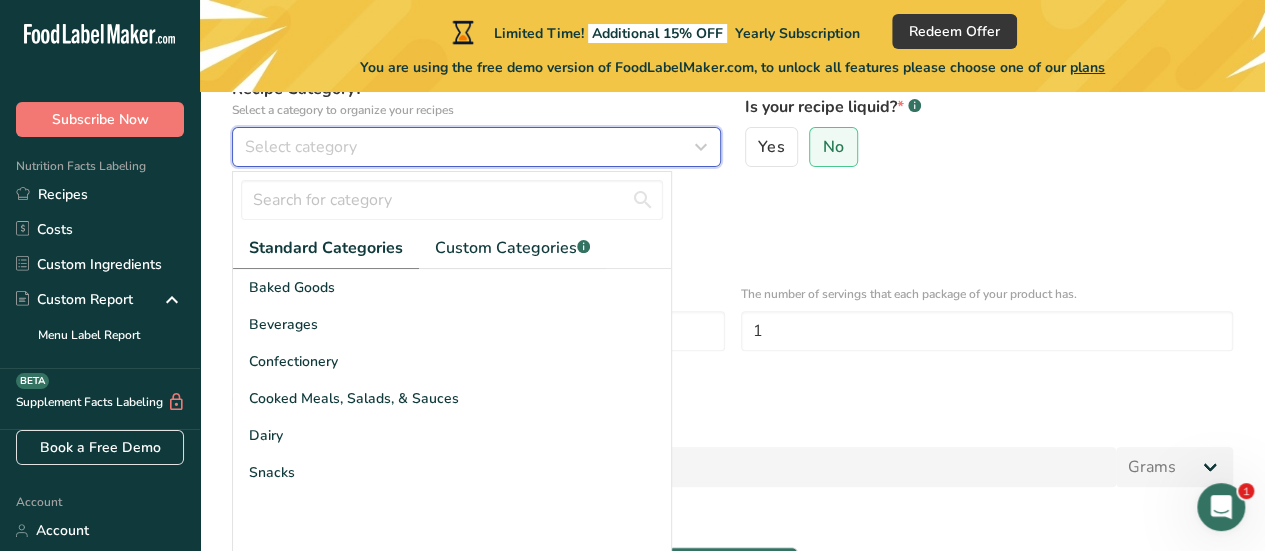 scroll, scrollTop: 240, scrollLeft: 0, axis: vertical 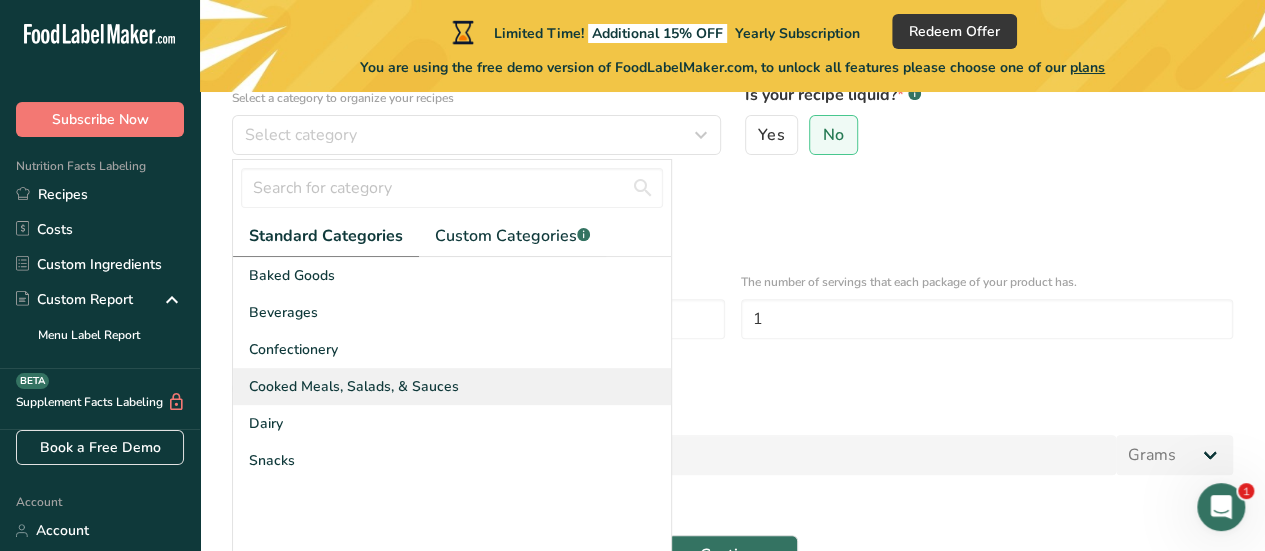 click on "Cooked Meals, Salads, & Sauces" at bounding box center [354, 386] 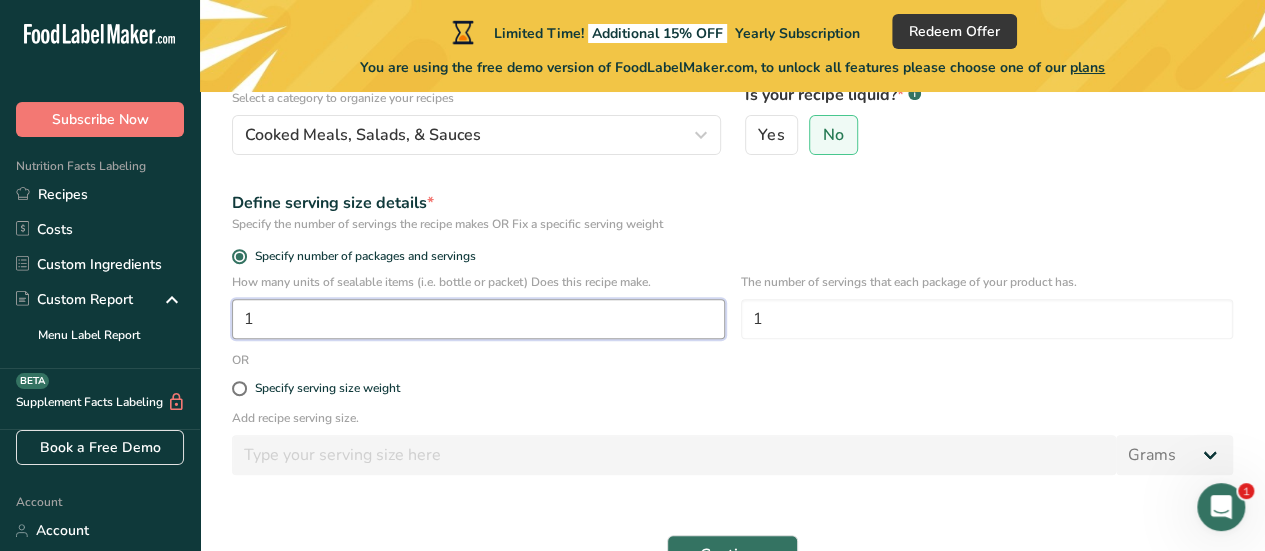 click on "1" at bounding box center (478, 319) 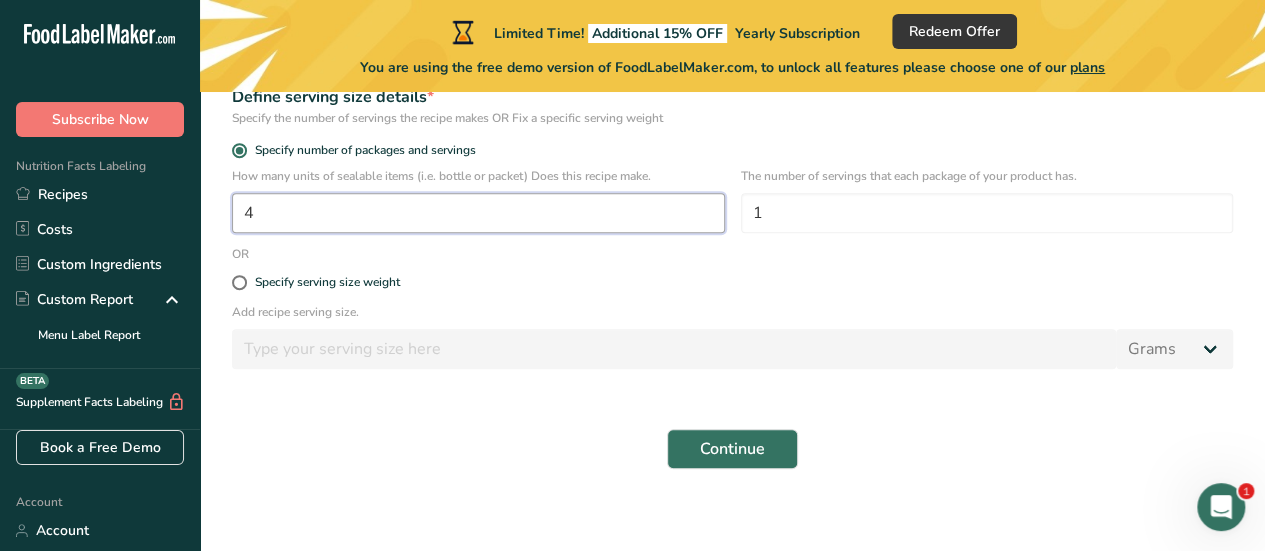 scroll, scrollTop: 360, scrollLeft: 0, axis: vertical 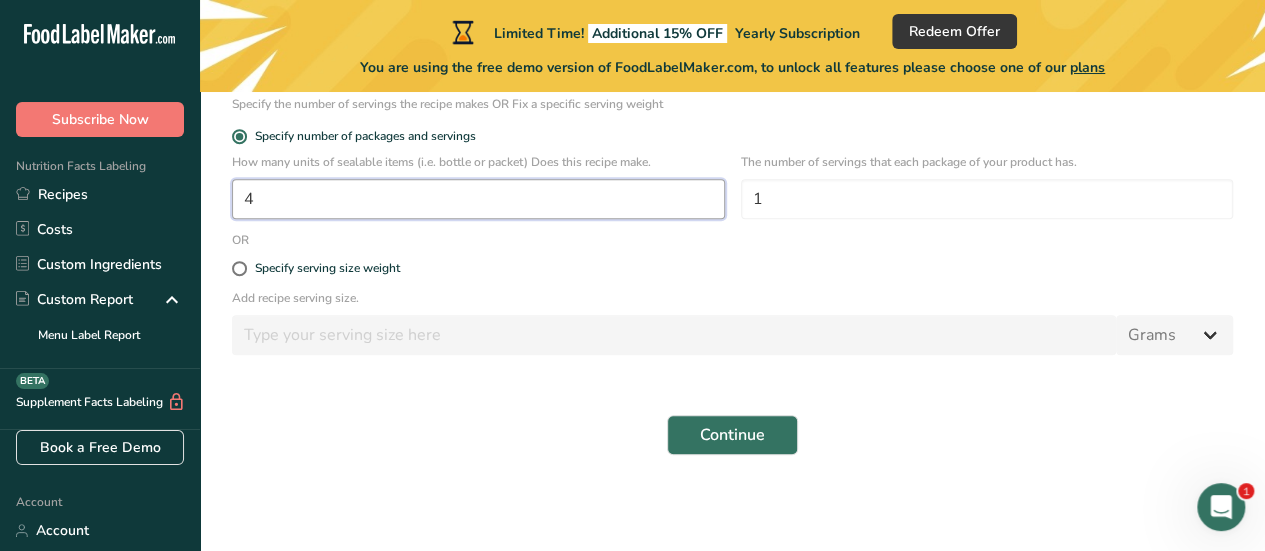 type on "4" 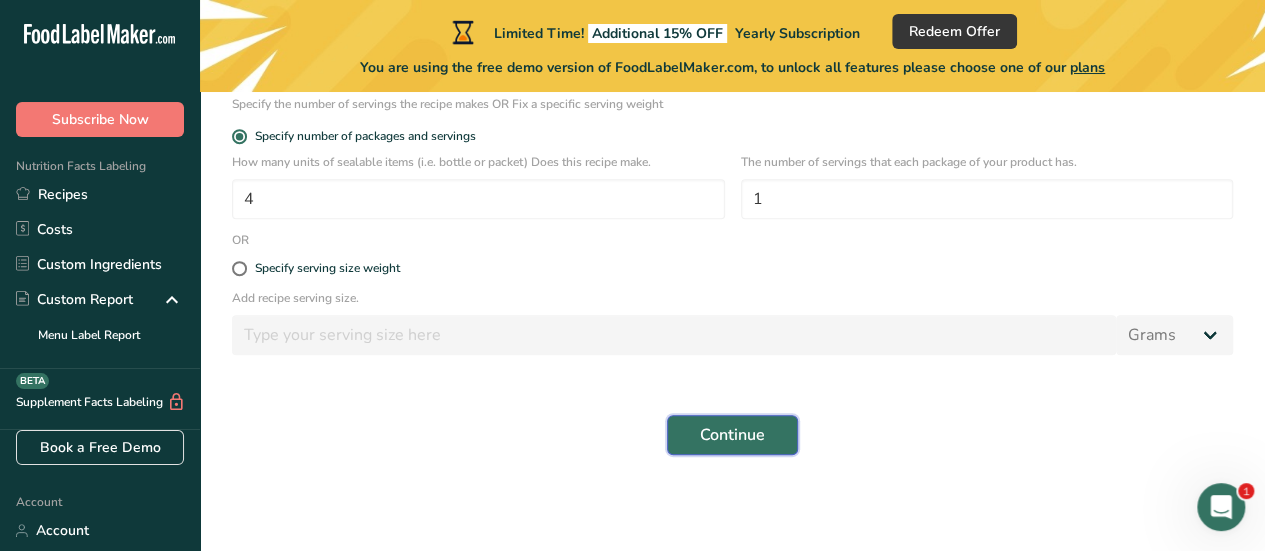 click on "Continue" at bounding box center [732, 435] 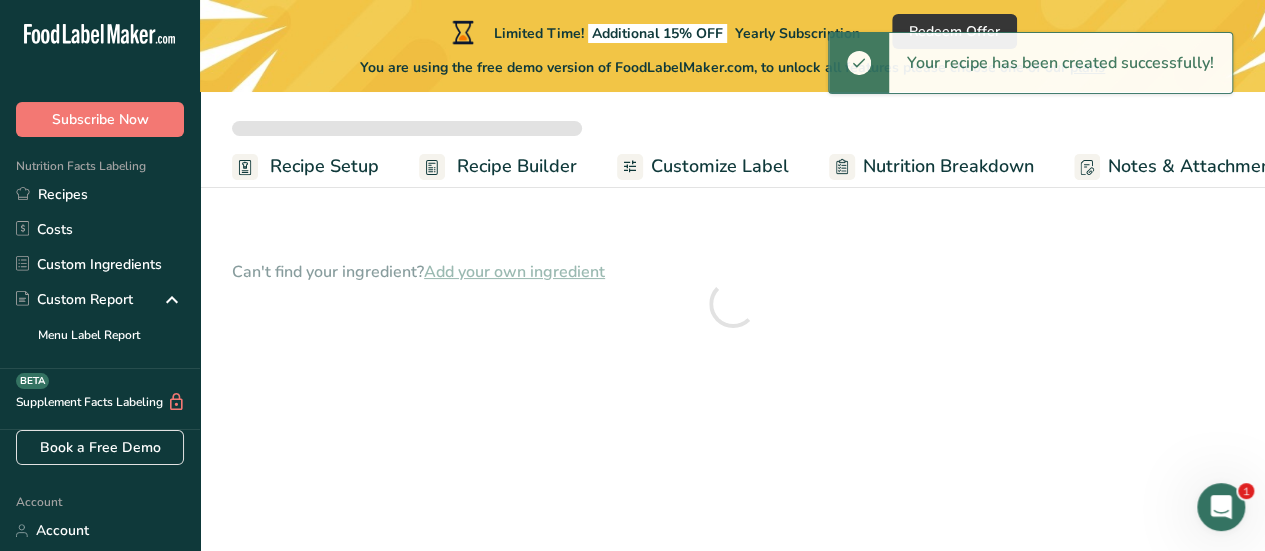 scroll, scrollTop: 0, scrollLeft: 0, axis: both 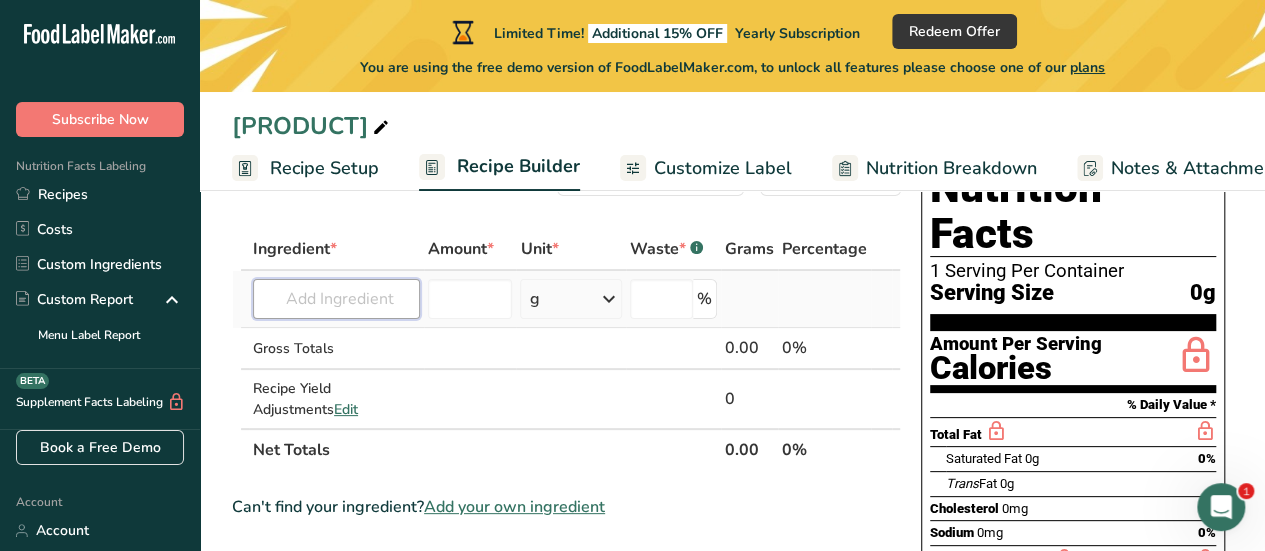 click at bounding box center [336, 299] 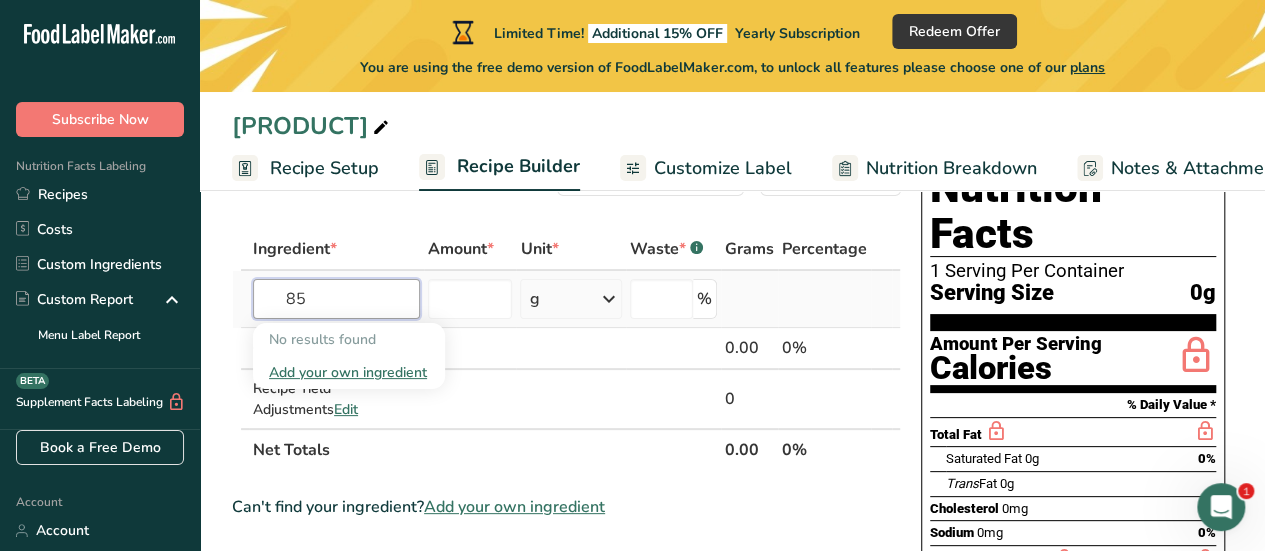 type on "8" 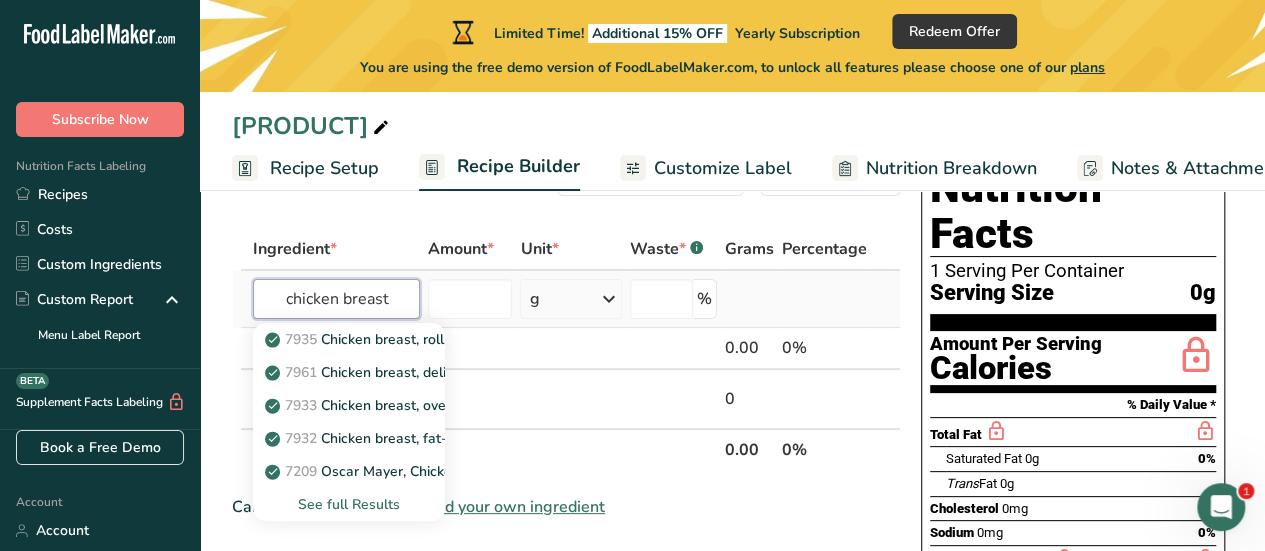 type on "chicken breast" 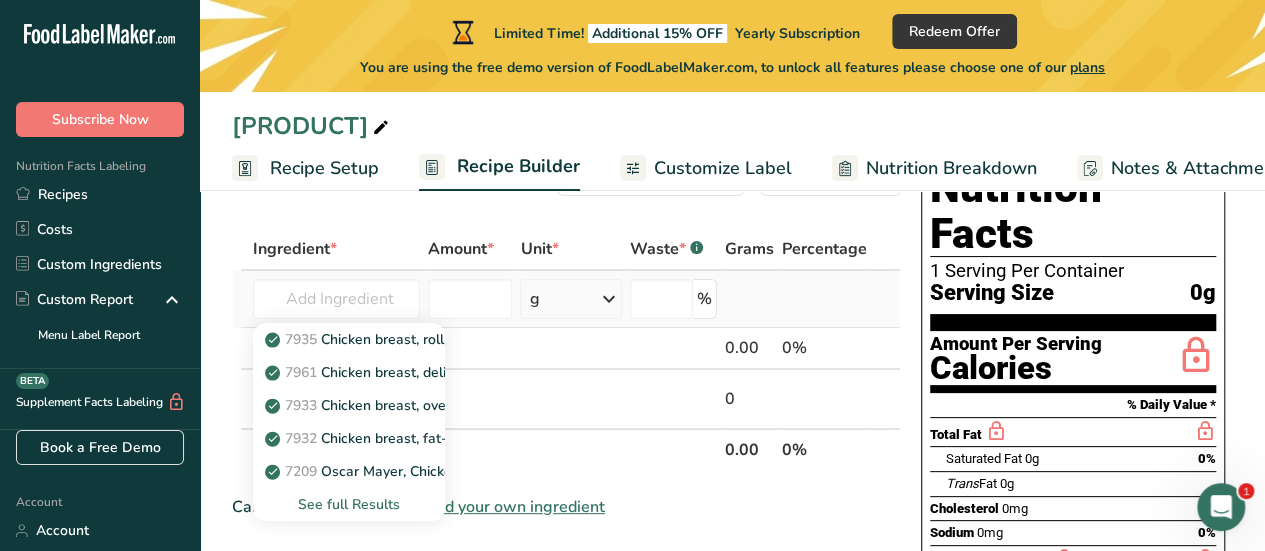 click on "See full Results" at bounding box center [349, 504] 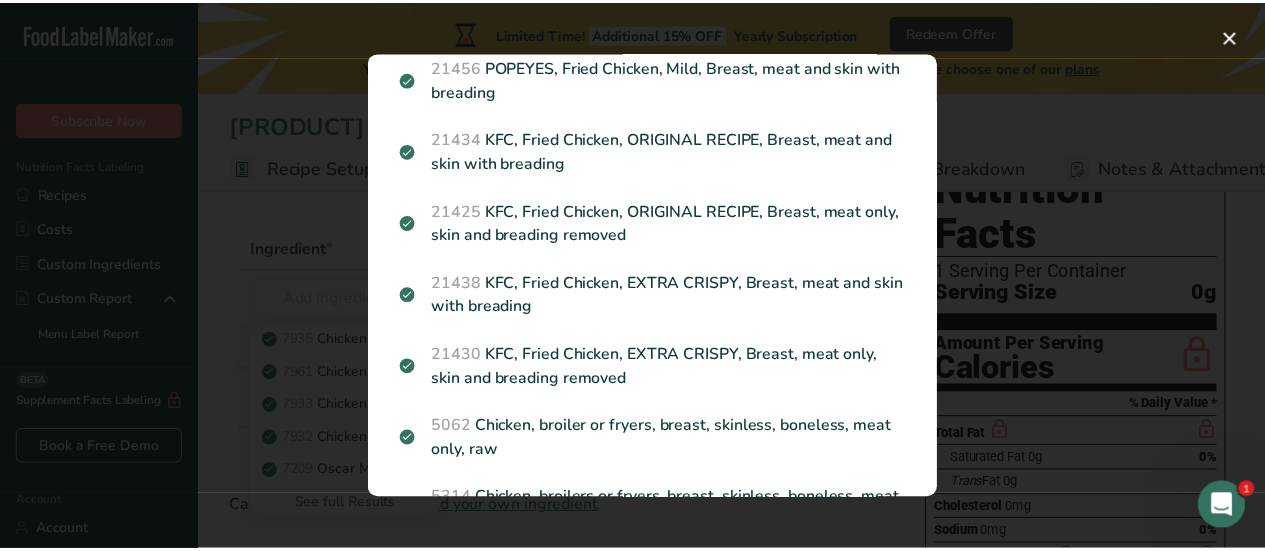 scroll, scrollTop: 1043, scrollLeft: 0, axis: vertical 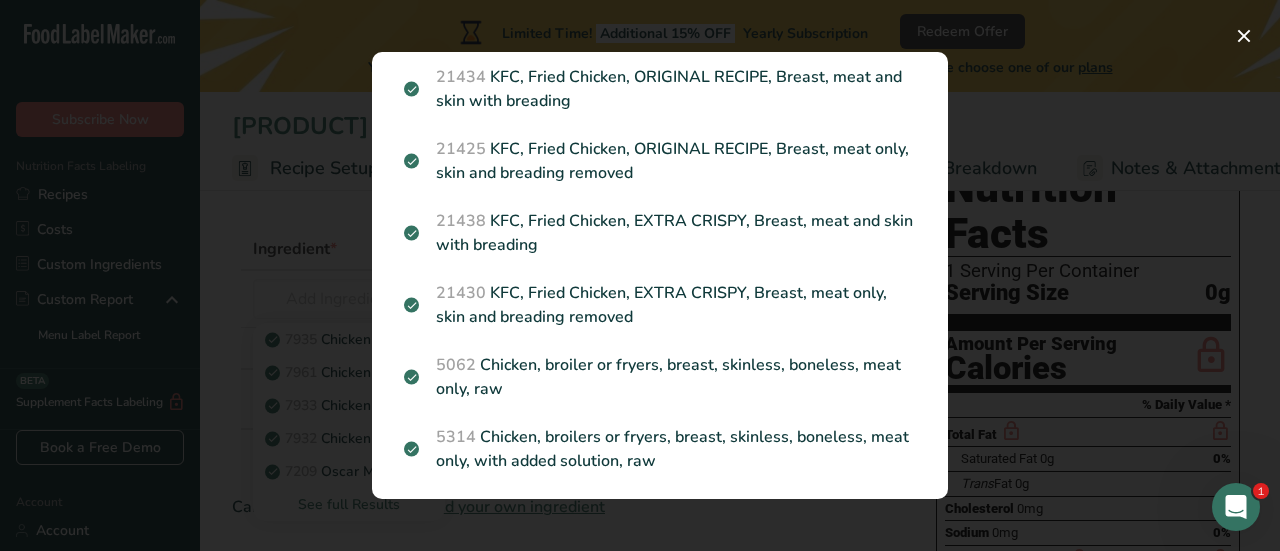 click at bounding box center [640, 275] 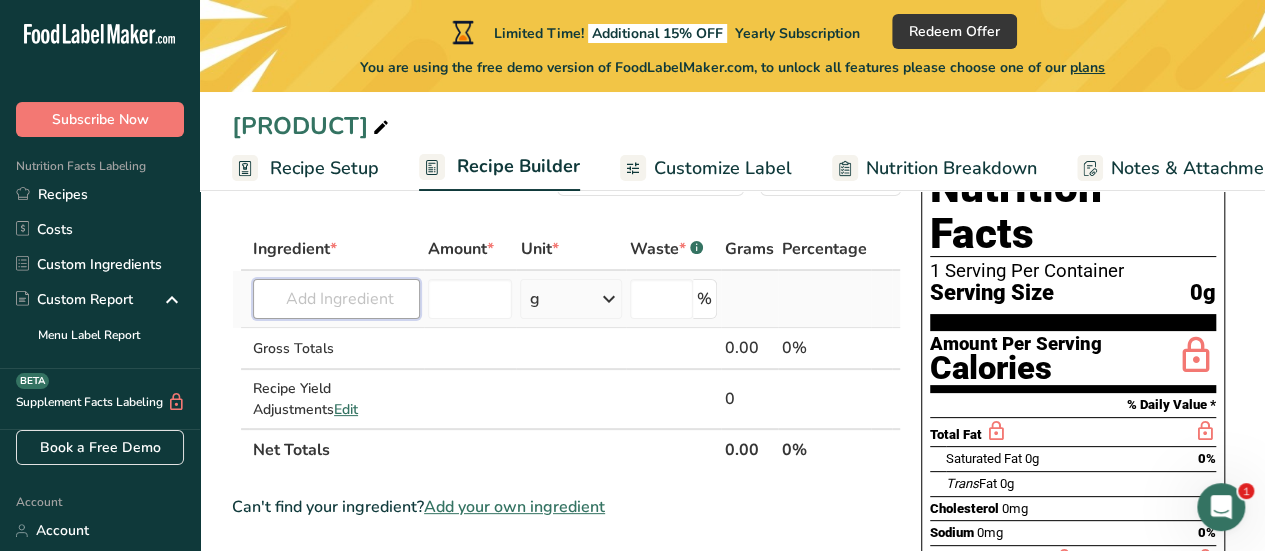 click at bounding box center [336, 299] 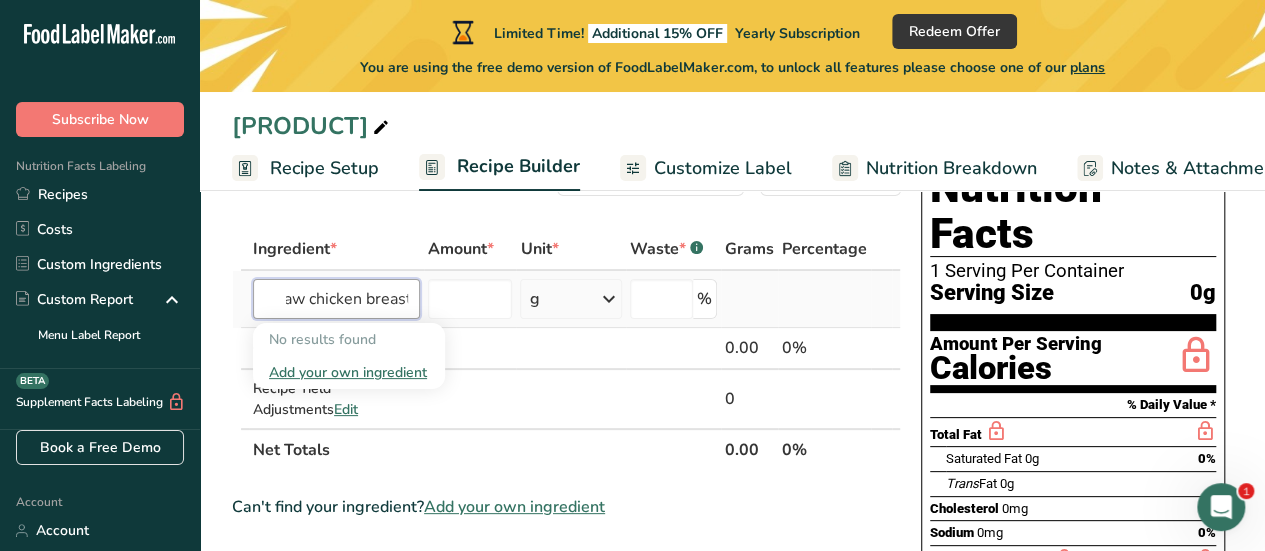 scroll, scrollTop: 0, scrollLeft: 14, axis: horizontal 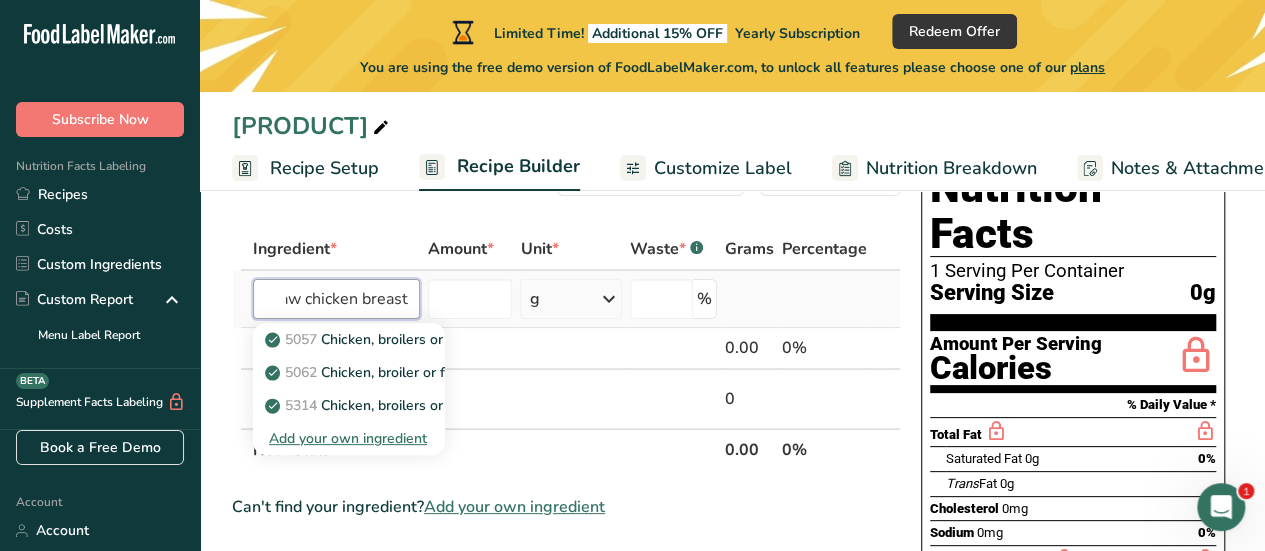 type on "raw chicken breast" 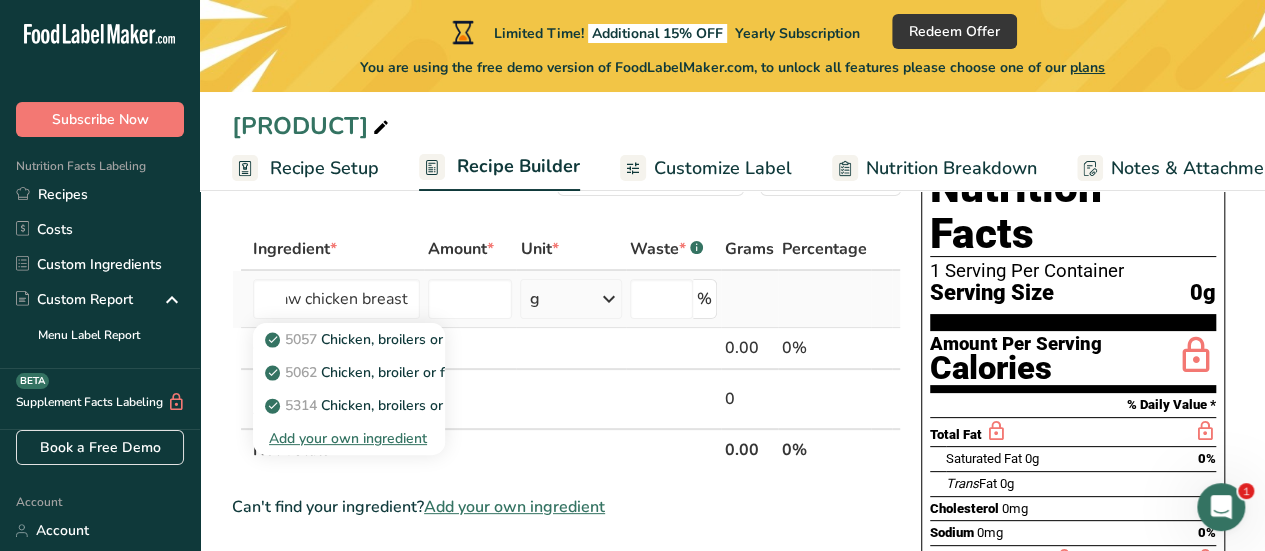 type 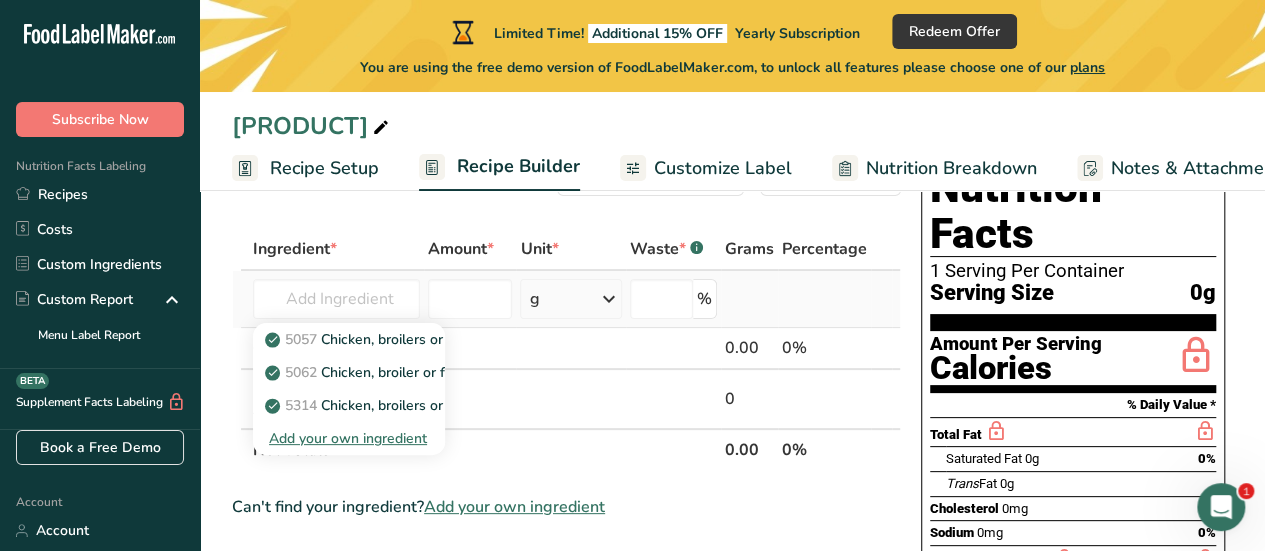 click on "Add your own ingredient" at bounding box center (349, 438) 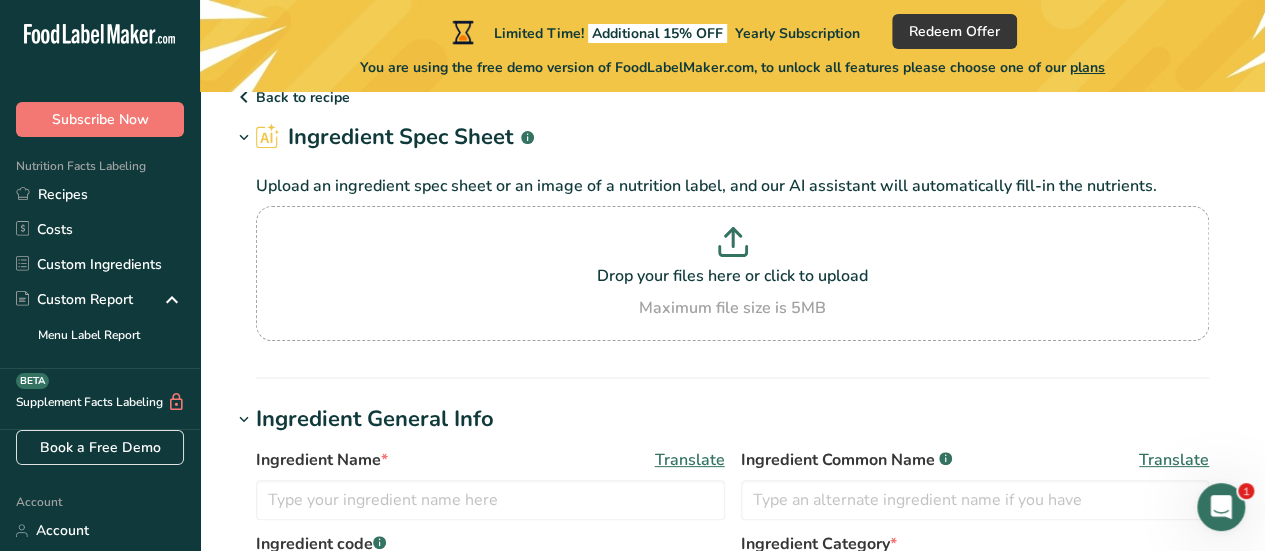 scroll, scrollTop: 0, scrollLeft: 0, axis: both 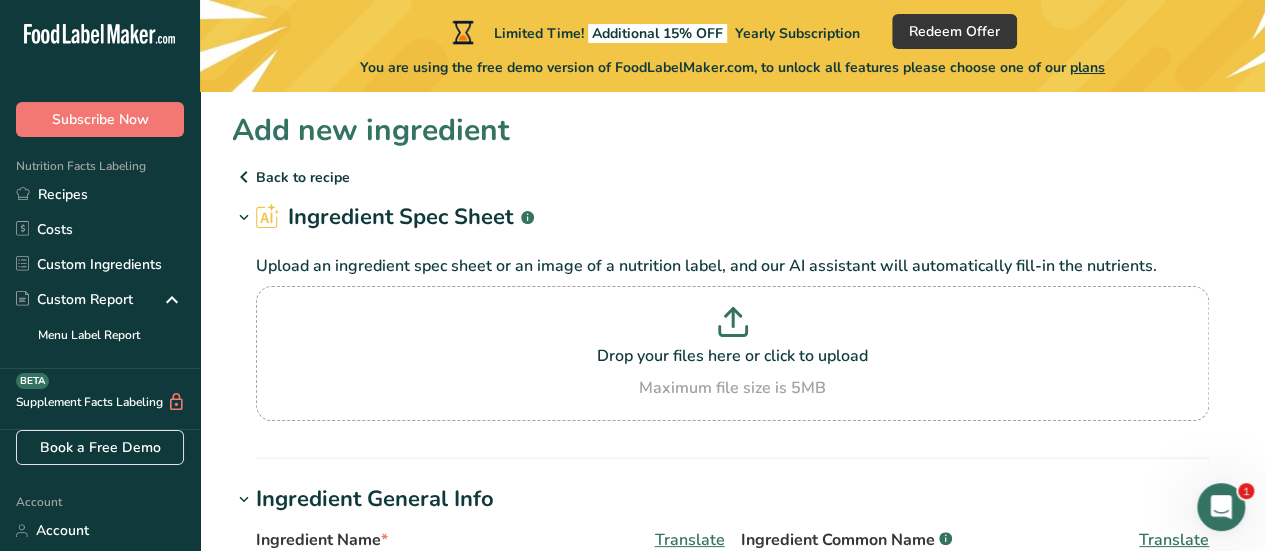 click on "Back to recipe" at bounding box center [732, 177] 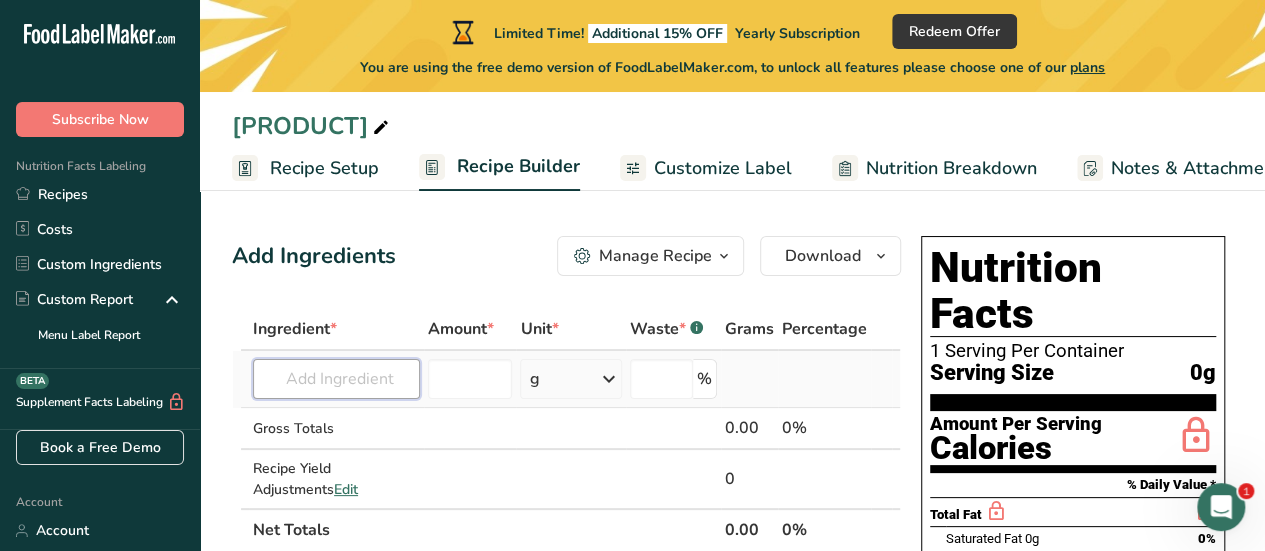 click at bounding box center (336, 379) 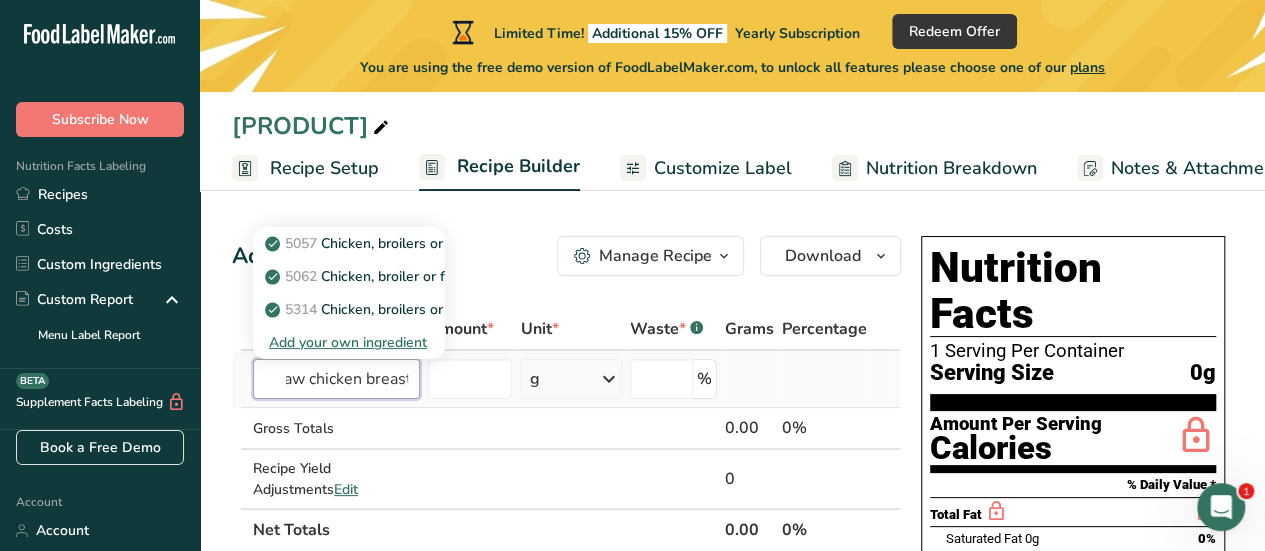 scroll, scrollTop: 0, scrollLeft: 14, axis: horizontal 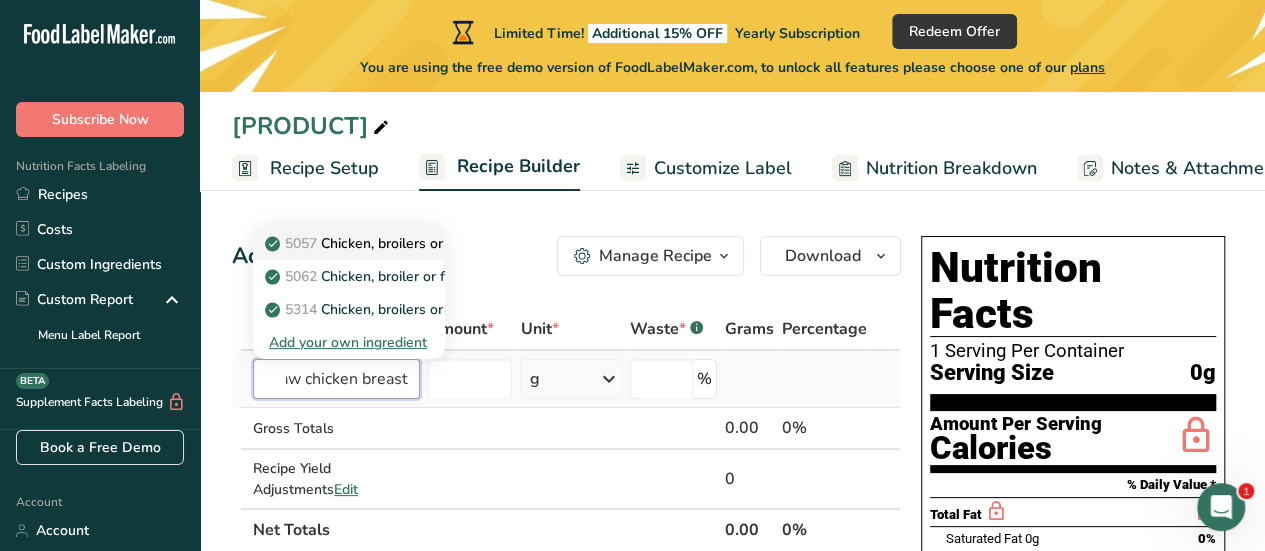 type on "raw chicken breast" 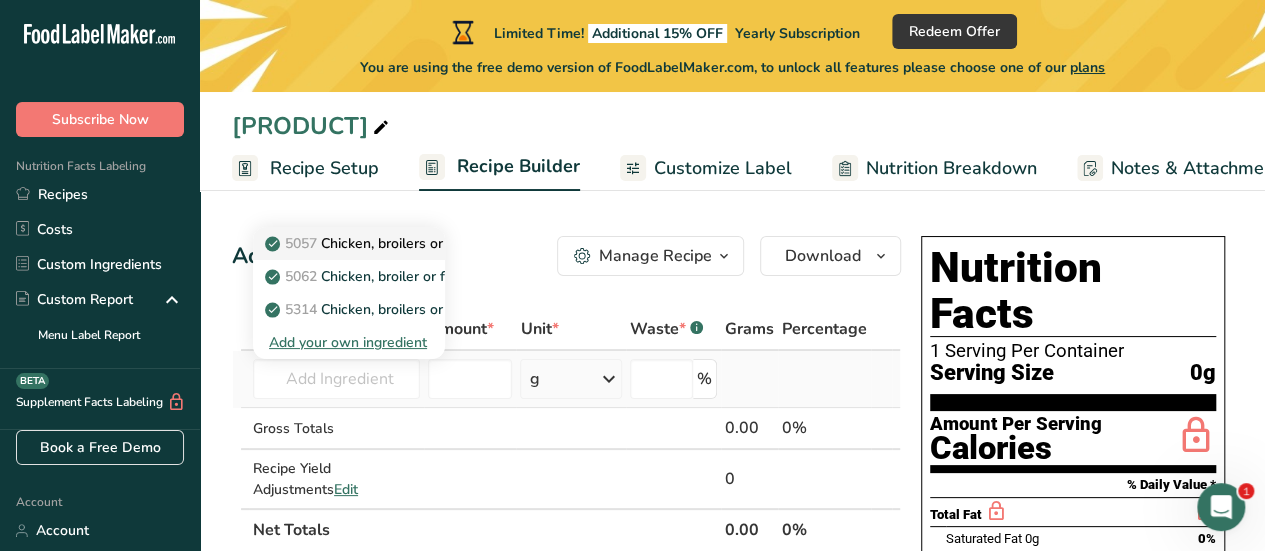 click on "[CODE]
[PRODUCT], [PRODUCT_TYPE], [PRODUCT_PART], [PRODUCT_STATE]" at bounding box center (465, 243) 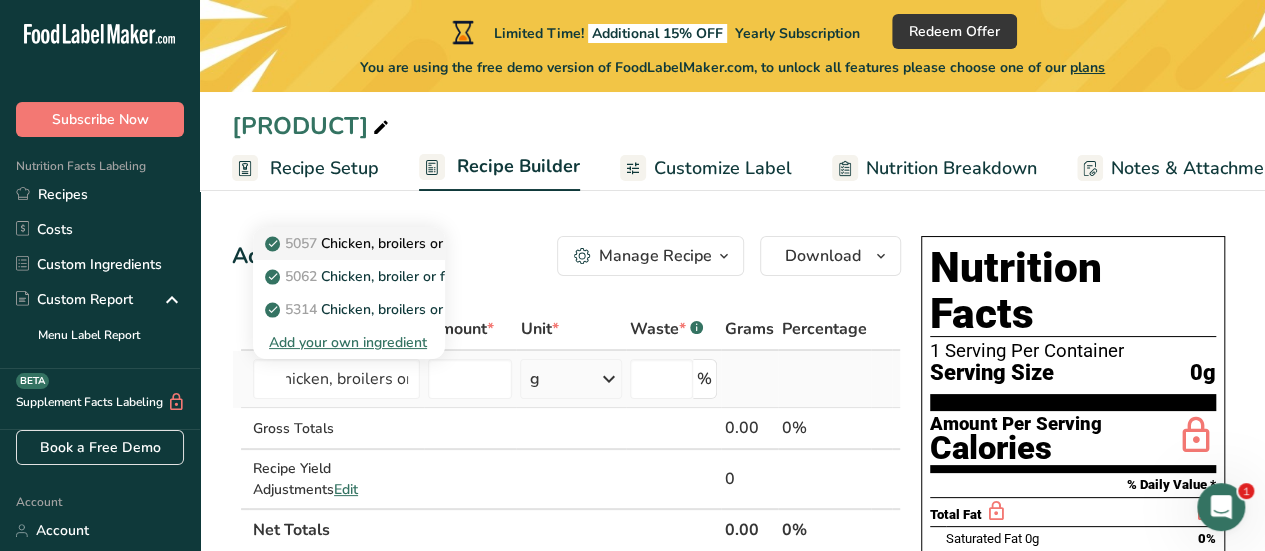scroll, scrollTop: 0, scrollLeft: 0, axis: both 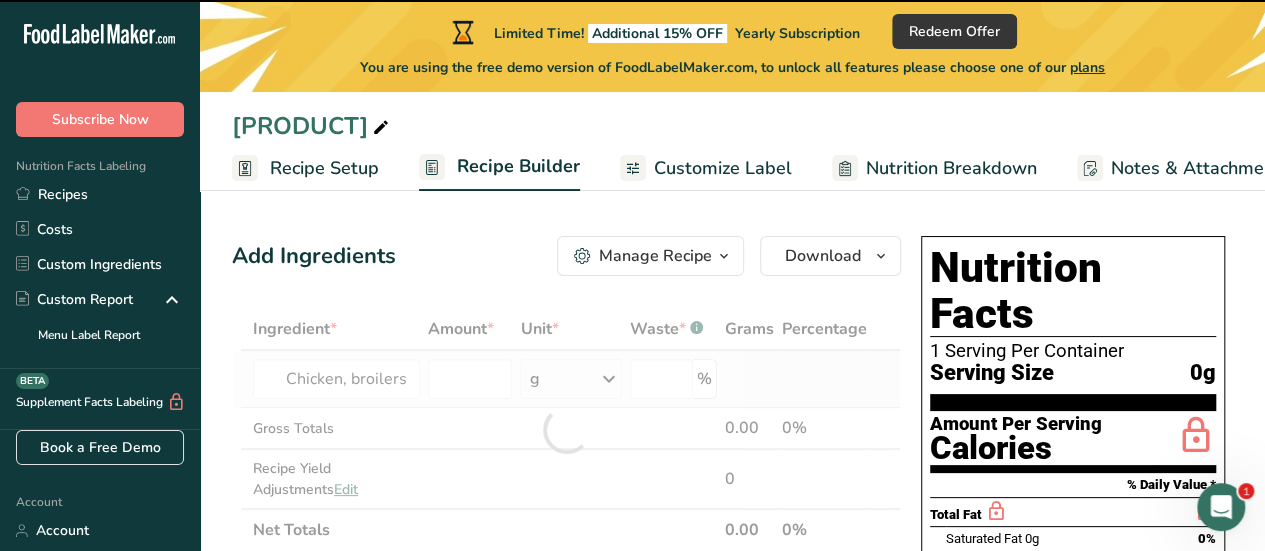type on "0" 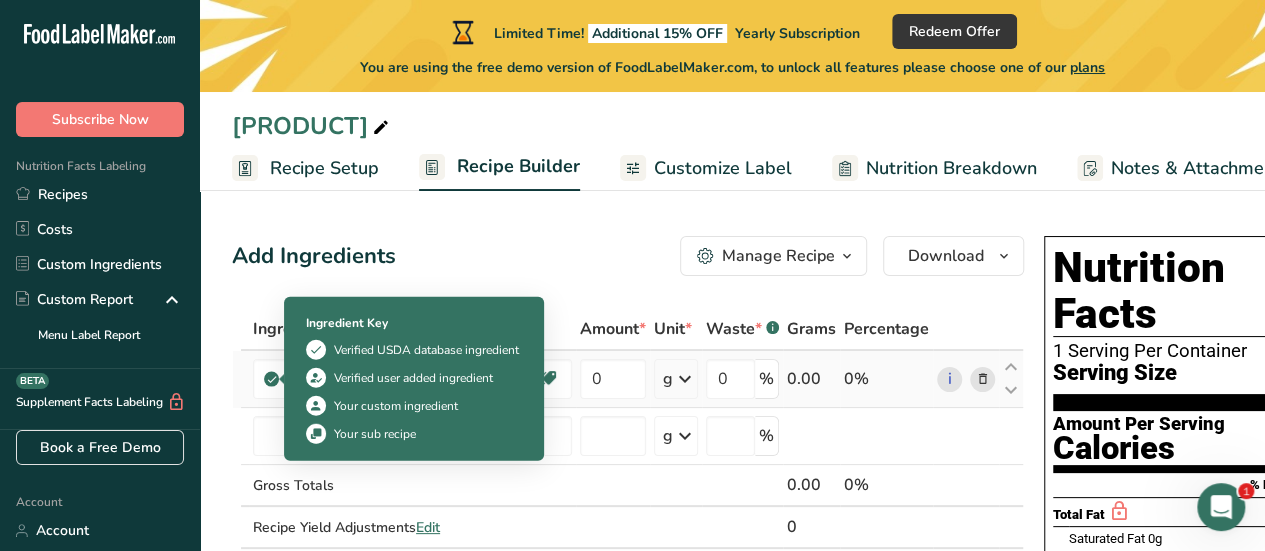 click at bounding box center [272, 379] 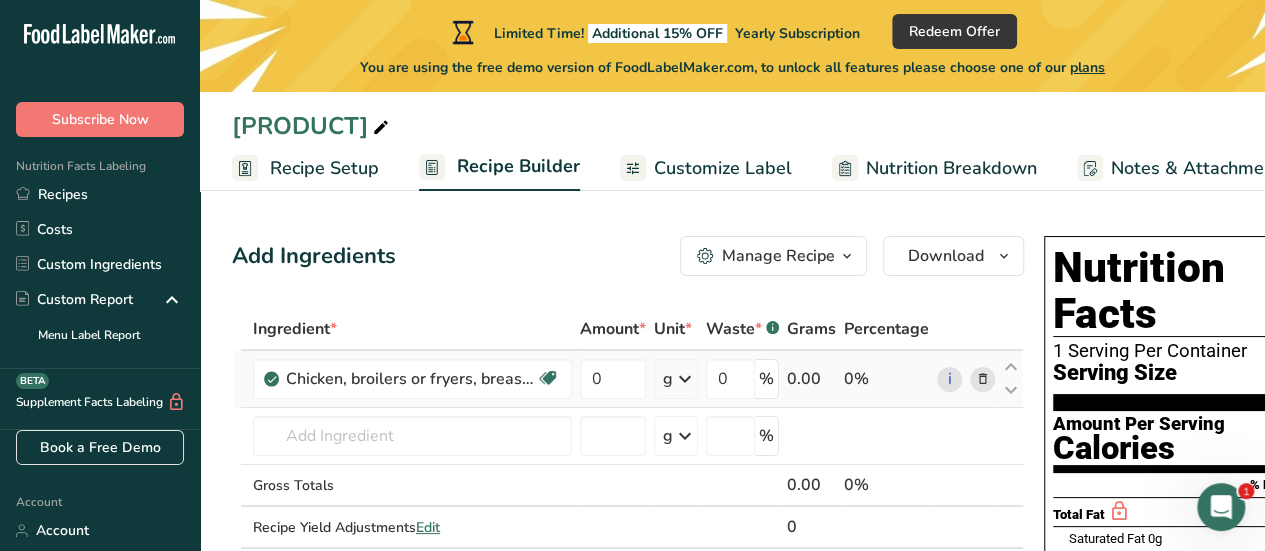 click at bounding box center (272, 379) 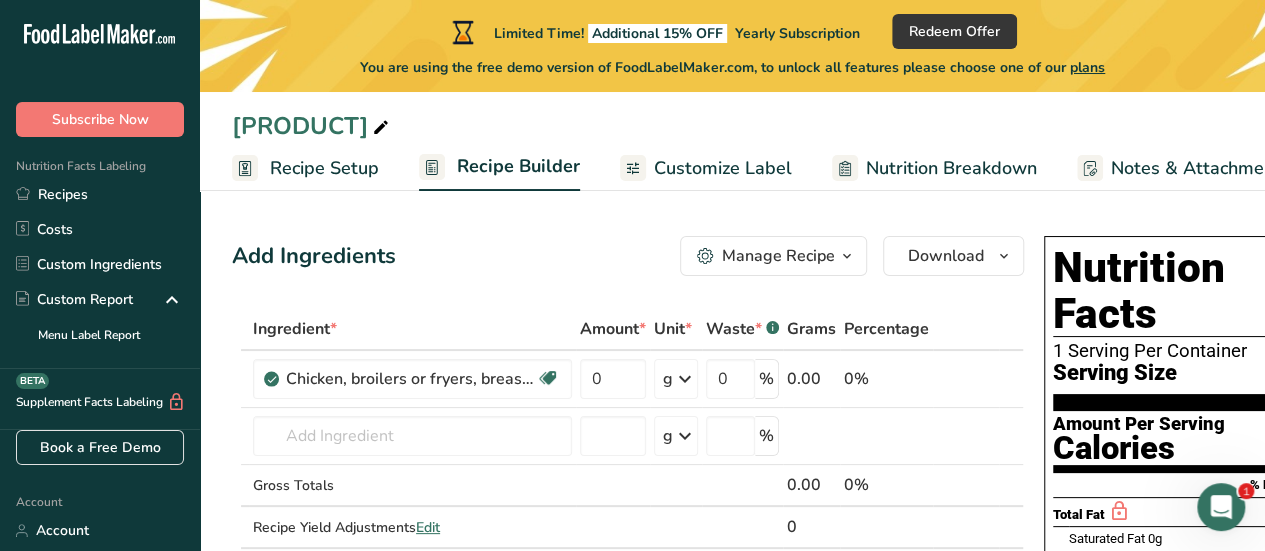 click at bounding box center (847, 256) 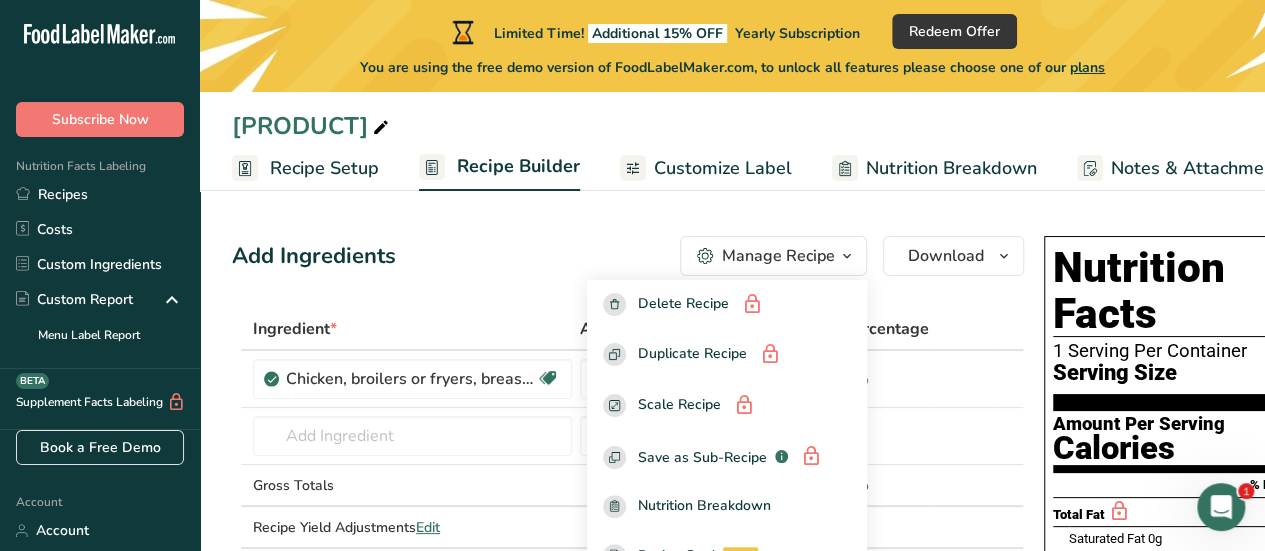 click on "Add Ingredients
Manage Recipe         Delete Recipe             Duplicate Recipe               Scale Recipe               Save as Sub-Recipe   .a-a{fill:#347362;}.b-a{fill:#fff;}                                 Nutrition Breakdown                 Recipe Card
NEW
Amino Acids Pattern Report             Activity History
Download
Choose your preferred label style
Standard FDA label
Standard FDA label
The most common format for nutrition facts labels in compliance with the FDA's typeface, style and requirements
Tabular FDA label
A label format compliant with the FDA regulations presented in a tabular (horizontal) display.
Linear FDA label
A simple linear display for small sized packages.
Simplified FDA label" at bounding box center (628, 256) 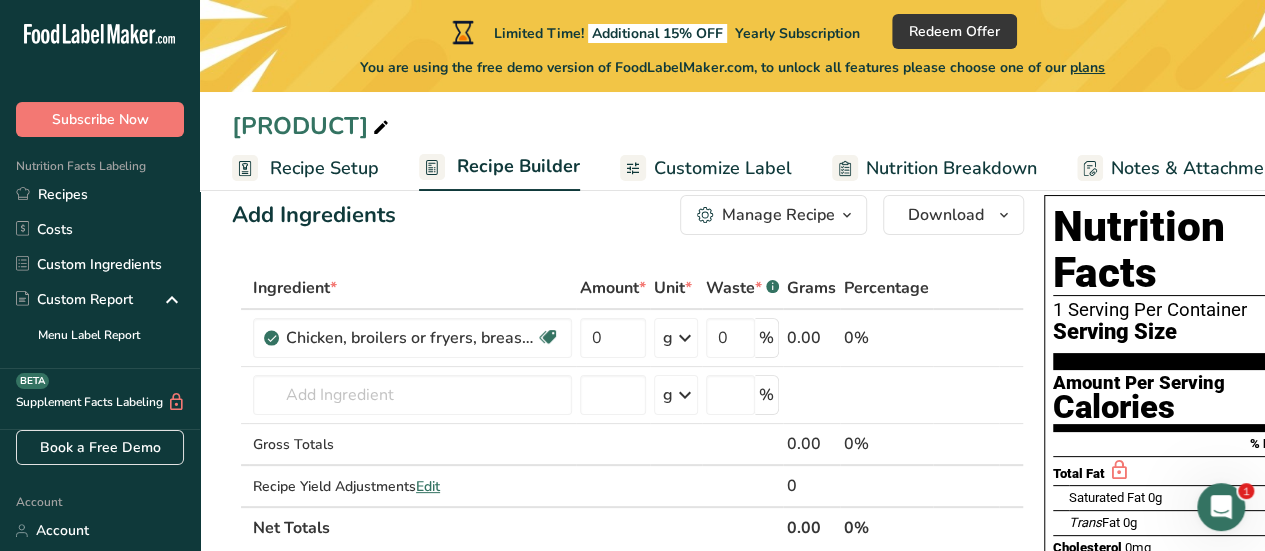 scroll, scrollTop: 85, scrollLeft: 0, axis: vertical 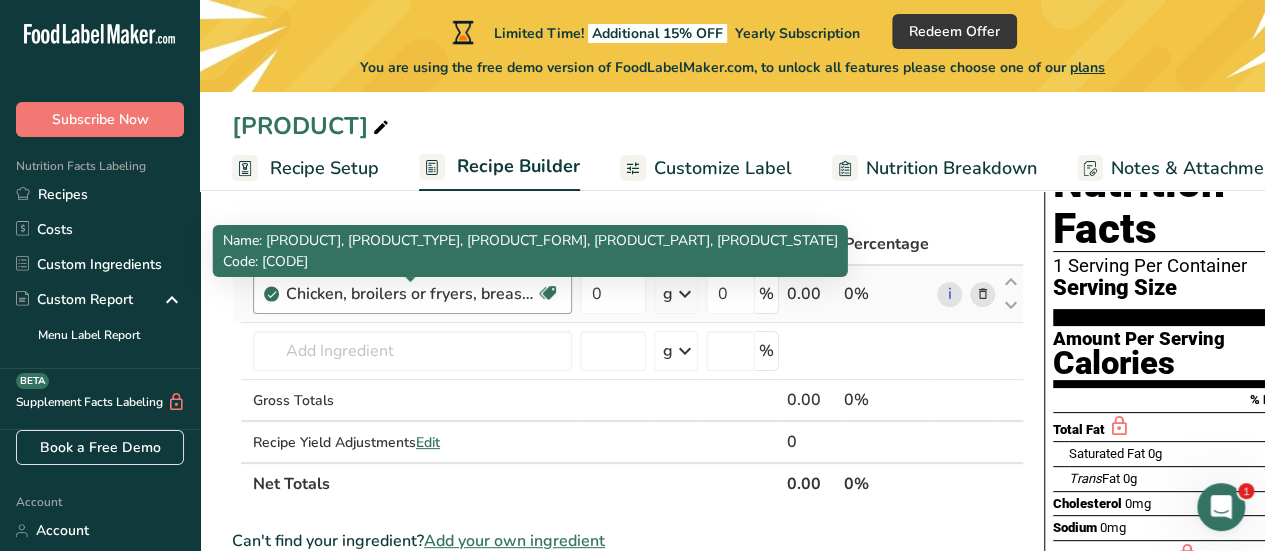 click on "Chicken, broilers or fryers, breast, meat and skin, raw" at bounding box center [411, 294] 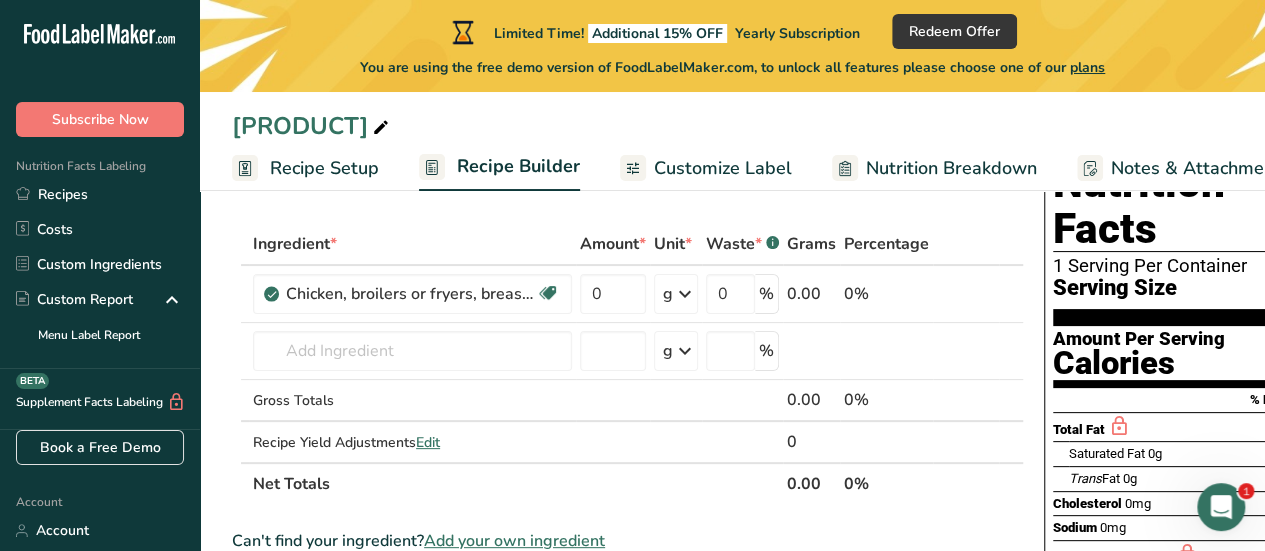 scroll, scrollTop: 0, scrollLeft: 0, axis: both 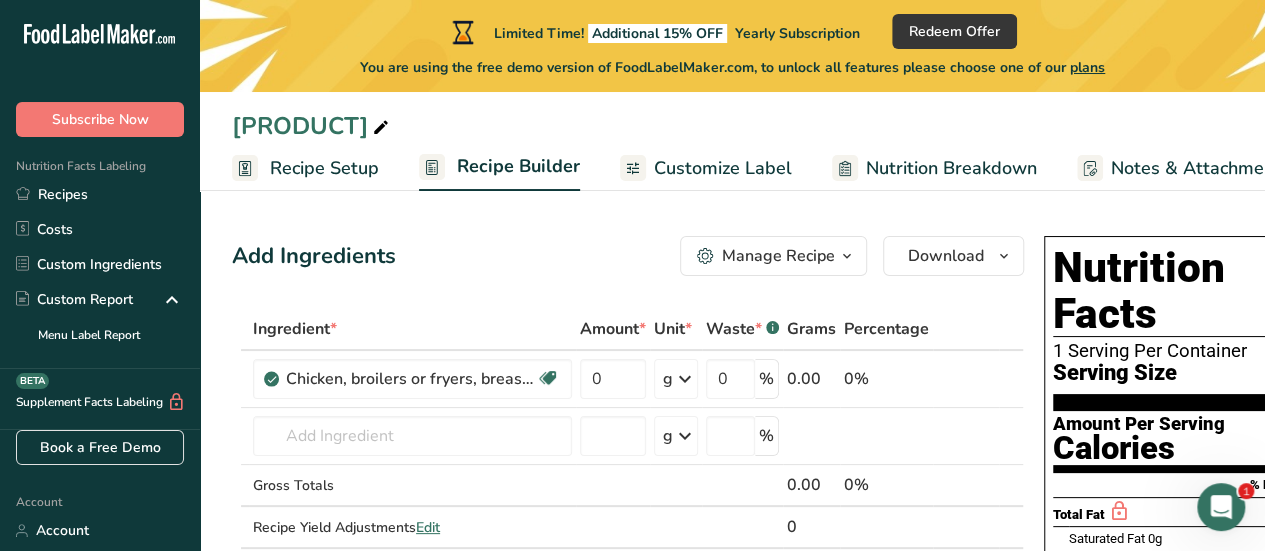 click at bounding box center (847, 256) 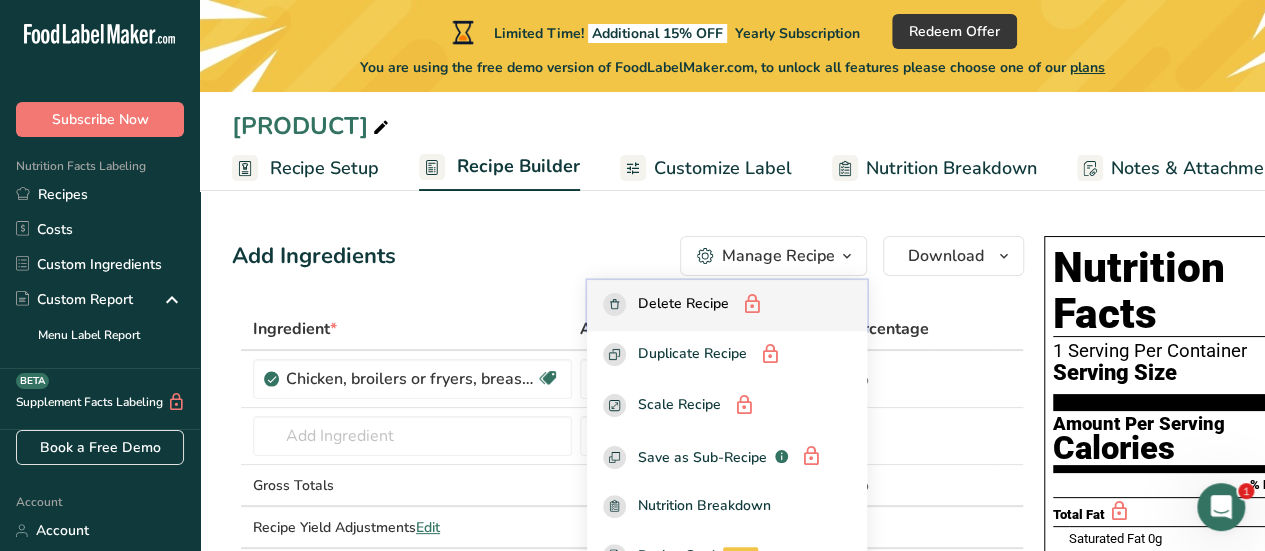 click on "Delete Recipe" at bounding box center (727, 305) 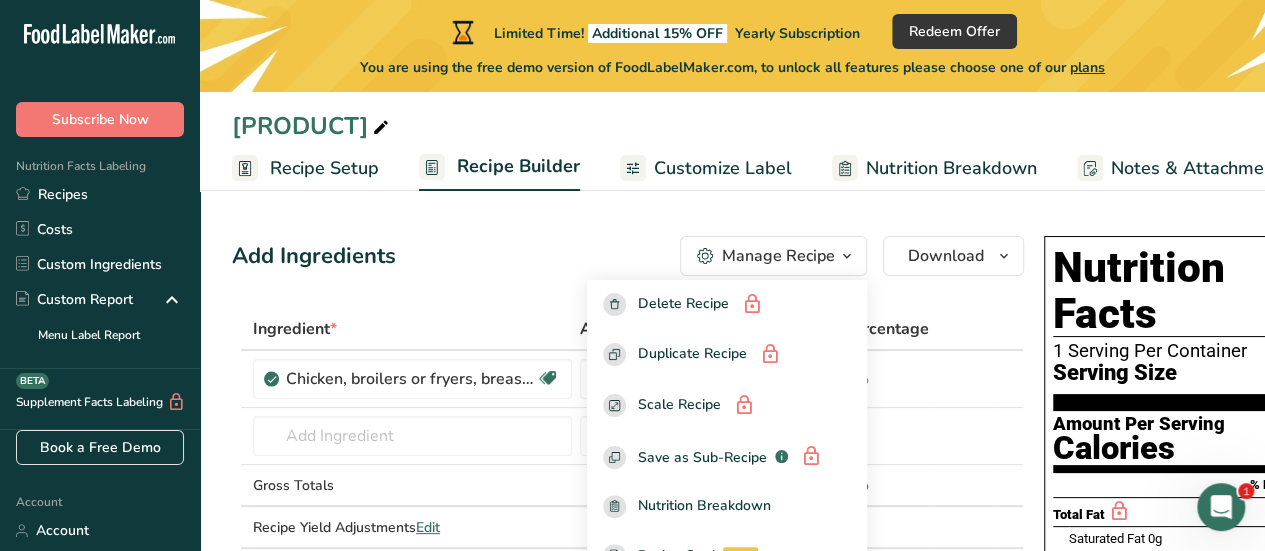click on "Add Ingredients
Manage Recipe         Delete Recipe             Duplicate Recipe               Scale Recipe               Save as Sub-Recipe   .a-a{fill:#347362;}.b-a{fill:#fff;}                                 Nutrition Breakdown                 Recipe Card
NEW
Amino Acids Pattern Report             Activity History
Download
Choose your preferred label style
Standard FDA label
Standard FDA label
The most common format for nutrition facts labels in compliance with the FDA's typeface, style and requirements
Tabular FDA label
A label format compliant with the FDA regulations presented in a tabular (horizontal) display.
Linear FDA label
A simple linear display for small sized packages.
Simplified FDA label" at bounding box center (628, 256) 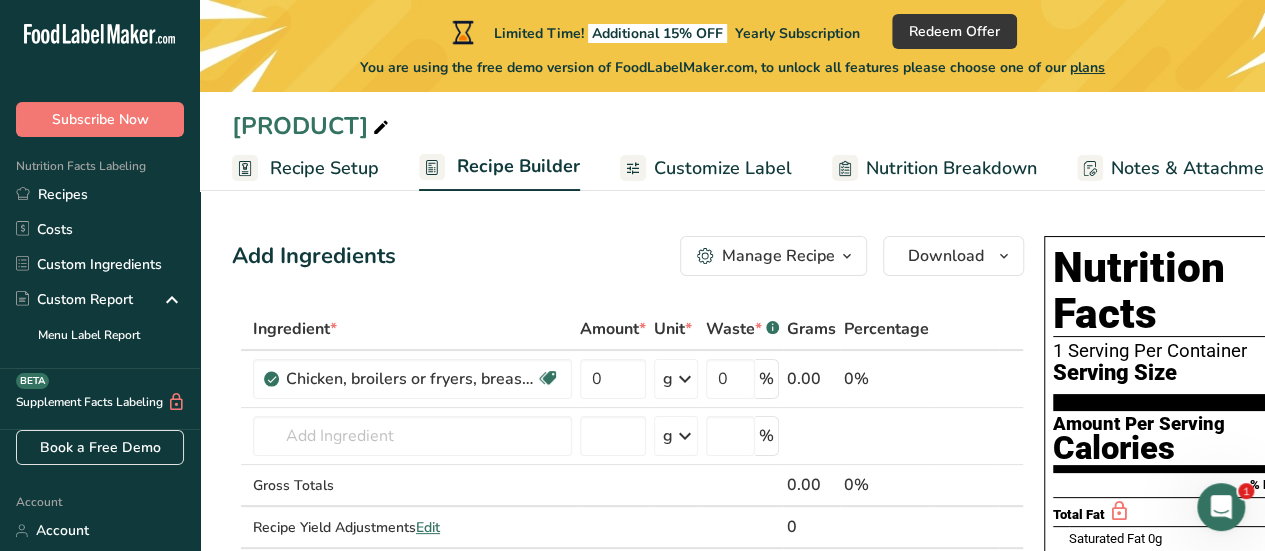 click on "Recipe Setup" at bounding box center (324, 168) 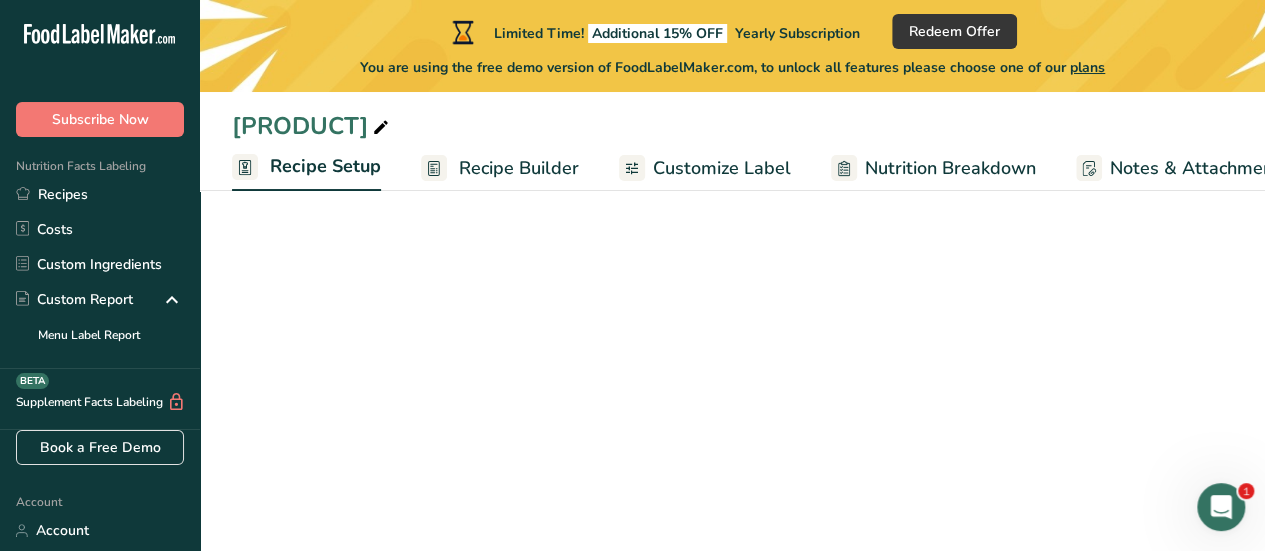 scroll, scrollTop: 0, scrollLeft: 7, axis: horizontal 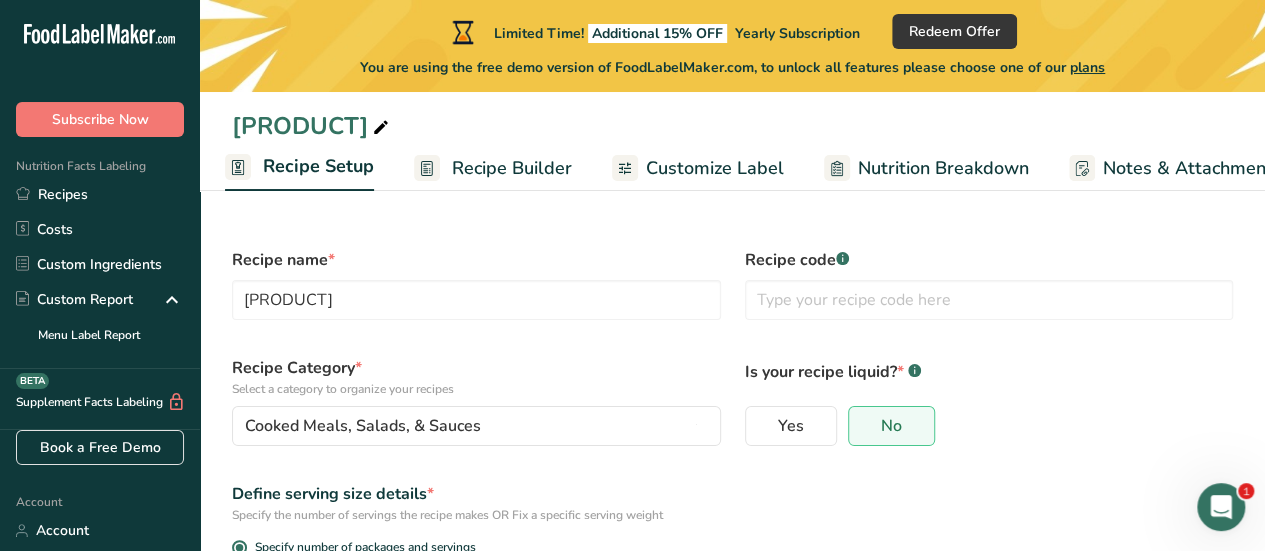 click on "Recipe Builder" at bounding box center (512, 168) 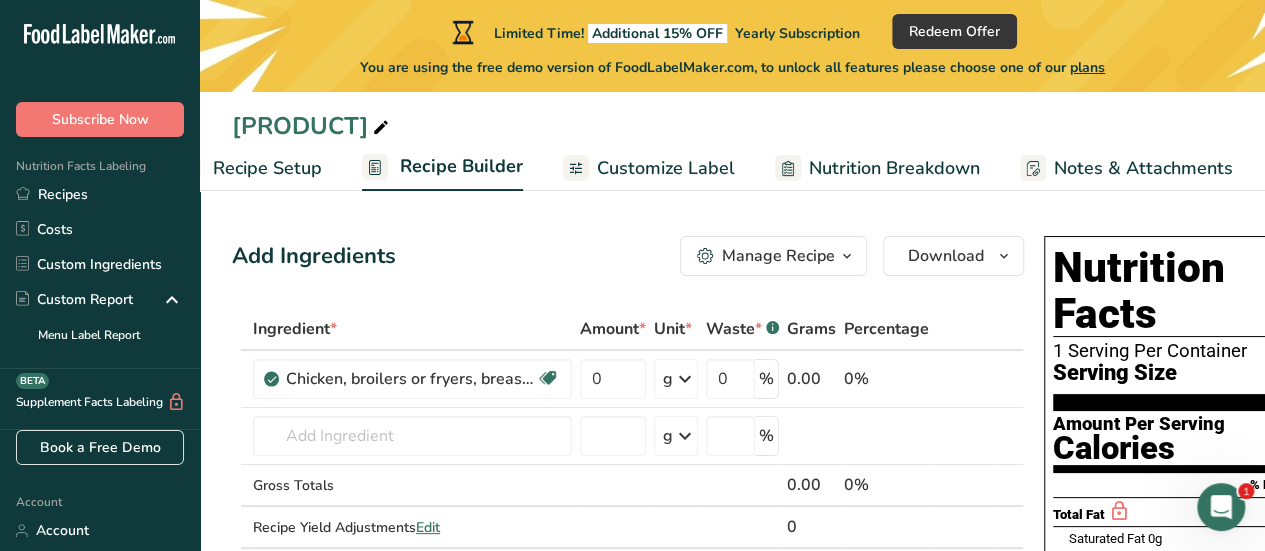 scroll, scrollTop: 0, scrollLeft: 193, axis: horizontal 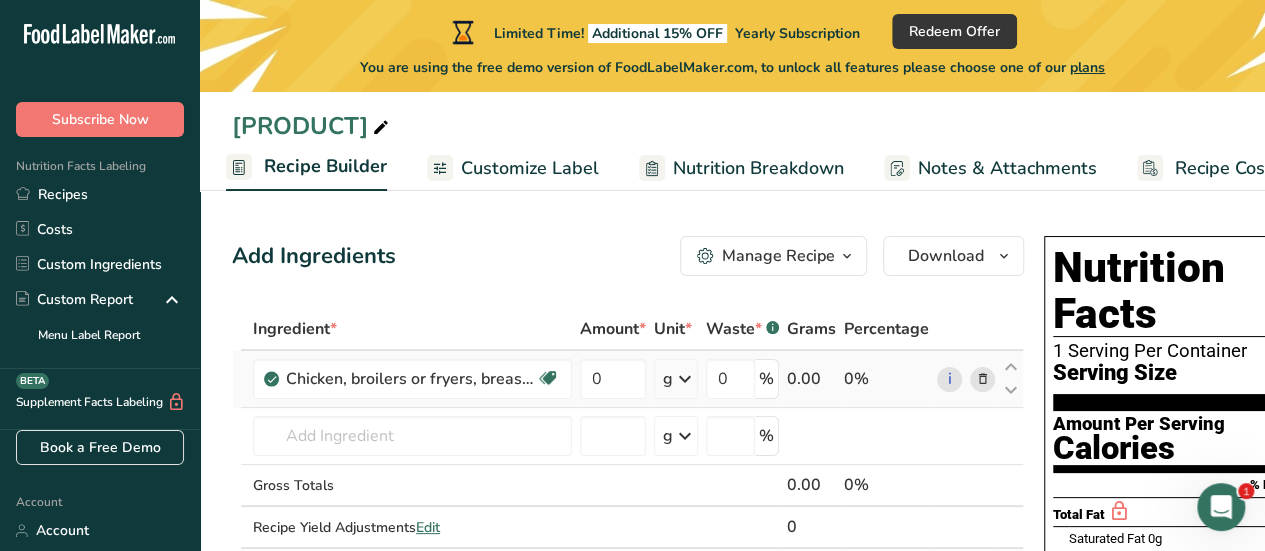 click at bounding box center [983, 379] 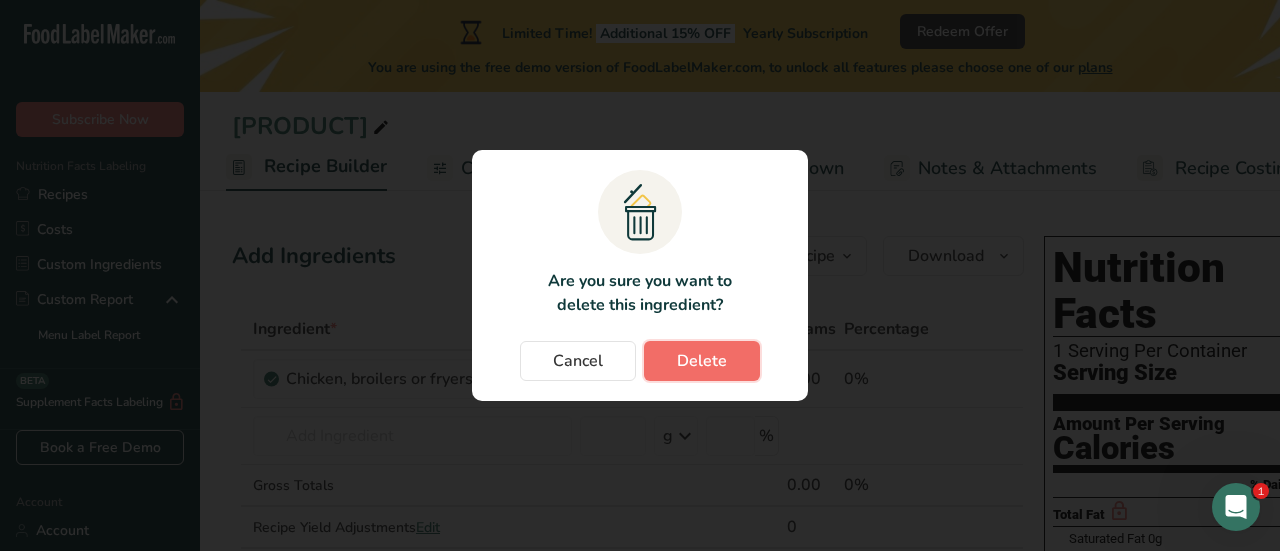 click on "Delete" at bounding box center [702, 361] 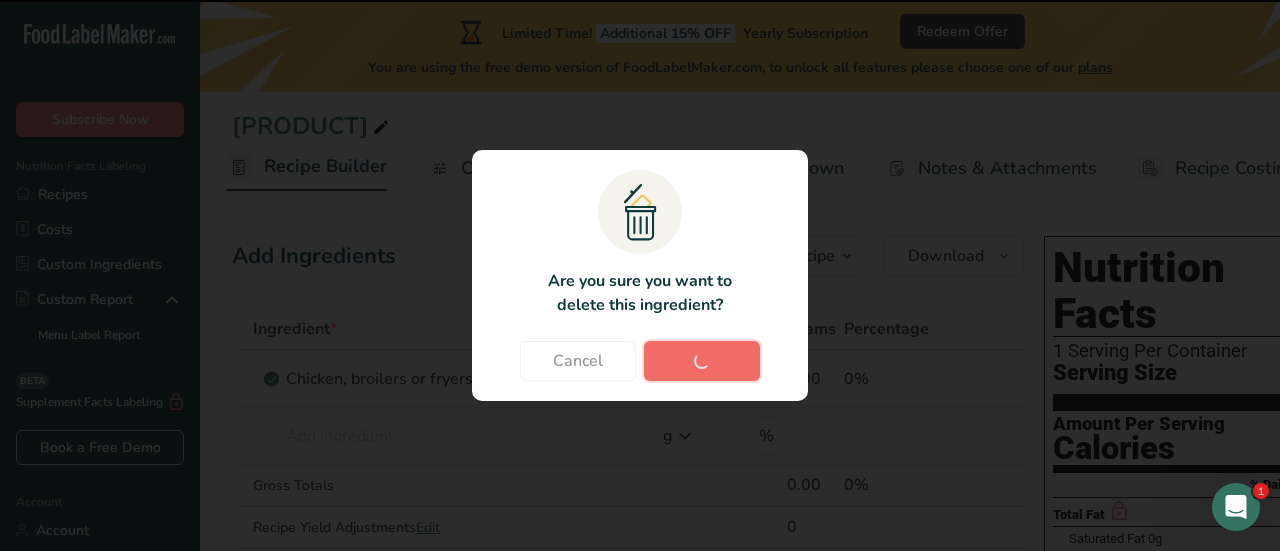 type 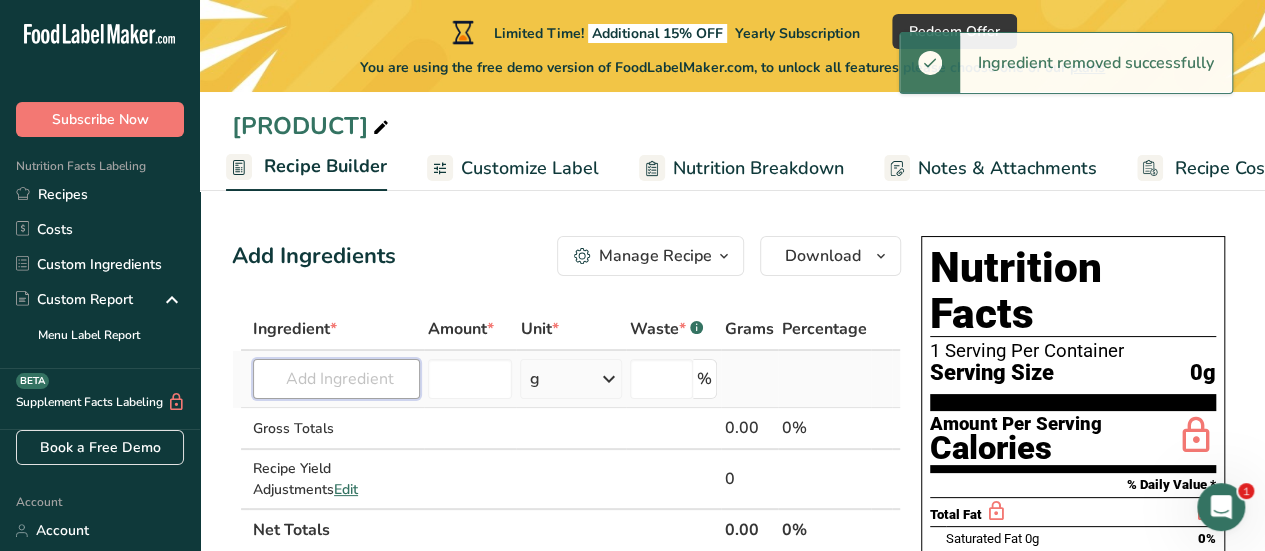 click at bounding box center [336, 379] 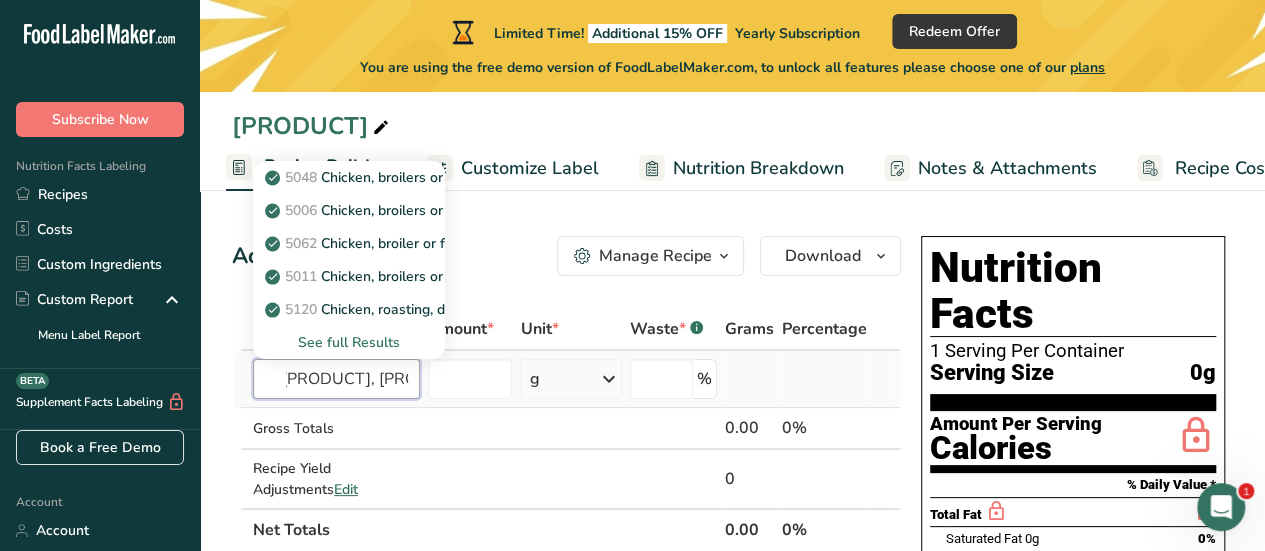 scroll, scrollTop: 0, scrollLeft: 18, axis: horizontal 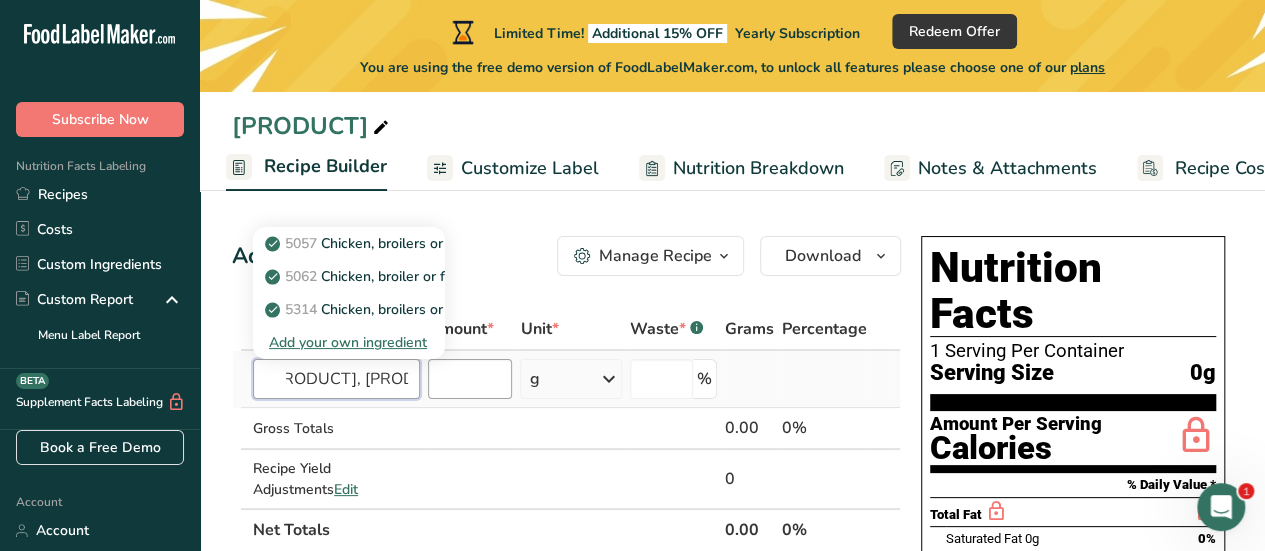 type on "[PRODUCT], [PRODUCT_STATE]" 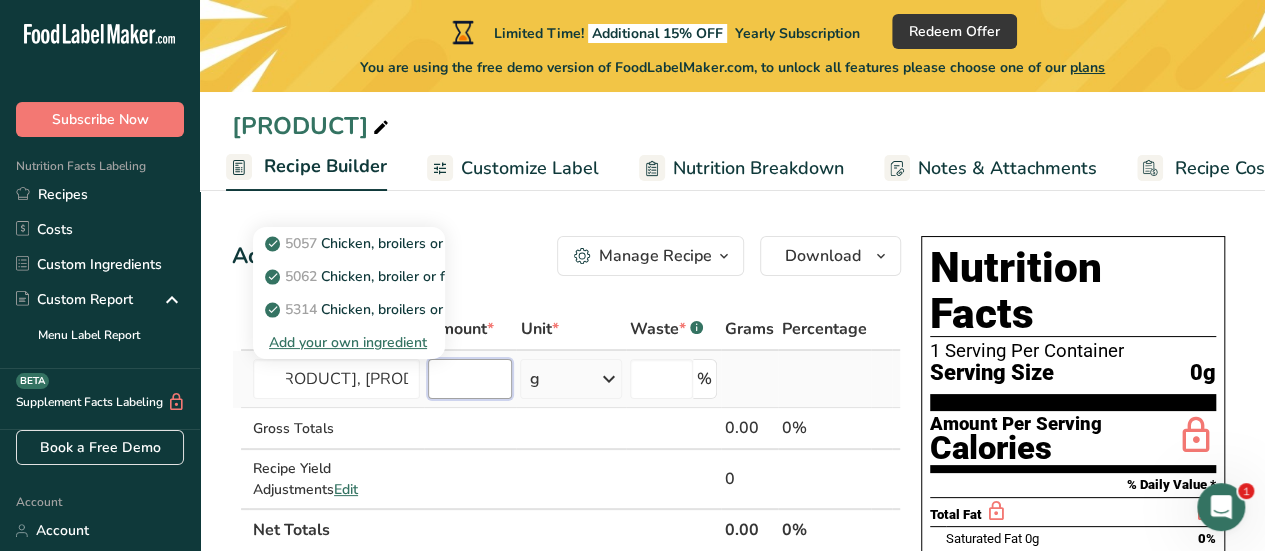 type 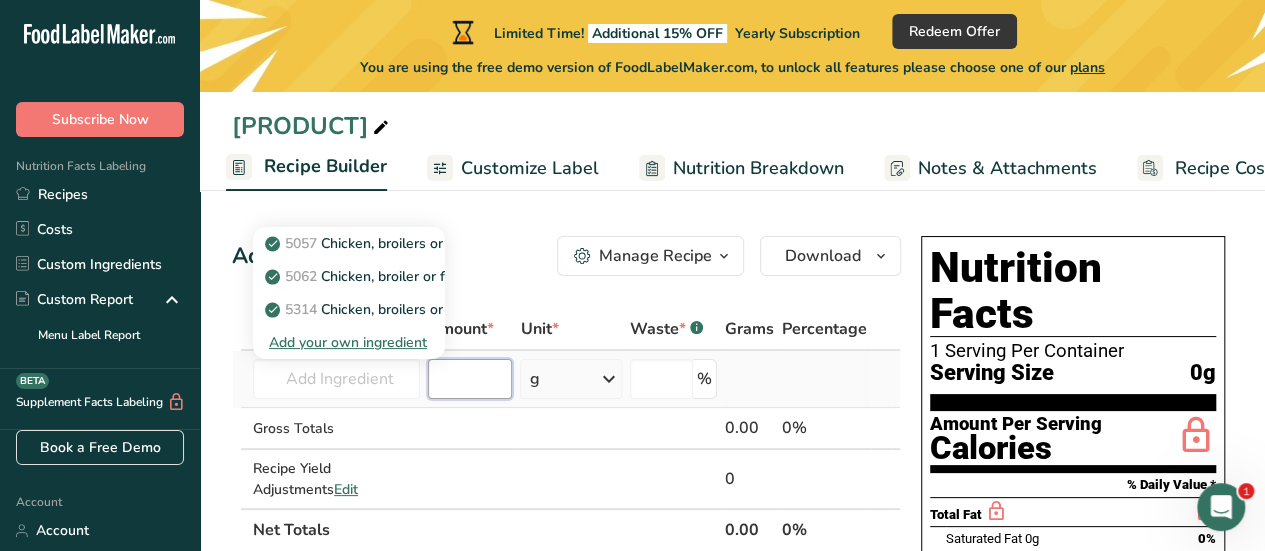 click at bounding box center (470, 379) 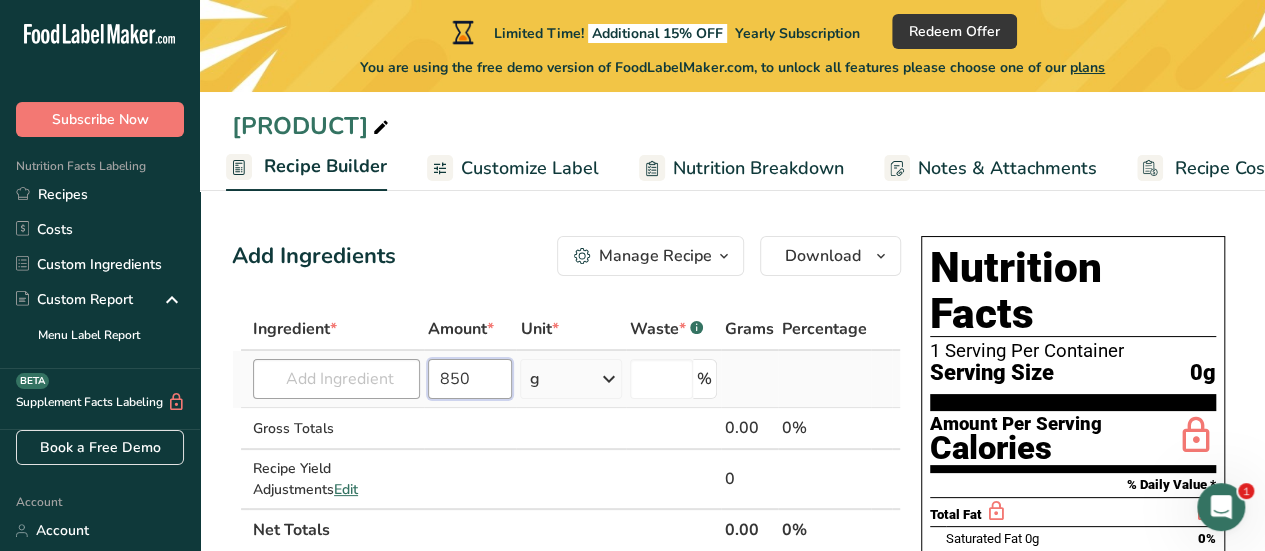 type on "850" 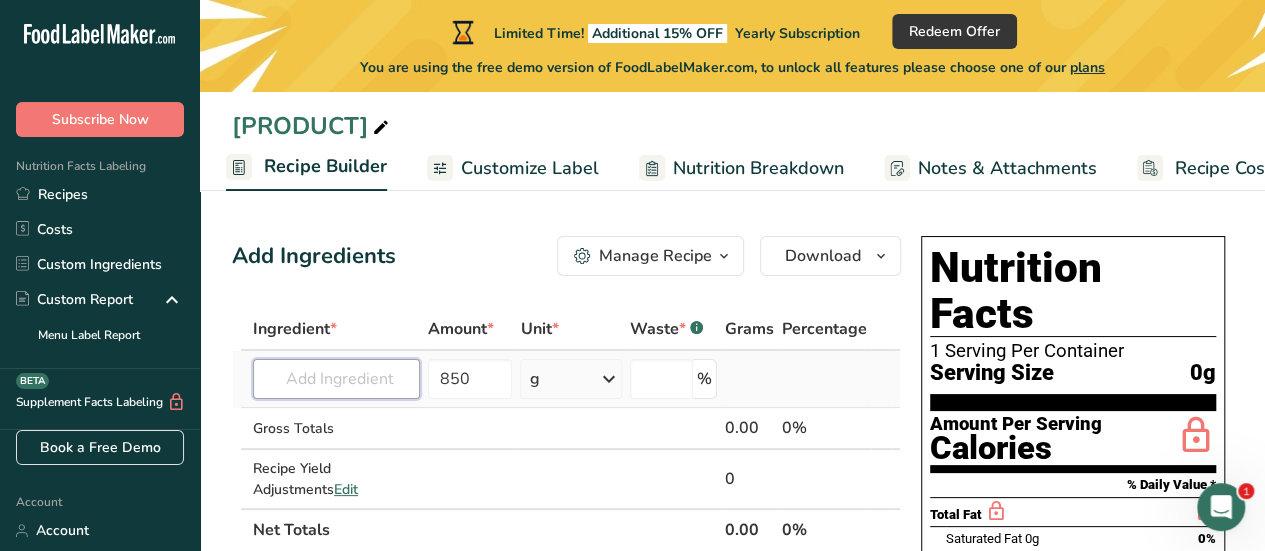 click at bounding box center (336, 379) 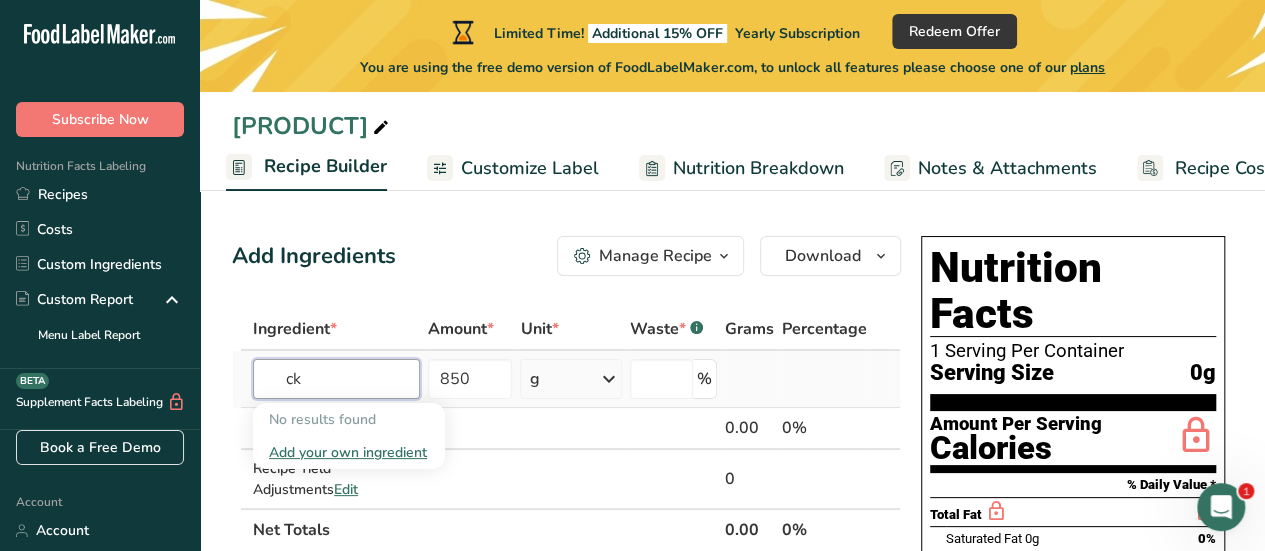 type on "ck" 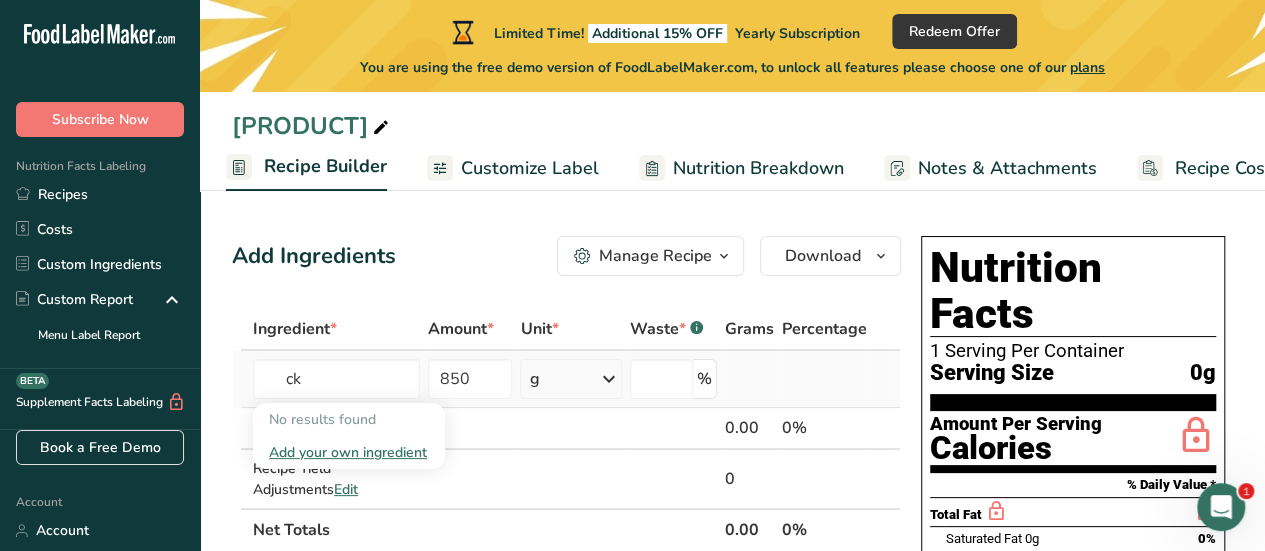 type 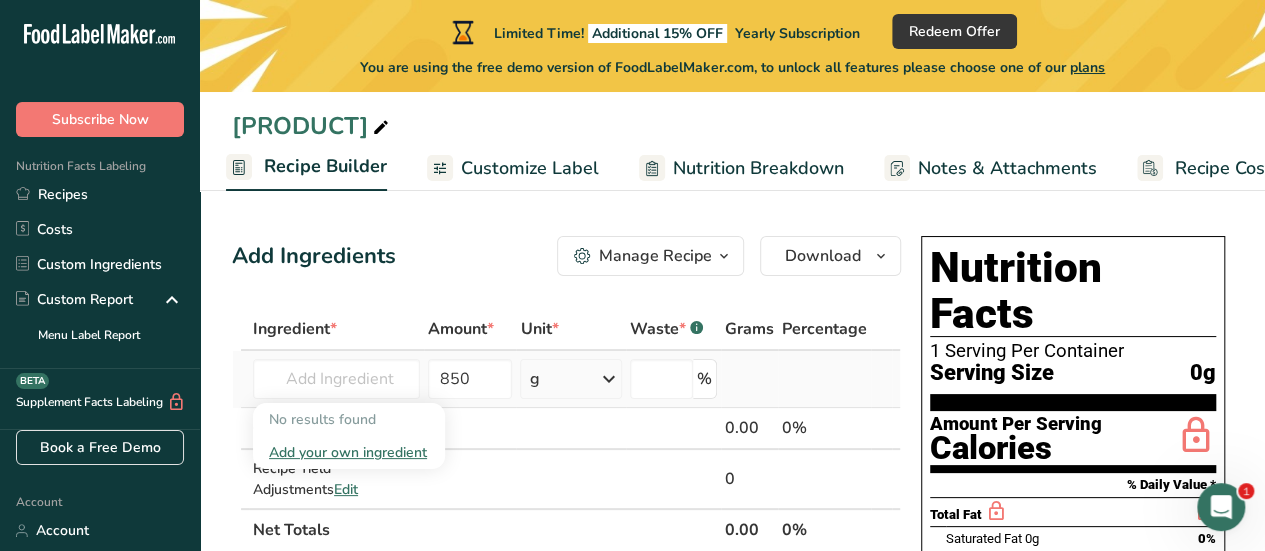 click on "Add your own ingredient" at bounding box center [349, 452] 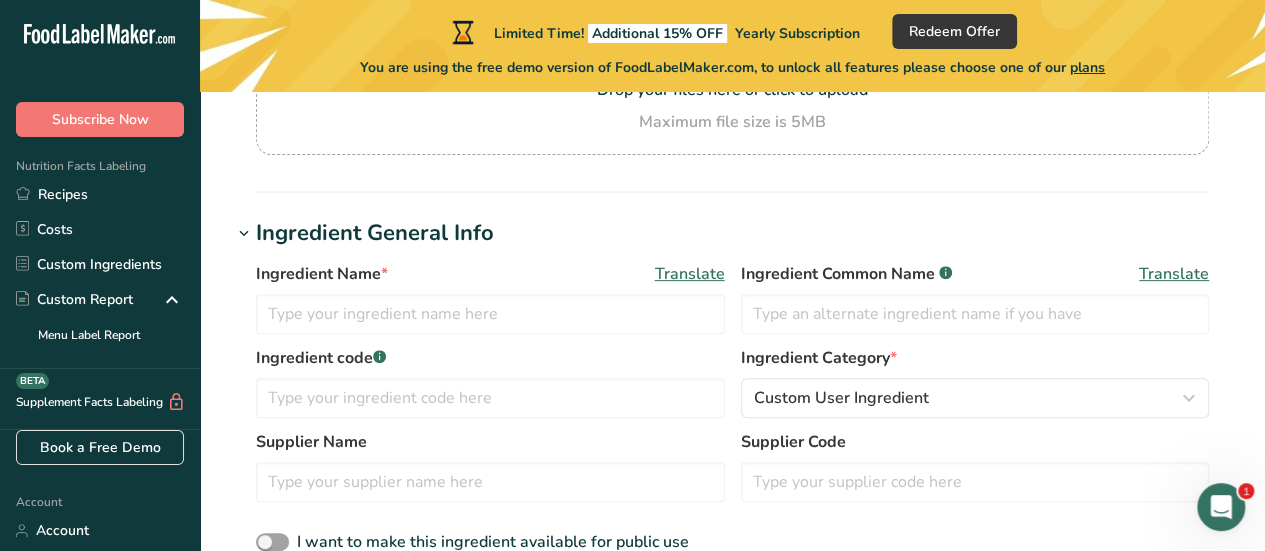 scroll, scrollTop: 306, scrollLeft: 0, axis: vertical 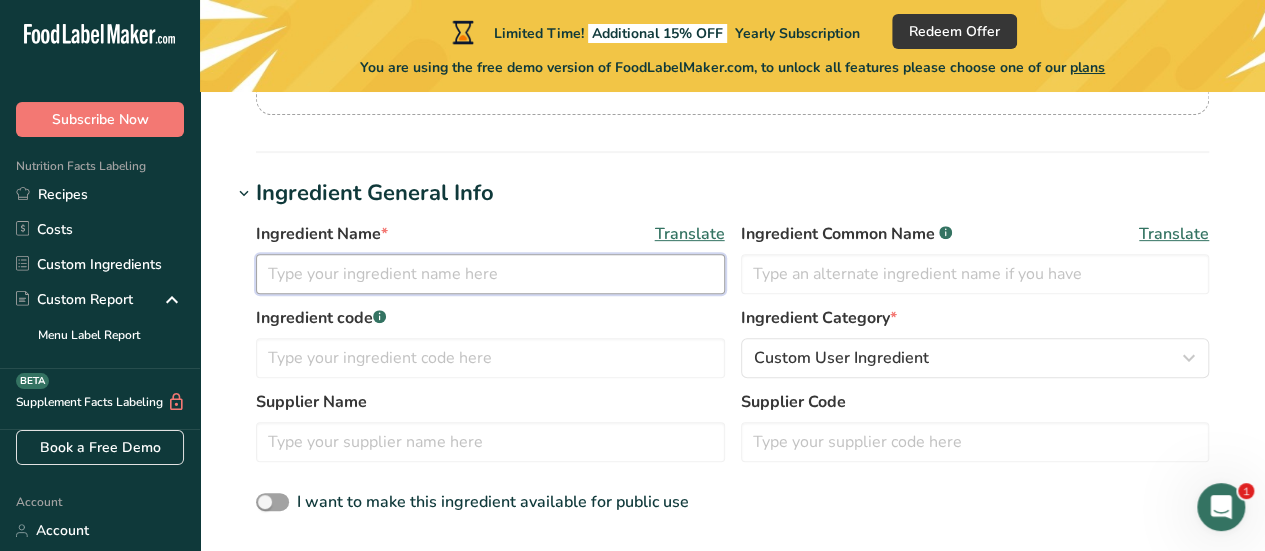 click at bounding box center (490, 274) 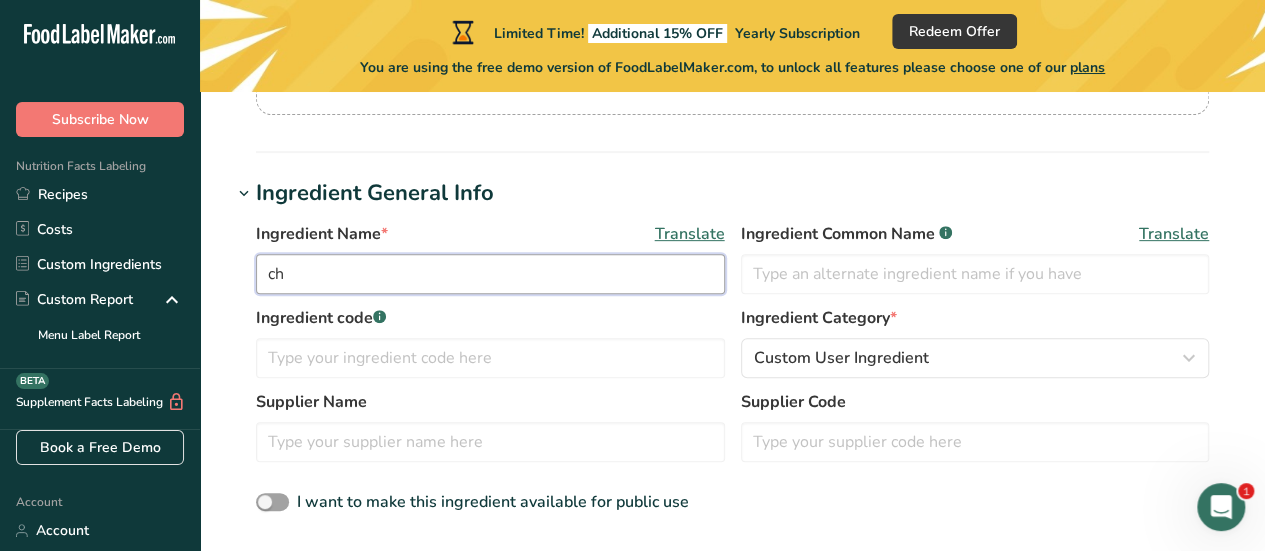 type on "c" 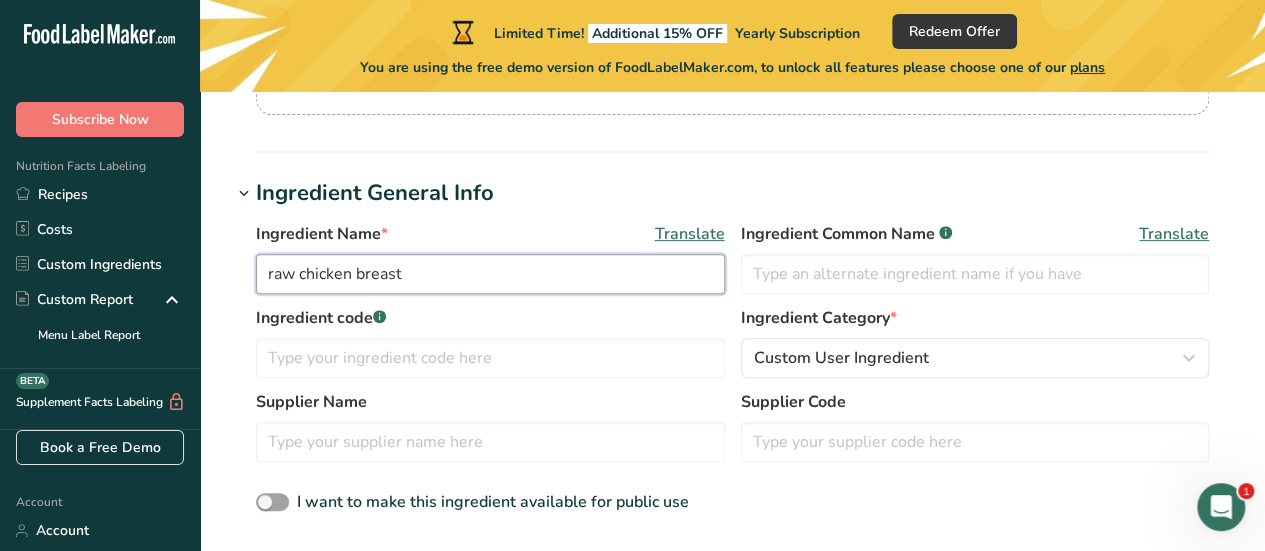 type on "raw chicken breast" 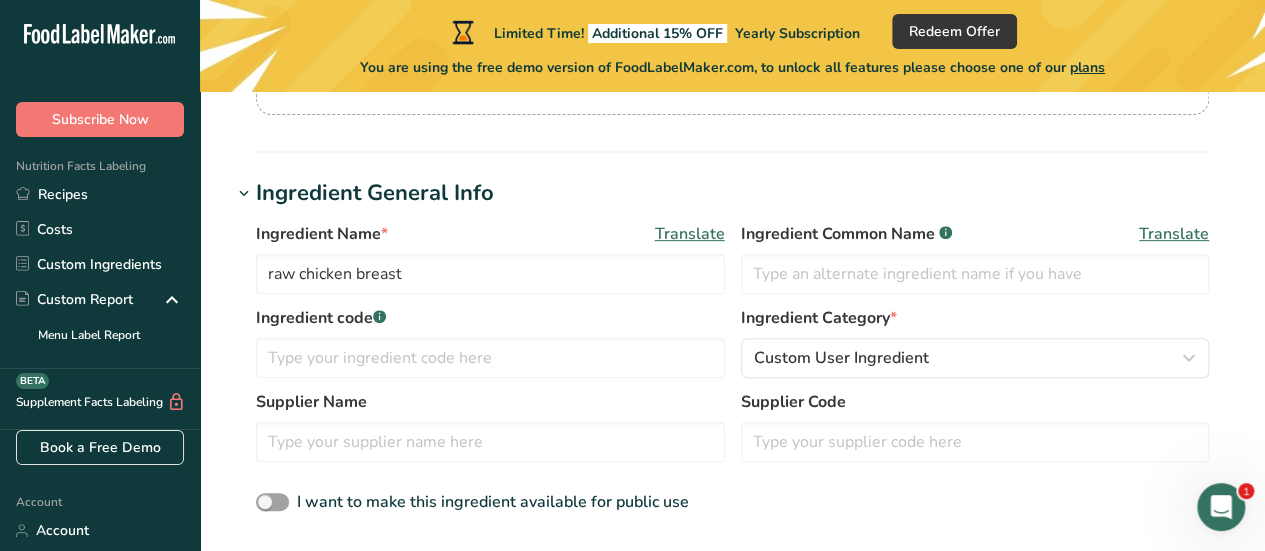 click on "I want to make this ingredient available for public use" at bounding box center [732, 503] 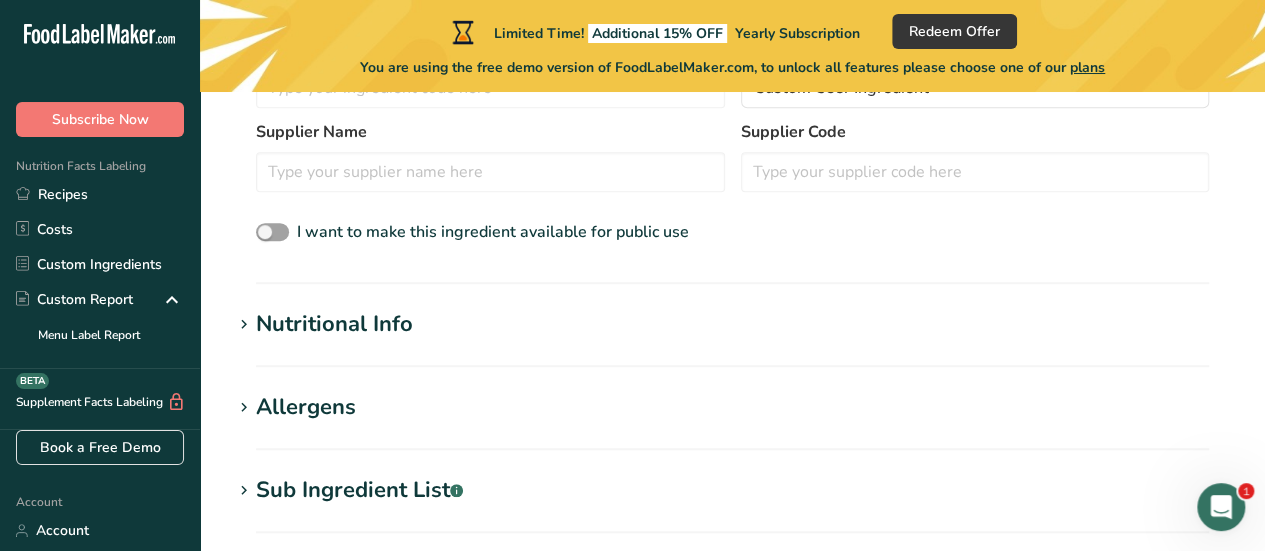 scroll, scrollTop: 586, scrollLeft: 0, axis: vertical 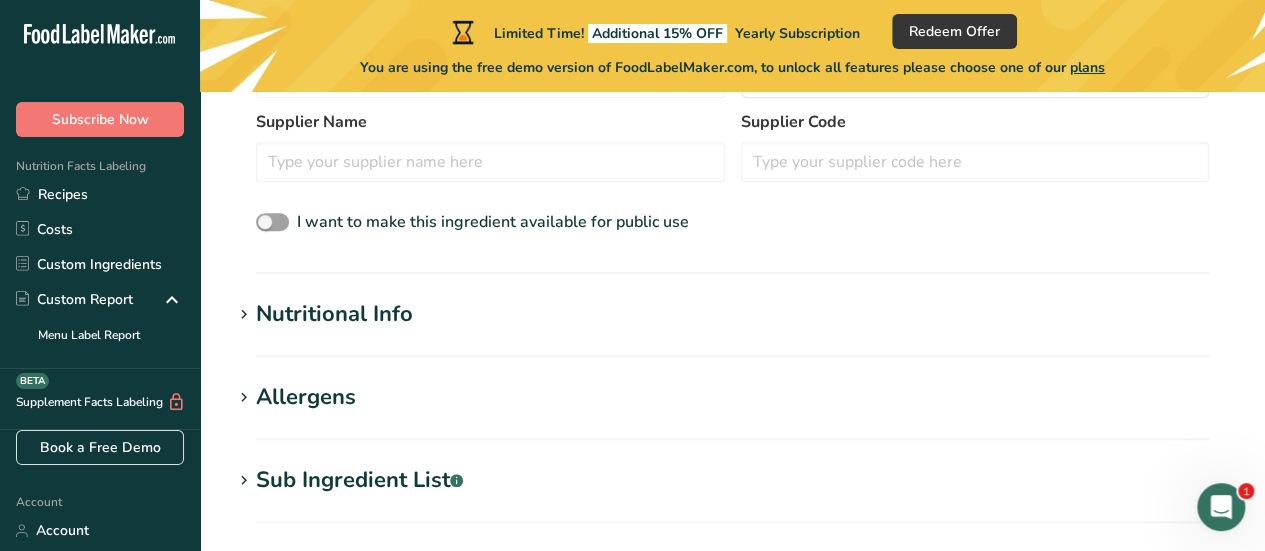click on "Nutritional Info" at bounding box center (334, 314) 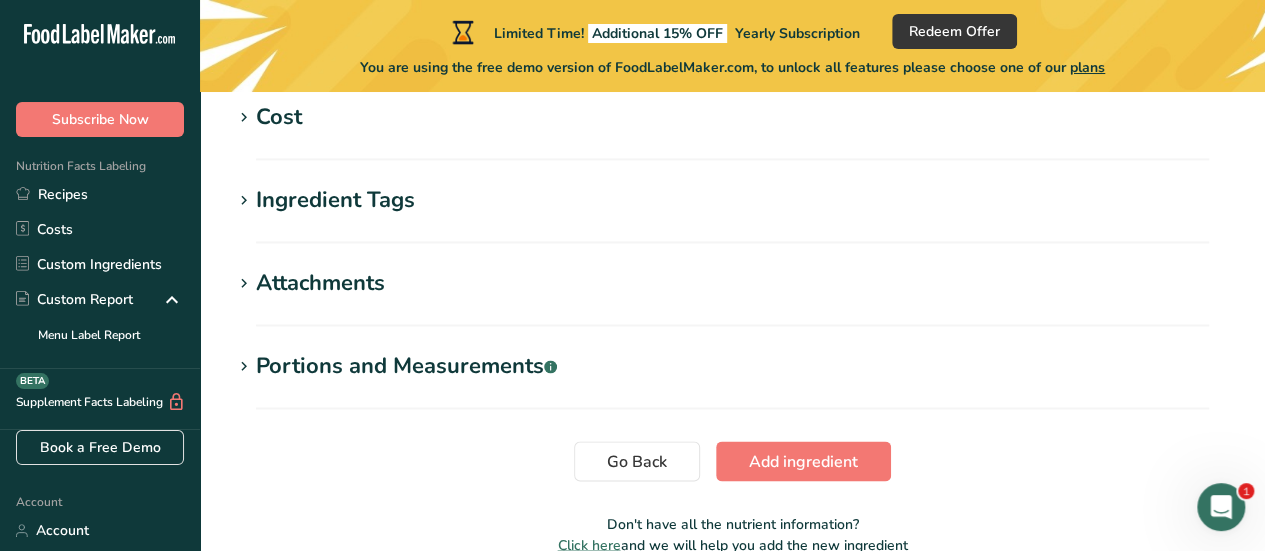 scroll, scrollTop: 1506, scrollLeft: 0, axis: vertical 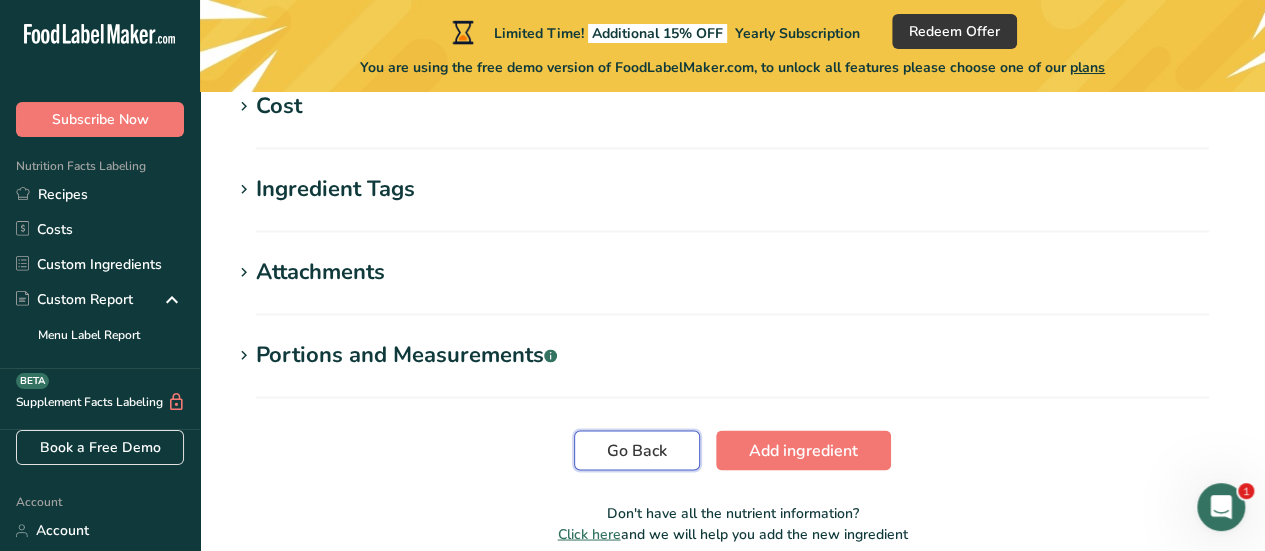 click on "Go Back" at bounding box center (637, 450) 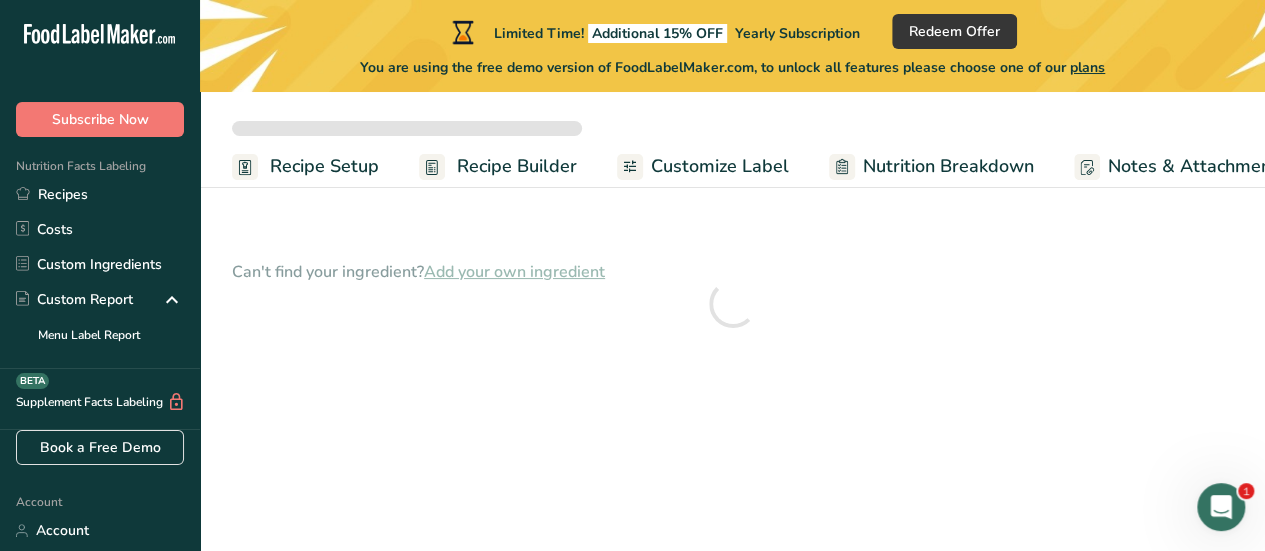 scroll, scrollTop: 0, scrollLeft: 0, axis: both 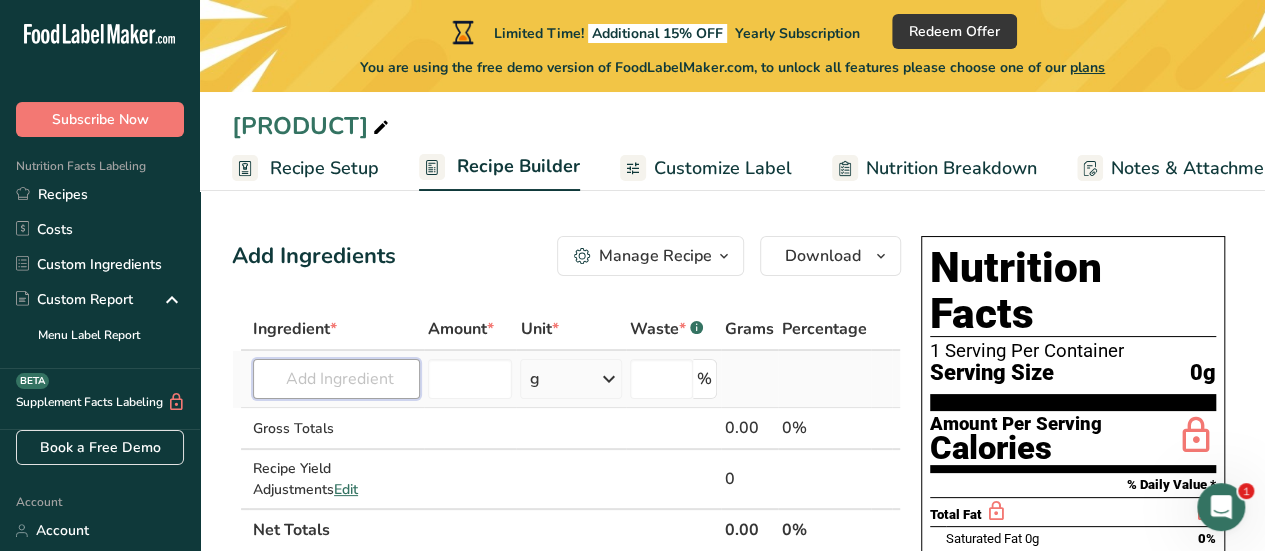 click at bounding box center (336, 379) 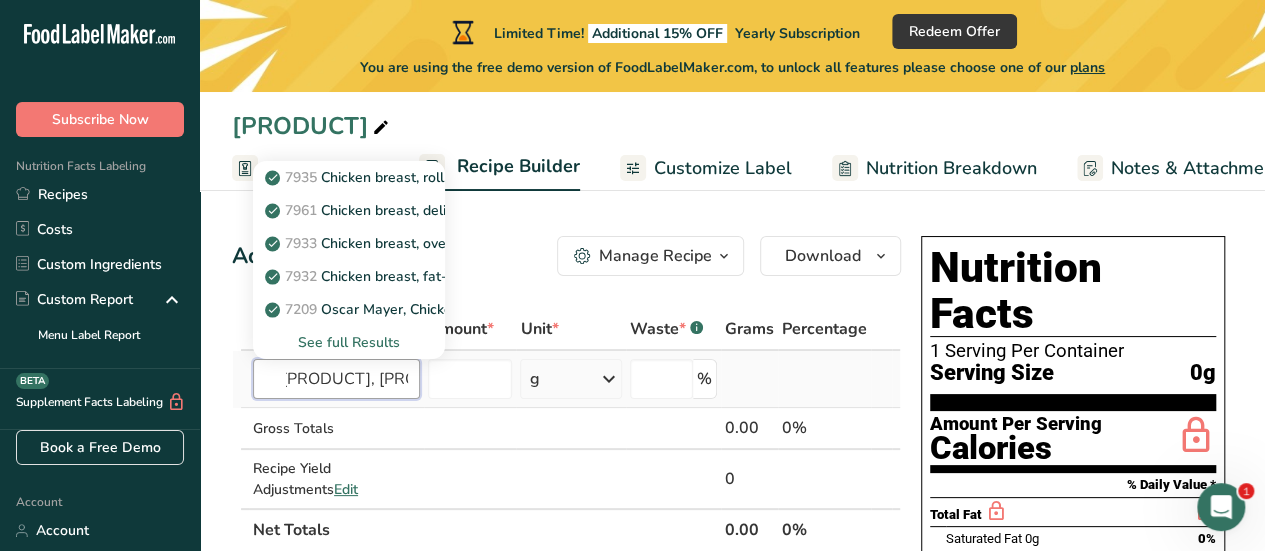 scroll, scrollTop: 0, scrollLeft: 18, axis: horizontal 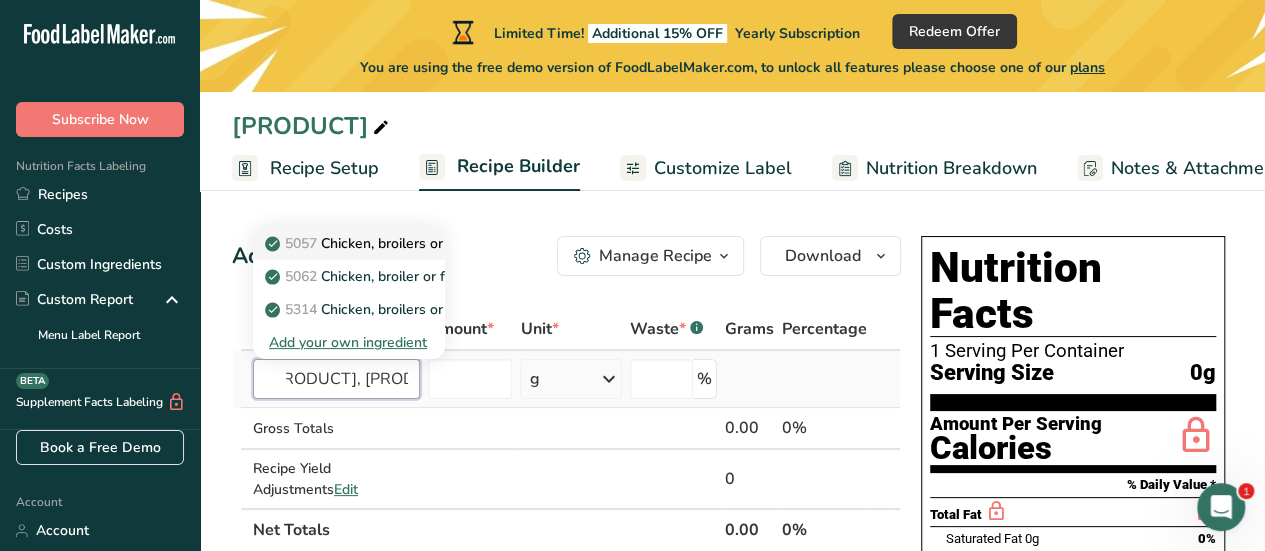 type on "[PRODUCT], [PRODUCT_STATE]" 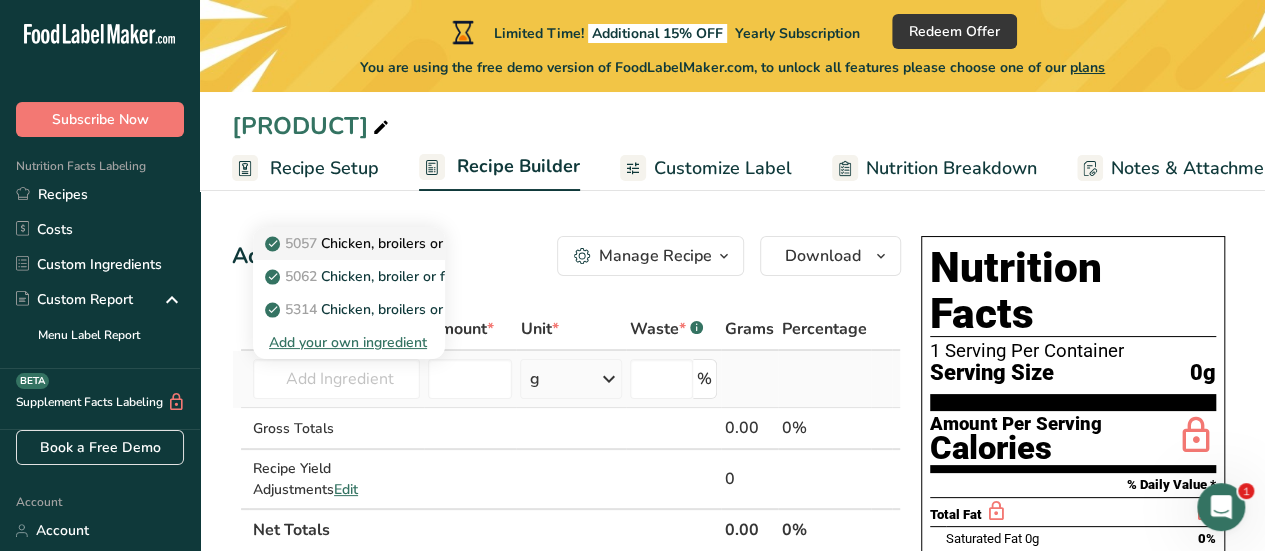 scroll, scrollTop: 0, scrollLeft: 0, axis: both 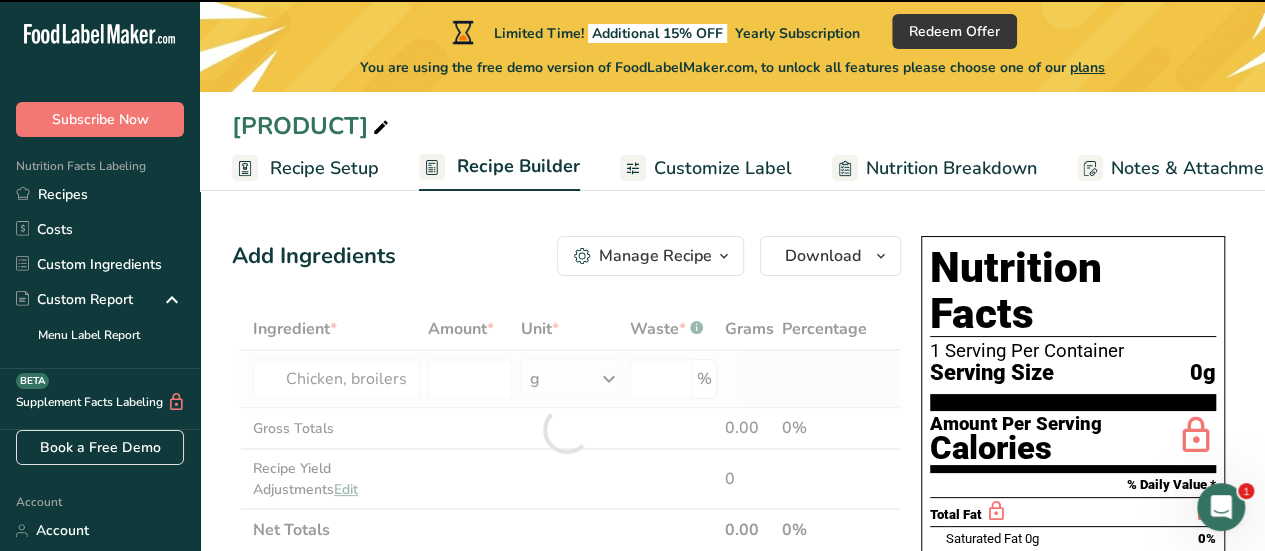 type on "0" 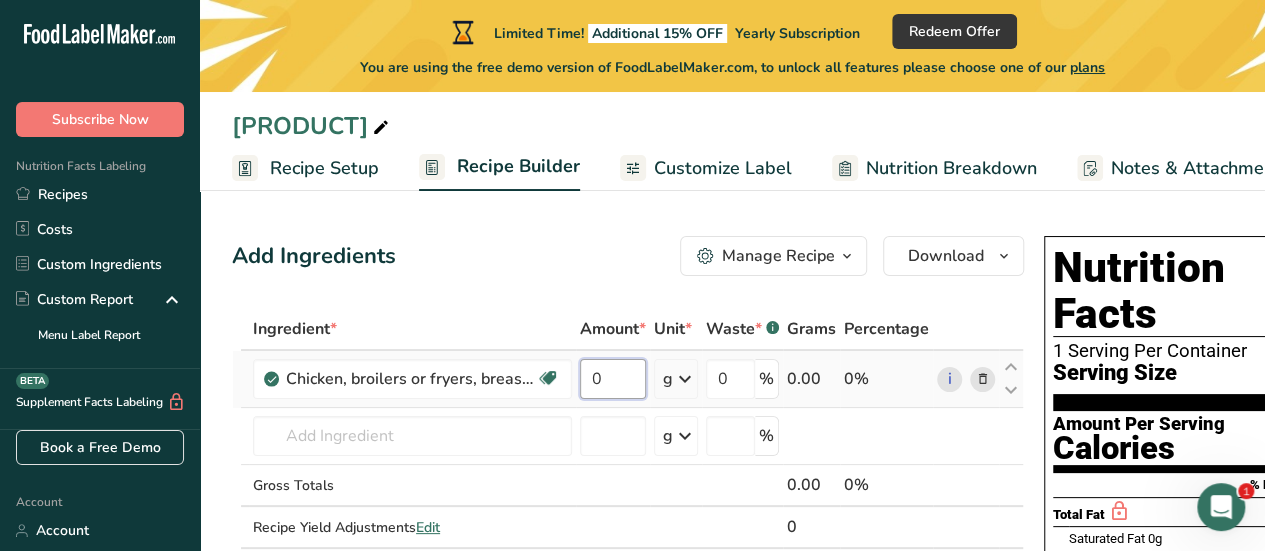 click on "0" at bounding box center (613, 379) 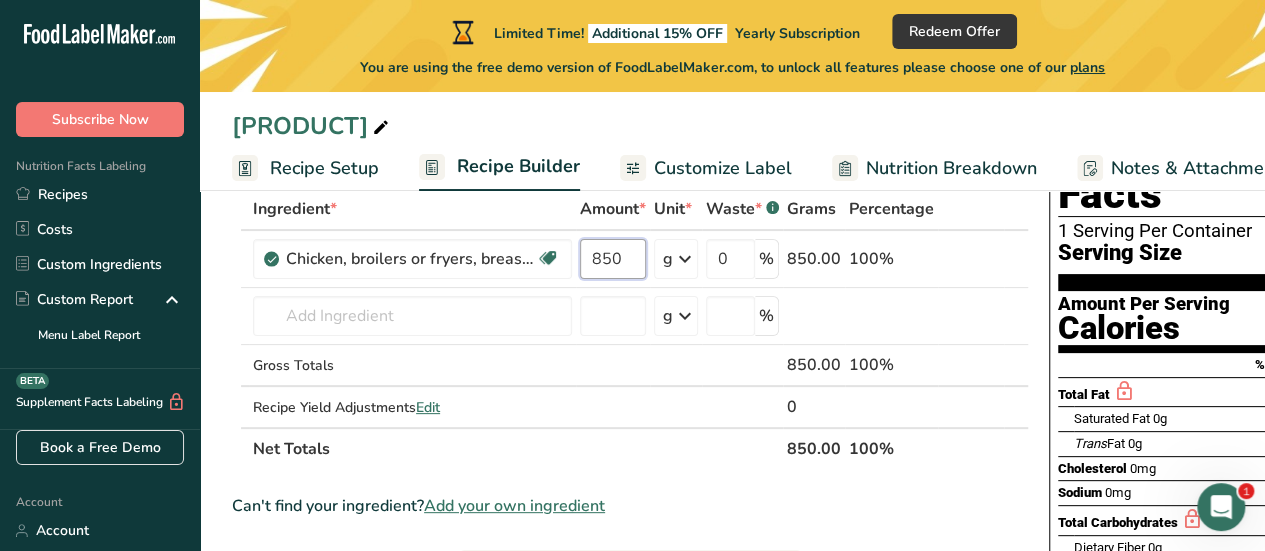 scroll, scrollTop: 160, scrollLeft: 0, axis: vertical 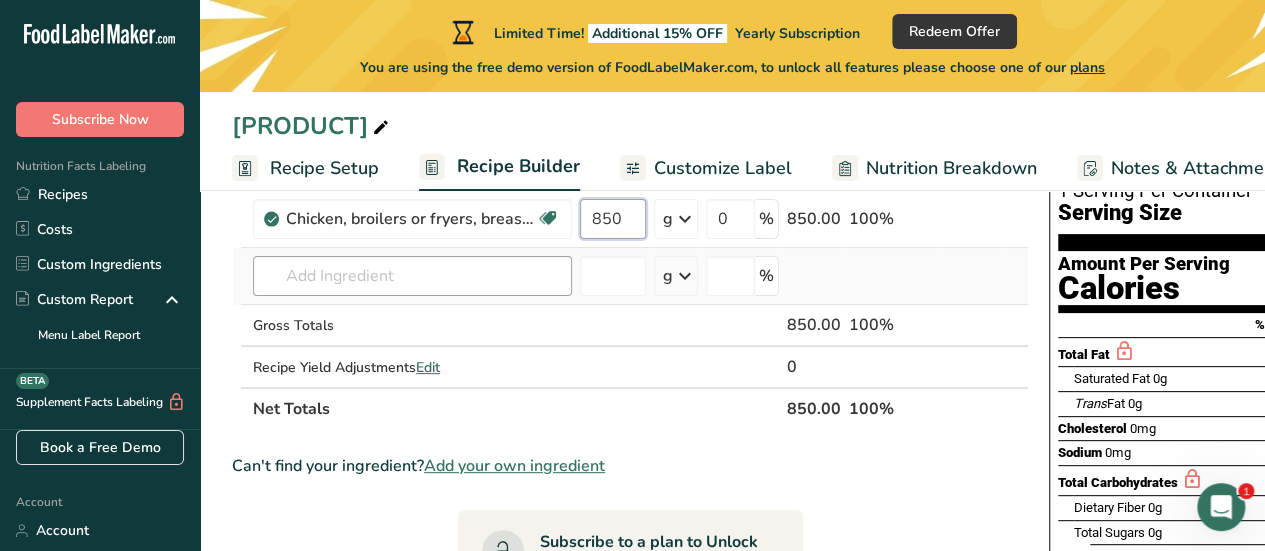 type on "850" 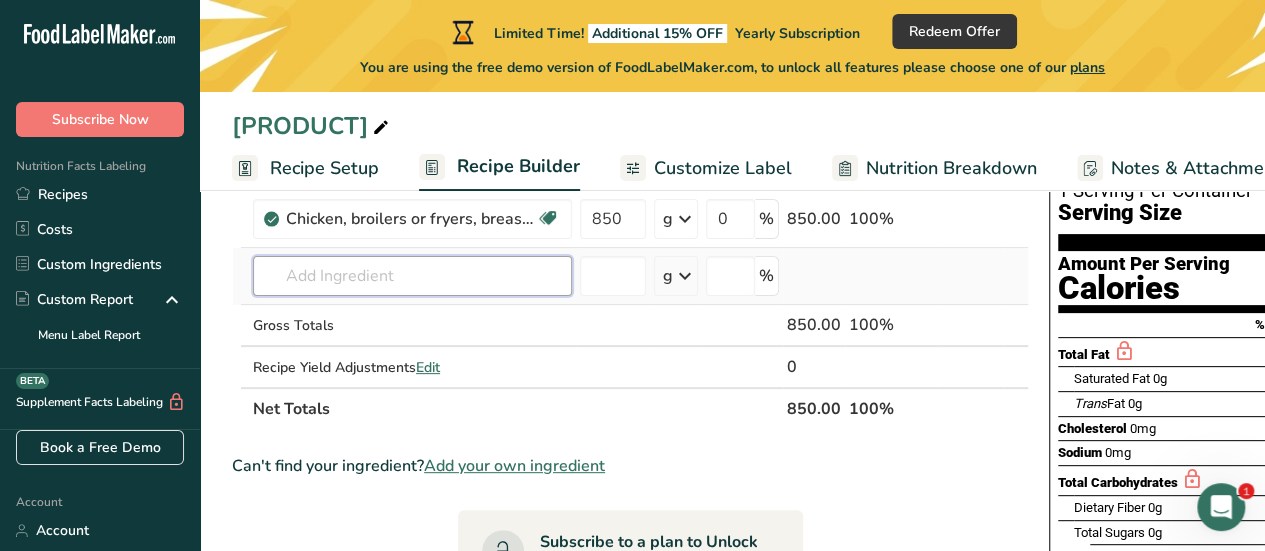 click on "Ingredient *
Amount *
Unit *
Waste *   .a-a{fill:#347362;}.b-a{fill:#fff;}          Grams
Percentage
[PRODUCT], [PRODUCT_TYPE], [PRODUCT_PART], [PRODUCT_STATE]
Dairy free
Gluten free
Soy free
850
g
Portions
[PORTION_SIZE] [PRODUCT], [PREP_METHOD] ([YIELD_INFO])
[PORTION_SIZE] [PRODUCT], [PREP_METHOD]
Weight Units
g
kg
mg
See more
Volume Units
l
Volume units require a density conversion. If you know your ingredient's density enter it below. Otherwise, click on "RIA" our AI Regulatory bot - she will be able to help you
lb/ft3
g/cm3
Confirm
mL" at bounding box center [630, 289] 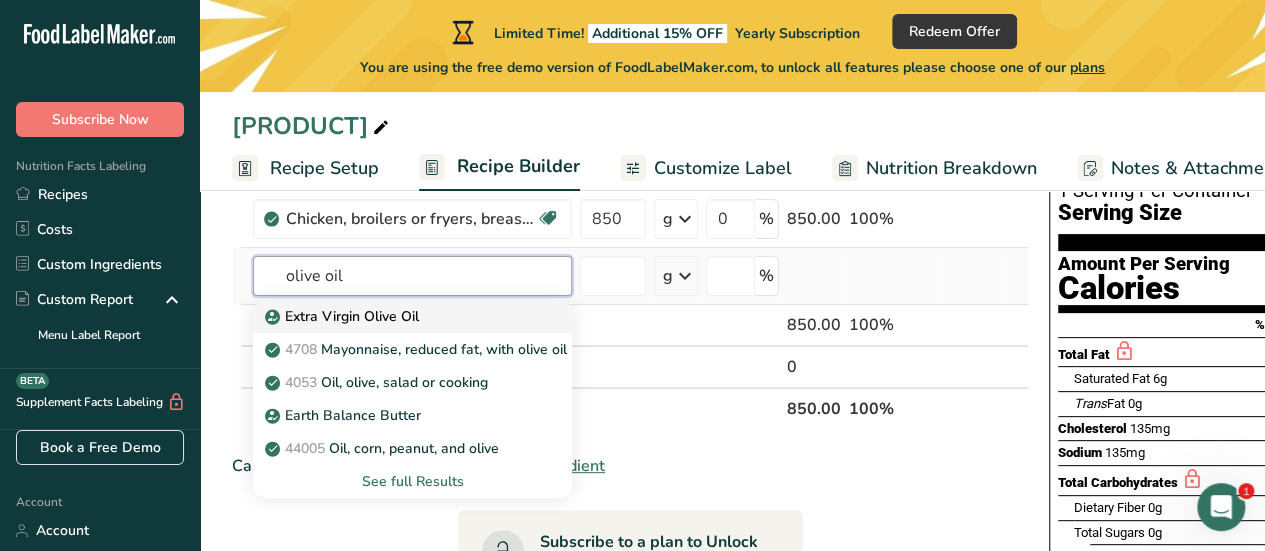 type on "olive oil" 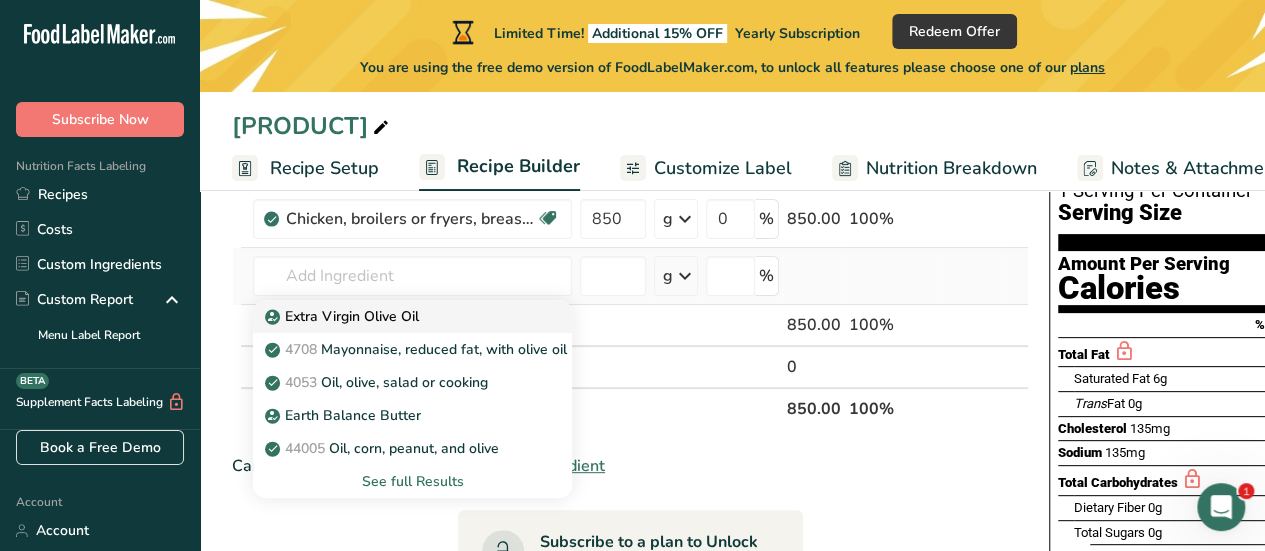 click on "Extra Virgin Olive Oil" at bounding box center (344, 316) 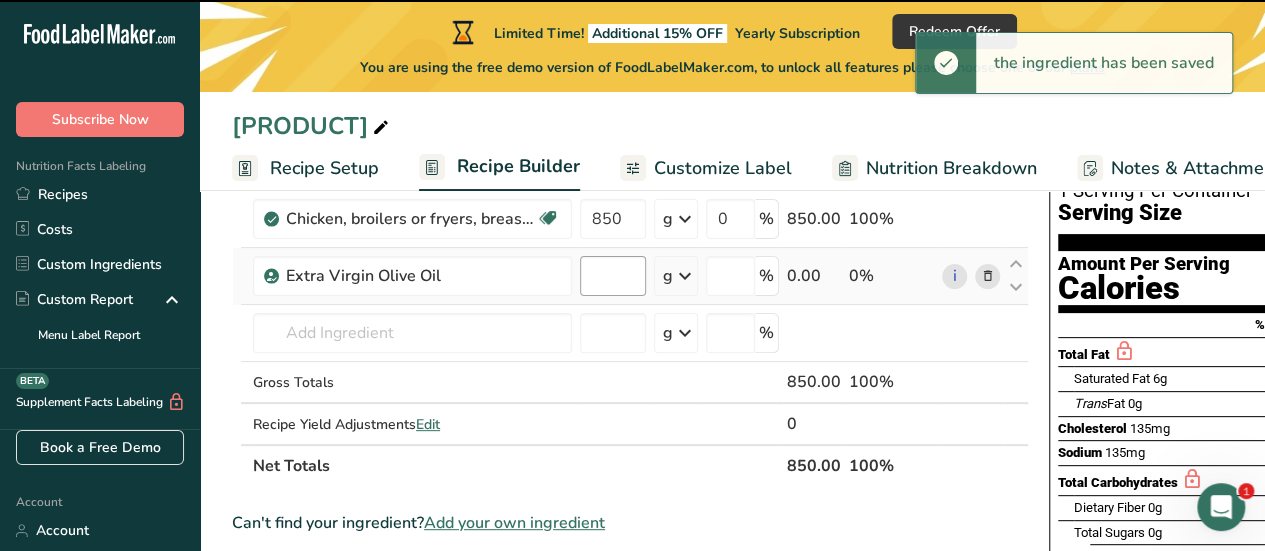 type on "0" 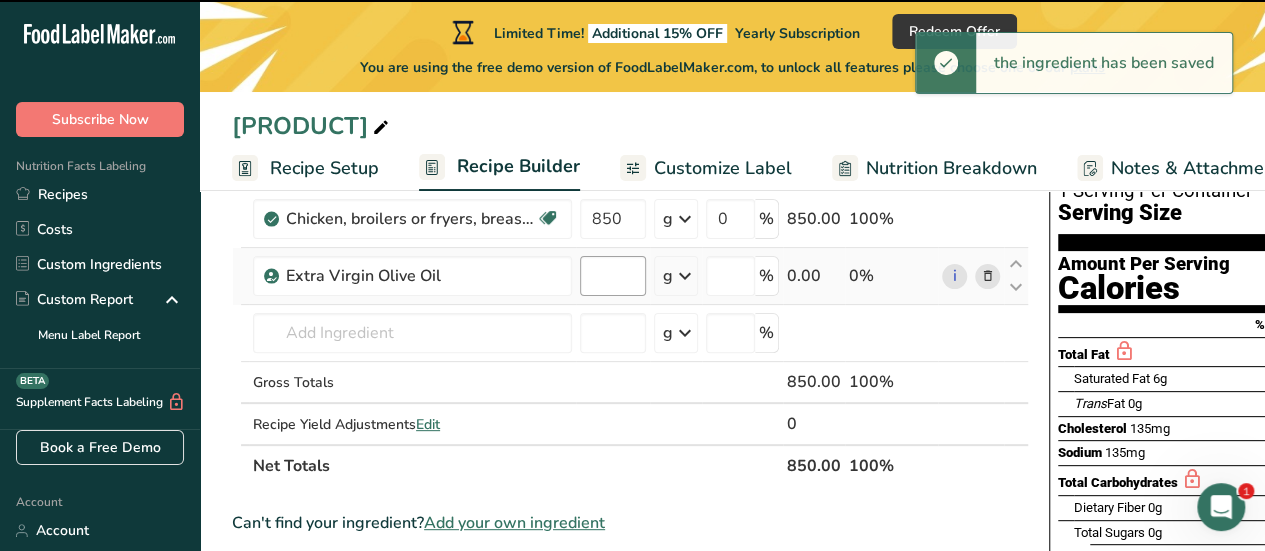 type on "0" 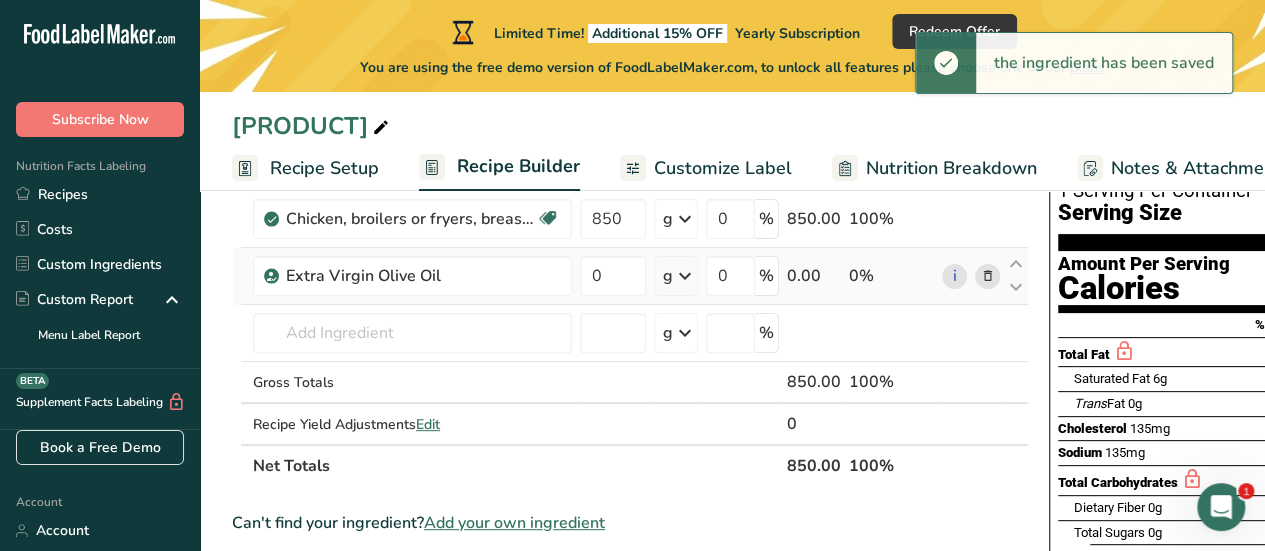 click at bounding box center [685, 276] 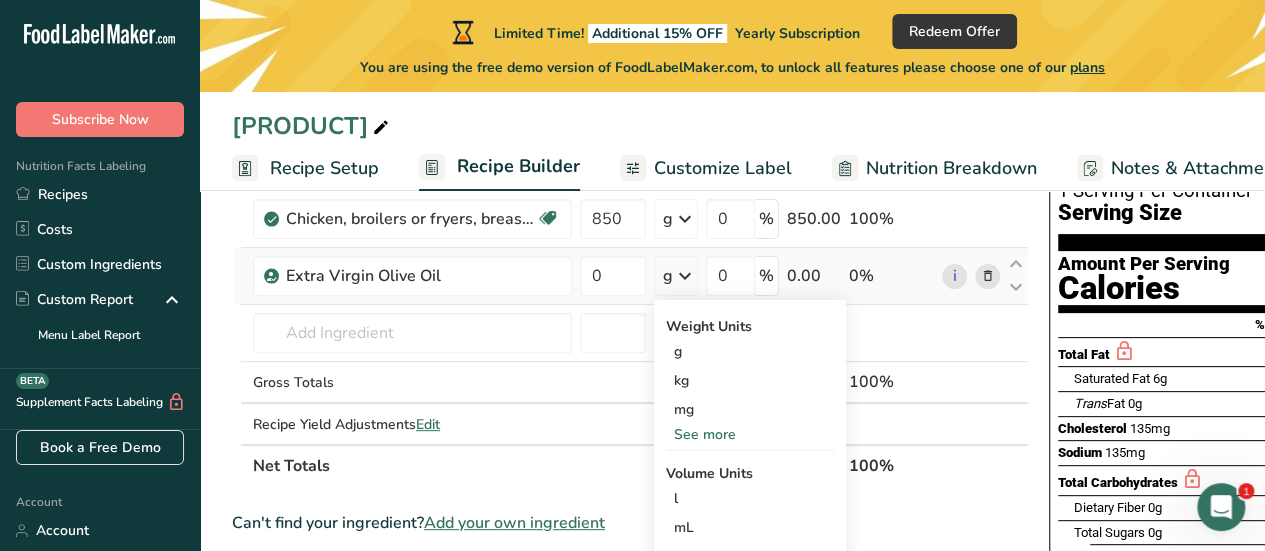 click on "See more" at bounding box center (750, 434) 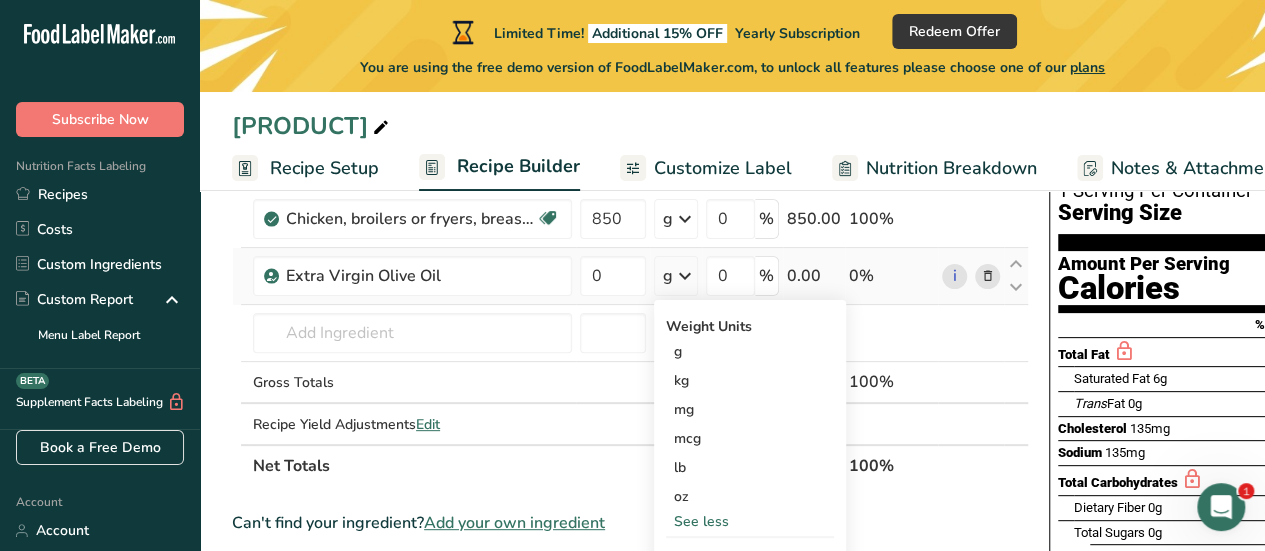 click on "See less" at bounding box center (750, 521) 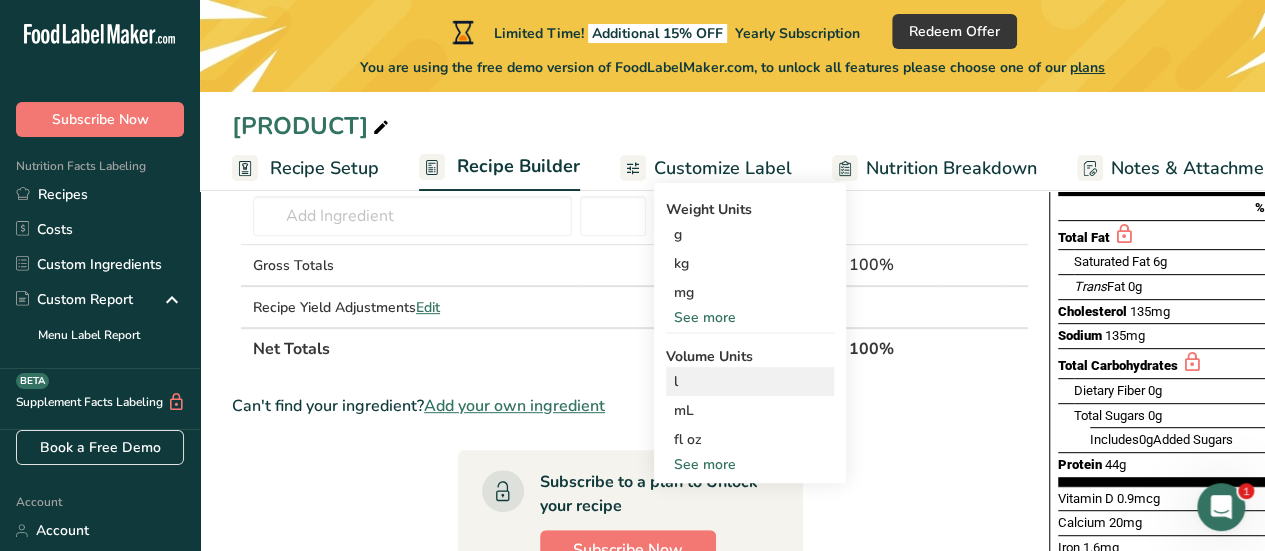 scroll, scrollTop: 280, scrollLeft: 0, axis: vertical 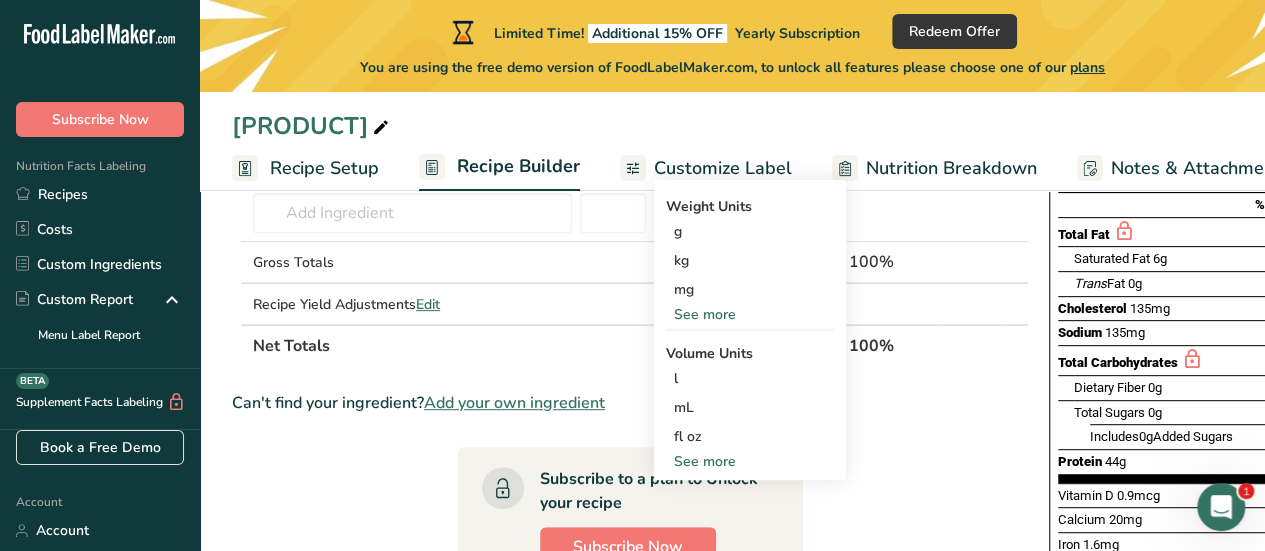 click on "See more" at bounding box center [750, 461] 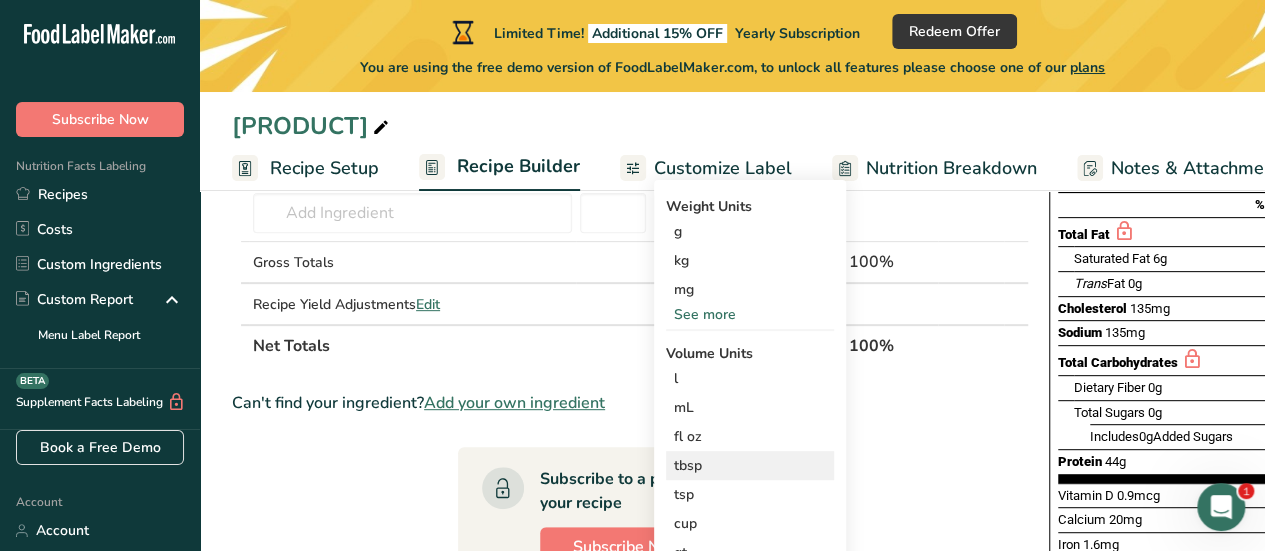 click on "tbsp" at bounding box center [750, 465] 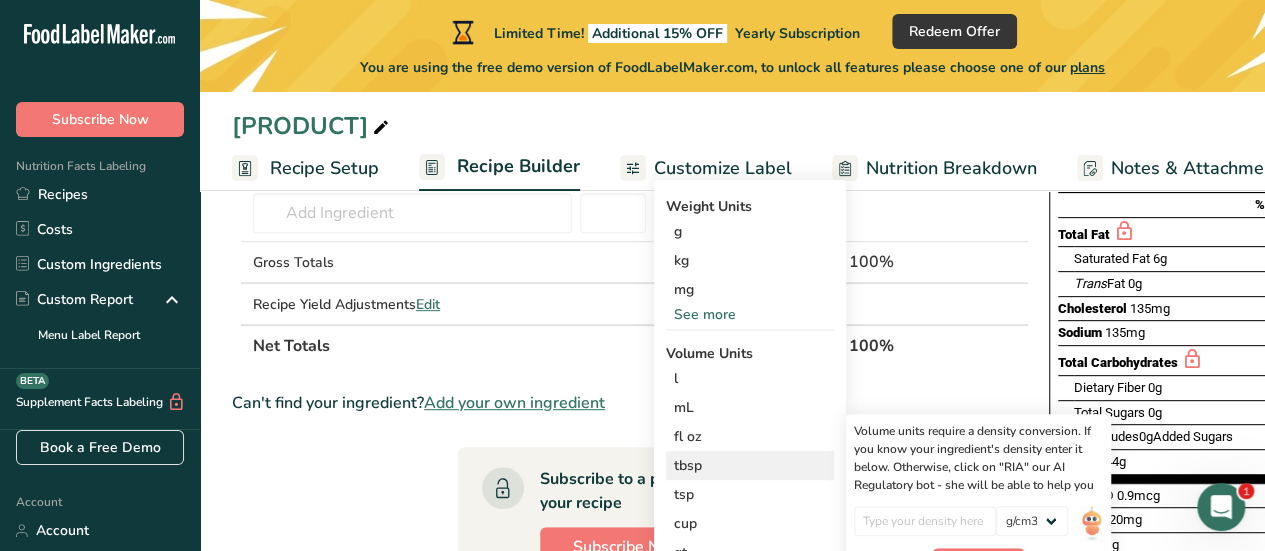 click on "tbsp" at bounding box center [750, 465] 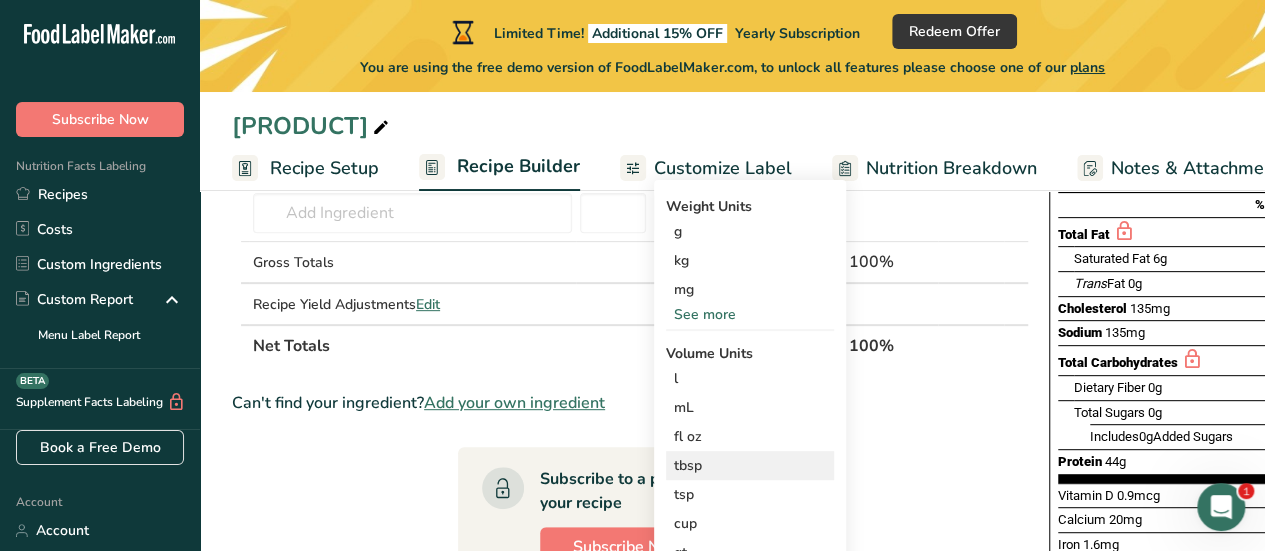 click on "tbsp" at bounding box center [750, 465] 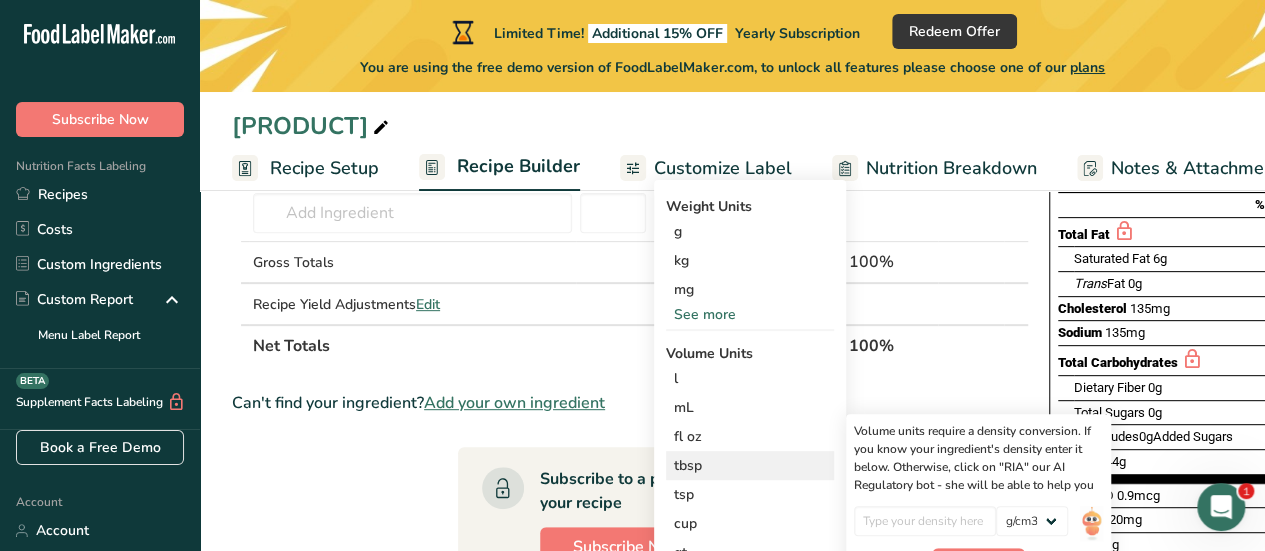 click on "tbsp" at bounding box center (750, 465) 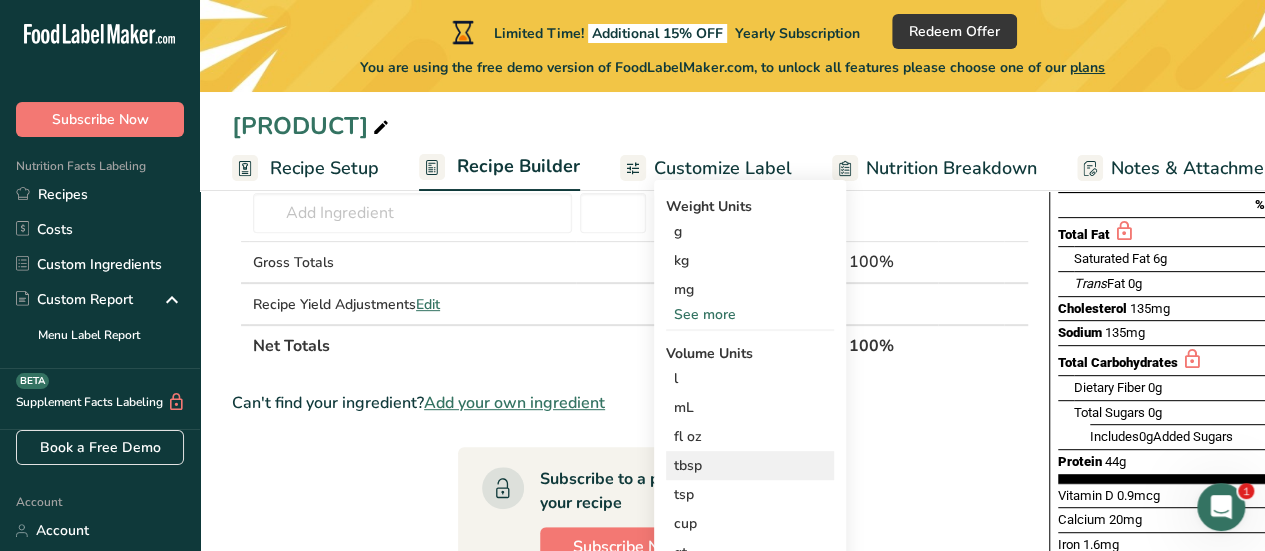 click on "tbsp" at bounding box center (750, 465) 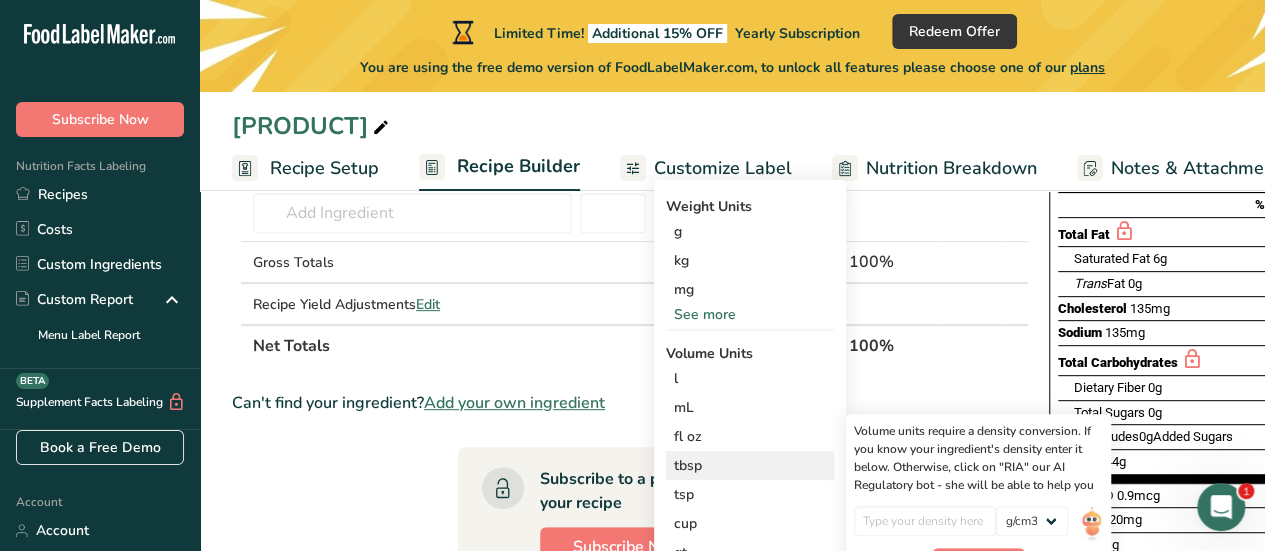 click on "tbsp" at bounding box center (750, 465) 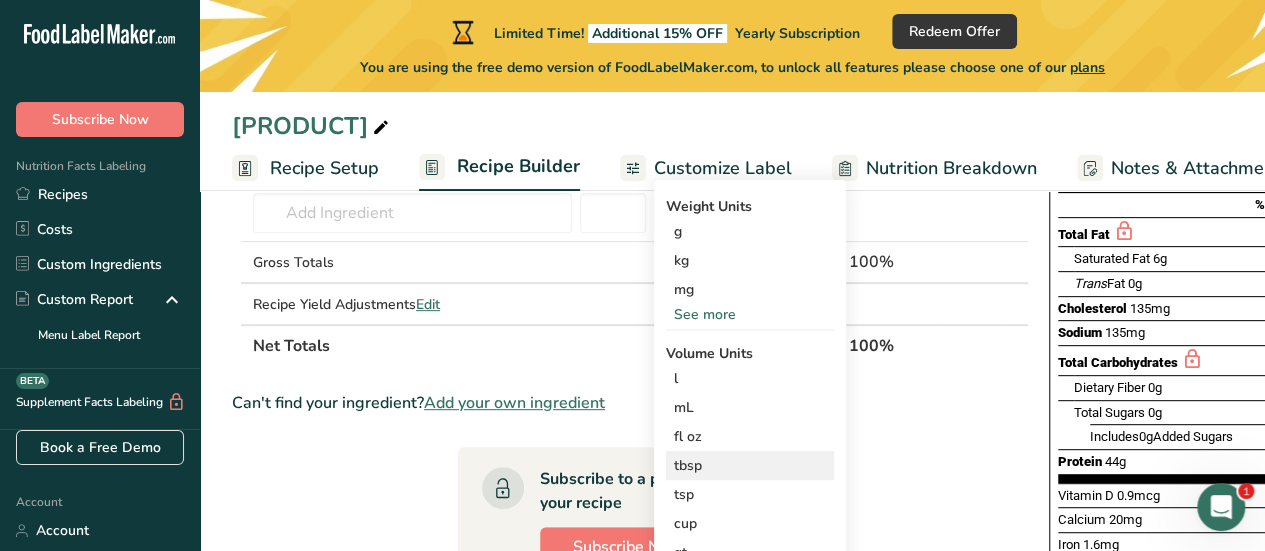 click on "tbsp" at bounding box center [750, 465] 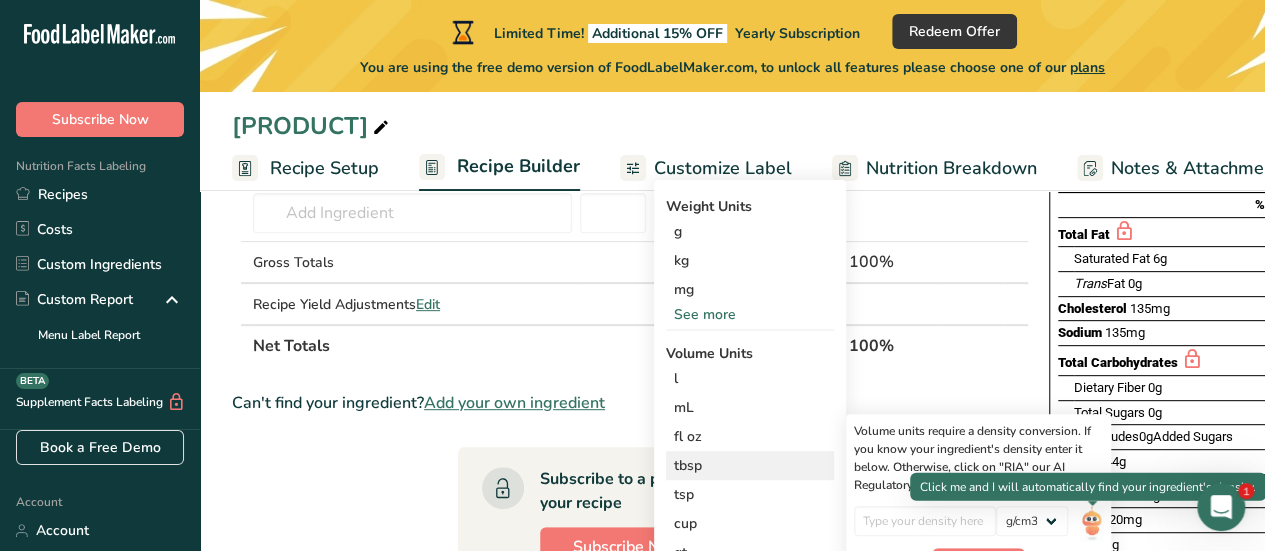 click at bounding box center [1091, 523] 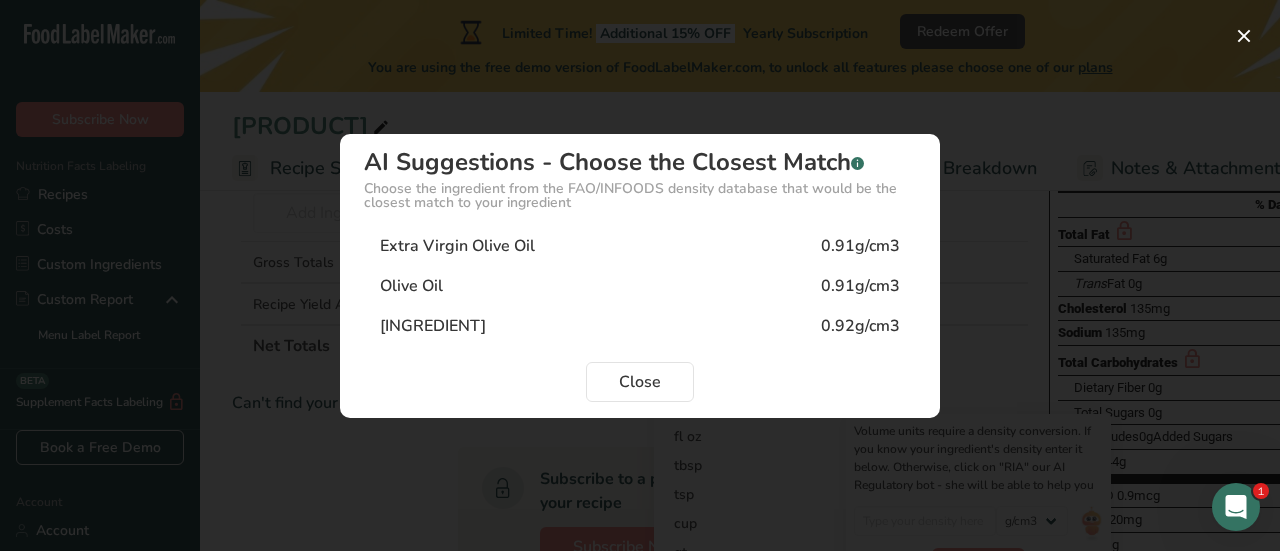 click on "Extra Virgin Olive Oil" at bounding box center (457, 246) 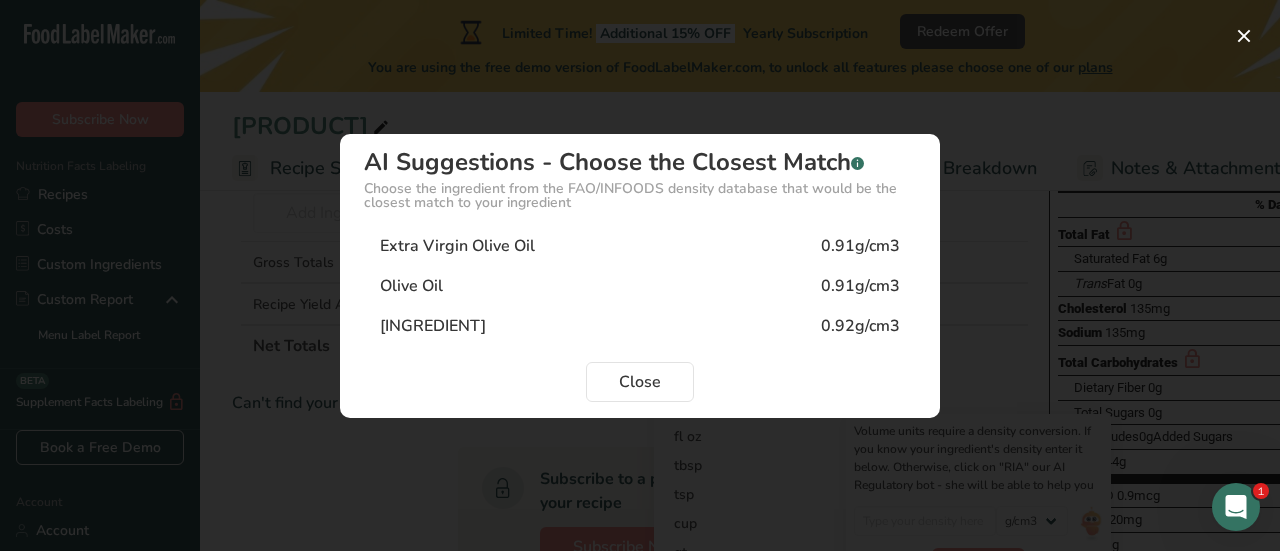 type on "0.91" 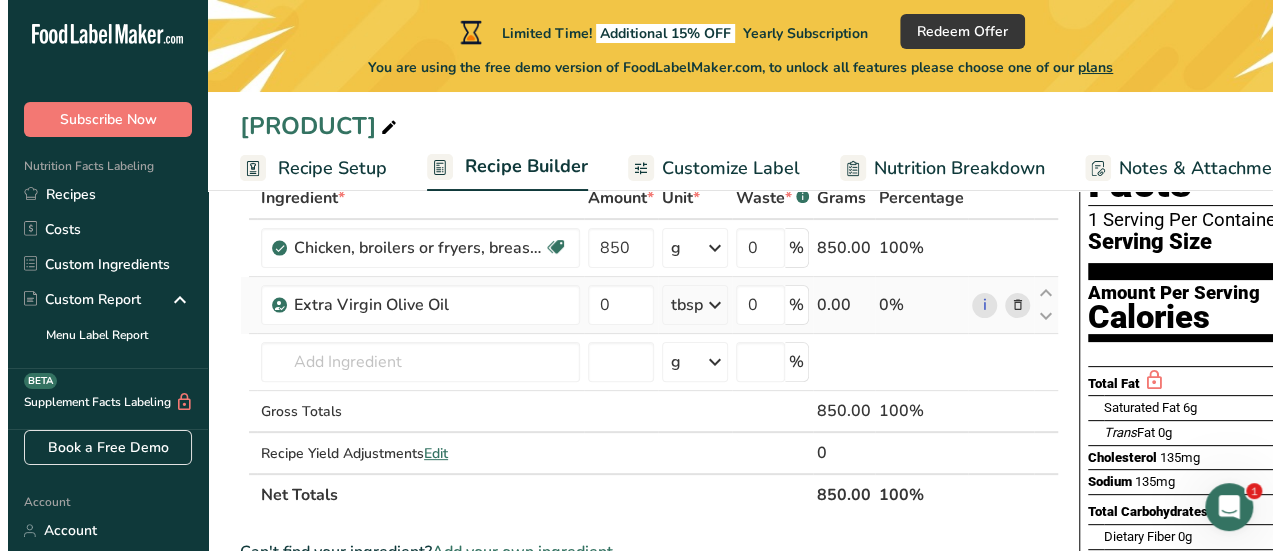 scroll, scrollTop: 120, scrollLeft: 0, axis: vertical 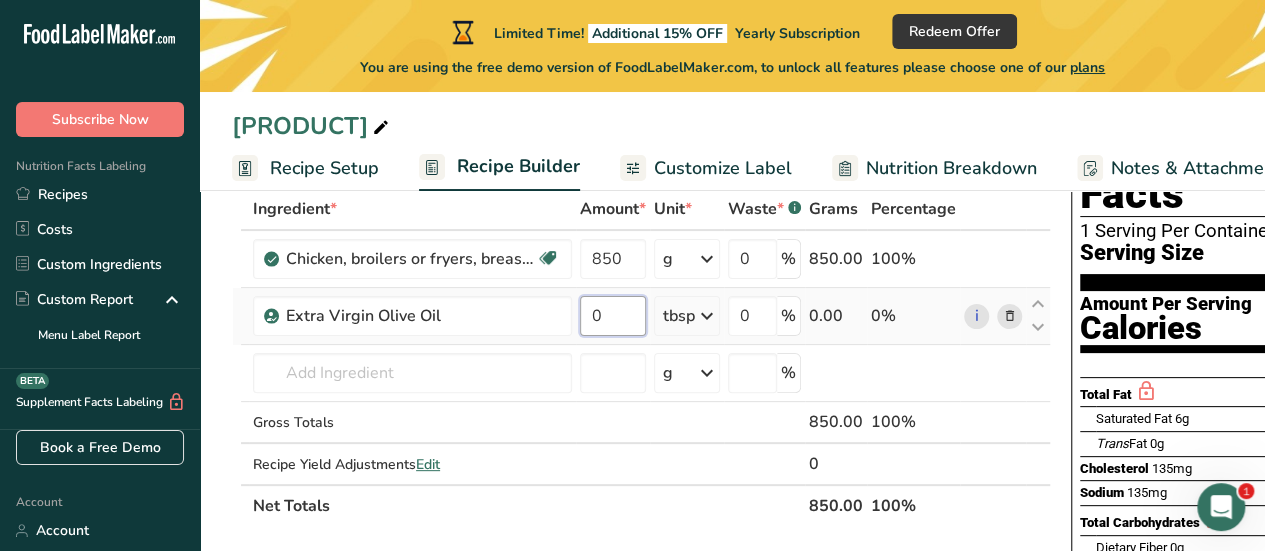 click on "0" at bounding box center (613, 316) 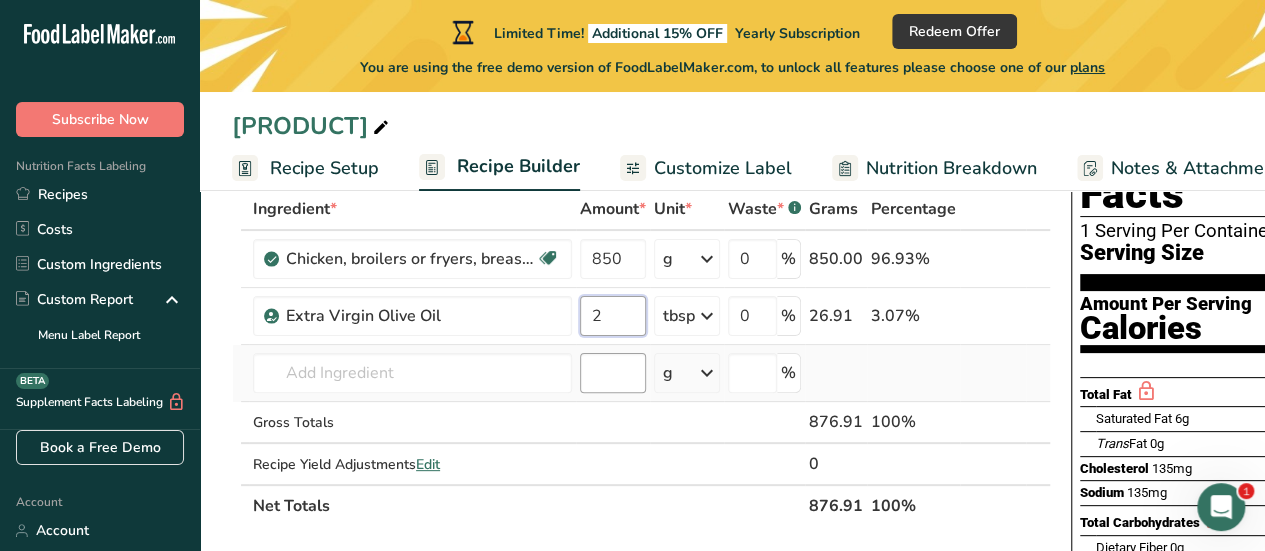 type on "2" 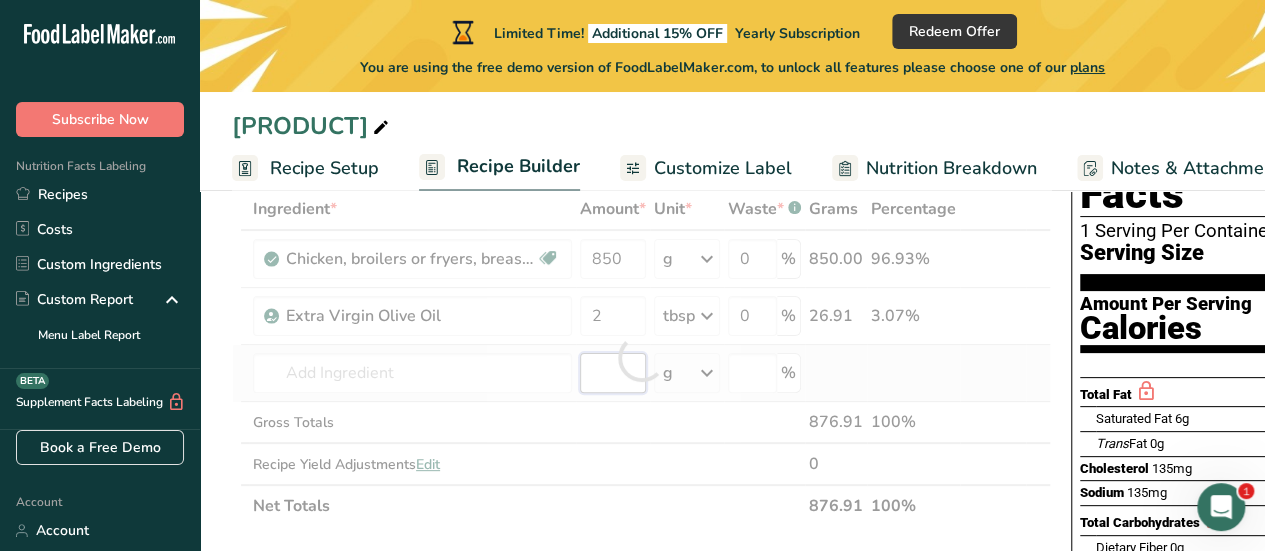 click on "Ingredient *
Amount *
Unit *
Waste *   .a-a{fill:#347362;}.b-a{fill:#fff;}          Grams
Percentage
[PRODUCT], [PRODUCT_TYPE], [PRODUCT_PART], [PRODUCT_STATE]
Dairy free
Gluten free
Soy free
850
g
Portions
[PORTION_SIZE] [PRODUCT], [PREP_METHOD] ([YIELD_INFO])
[PORTION_SIZE] [PRODUCT], [PREP_METHOD]
Weight Units
g
kg
mg
See more
Volume Units
l
Volume units require a density conversion. If you know your ingredient's density enter it below. Otherwise, click on "RIA" our AI Regulatory bot - she will be able to help you
lb/ft3
g/cm3
Confirm
mL" at bounding box center [641, 357] 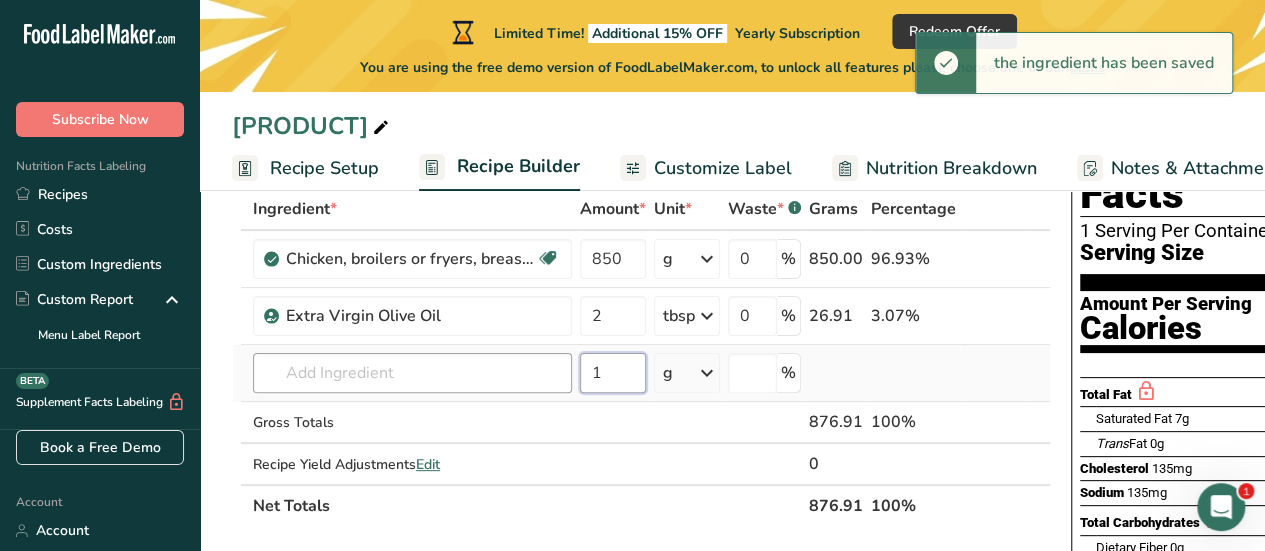 type on "1" 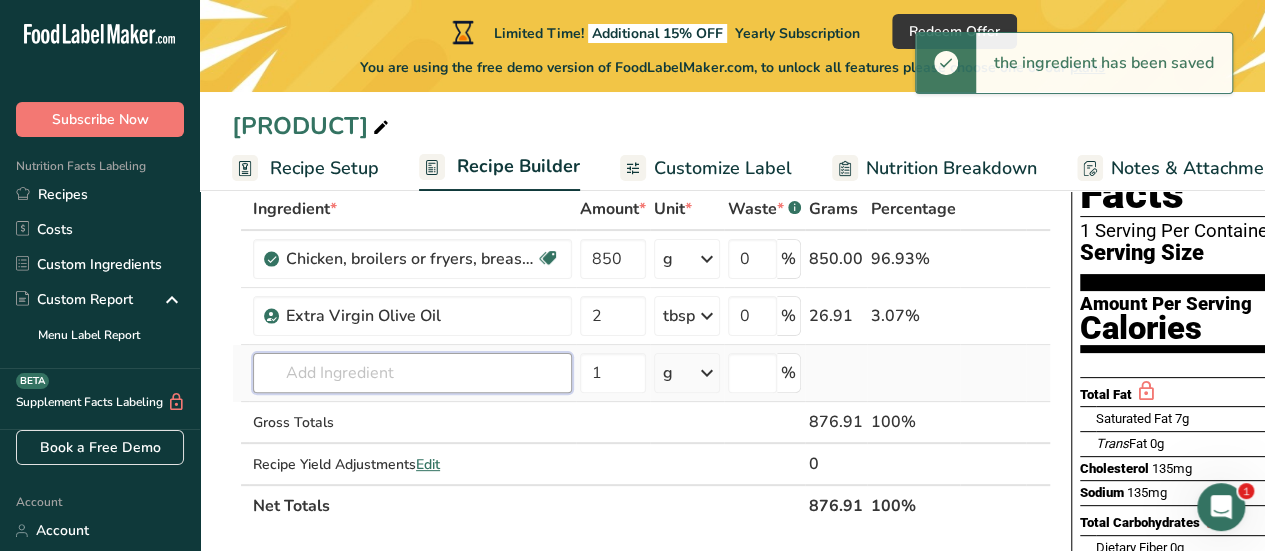 click at bounding box center [412, 373] 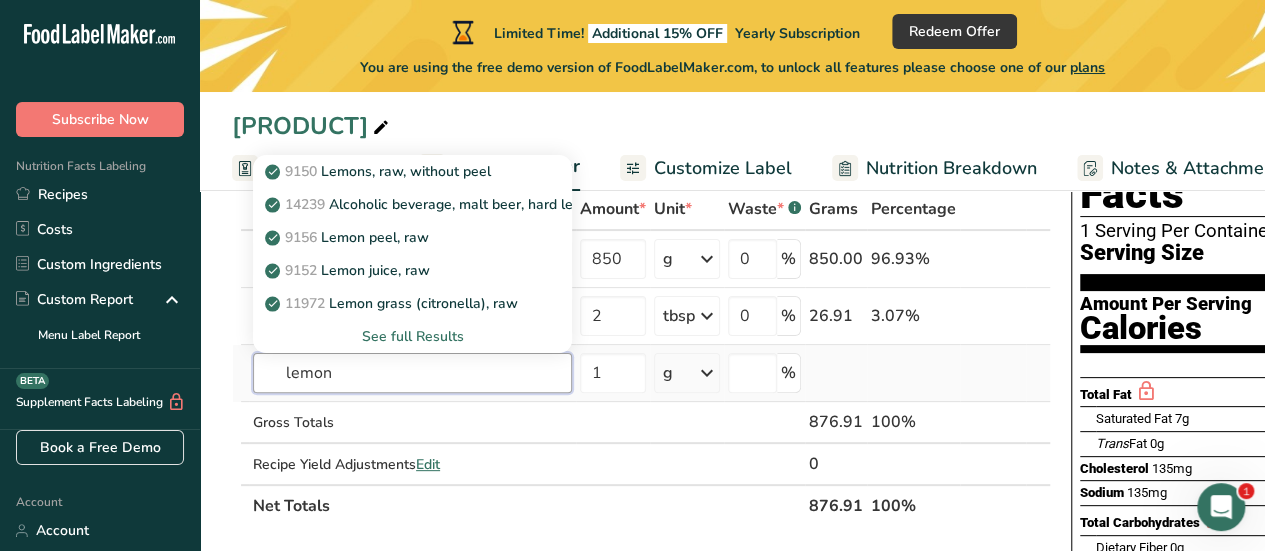 type on "lemon" 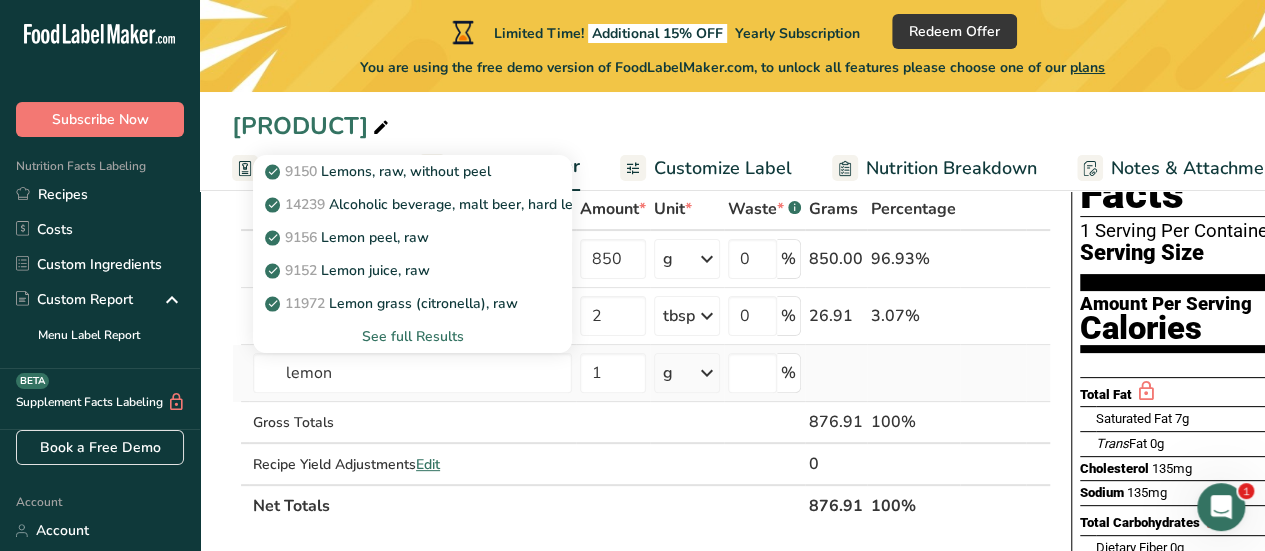 type 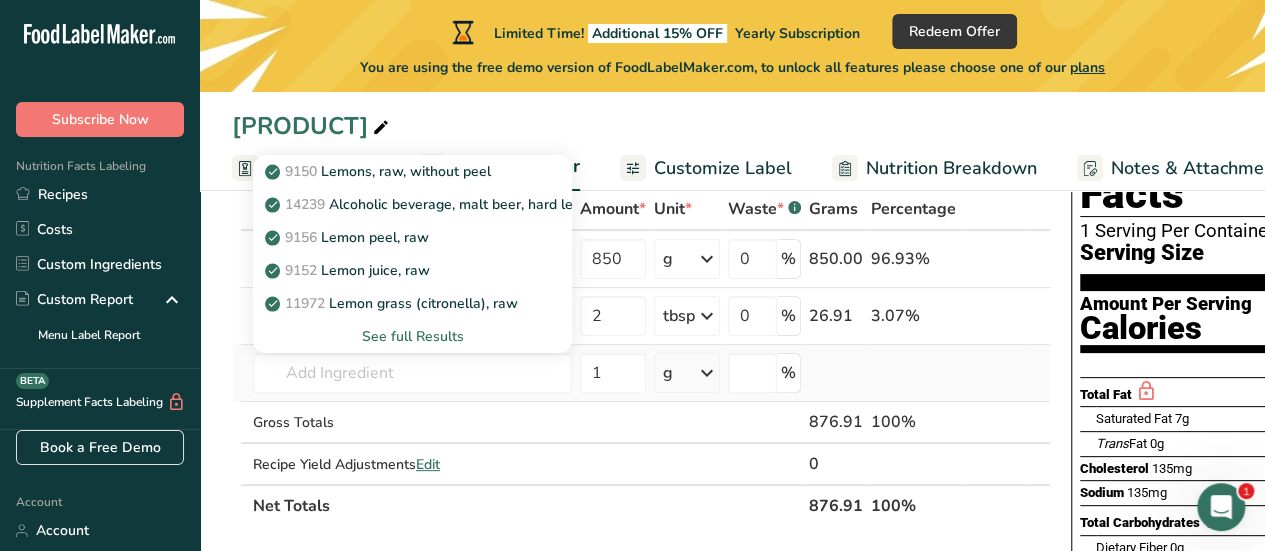 click on "See full Results" at bounding box center (412, 336) 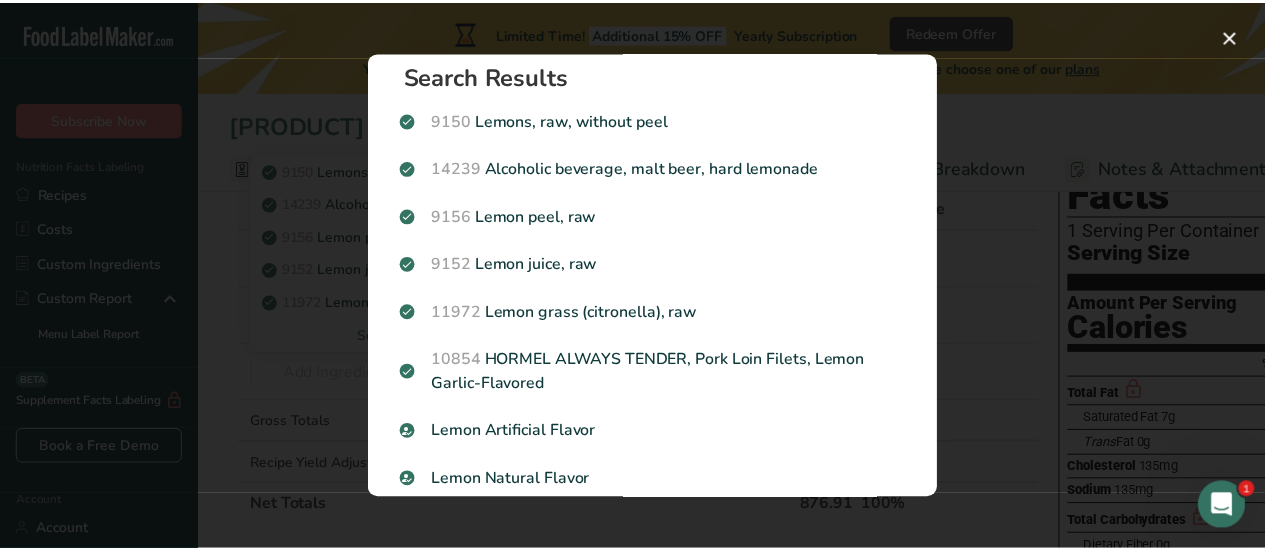 scroll, scrollTop: 0, scrollLeft: 0, axis: both 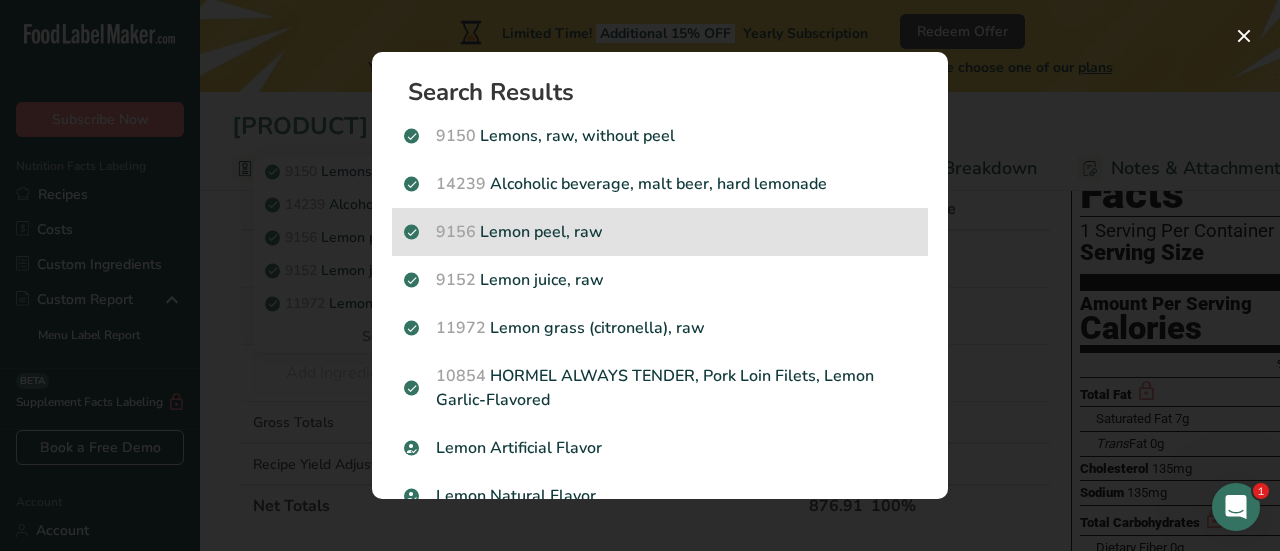 click on "[TIMESTAMP]
[PRODUCT]" at bounding box center [660, 232] 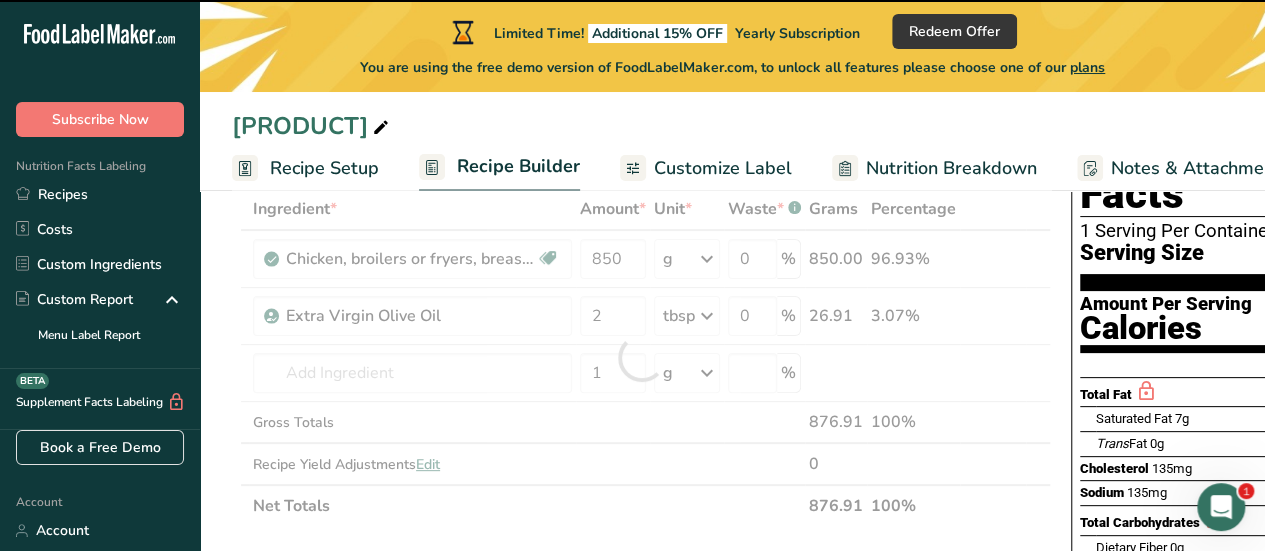 type on "0" 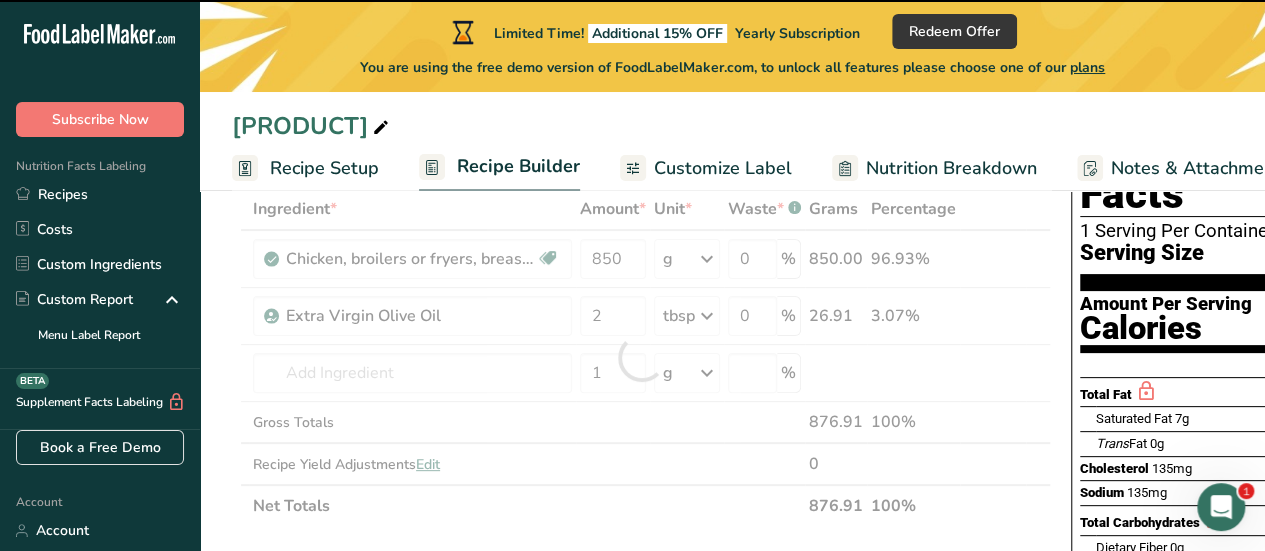 type on "0" 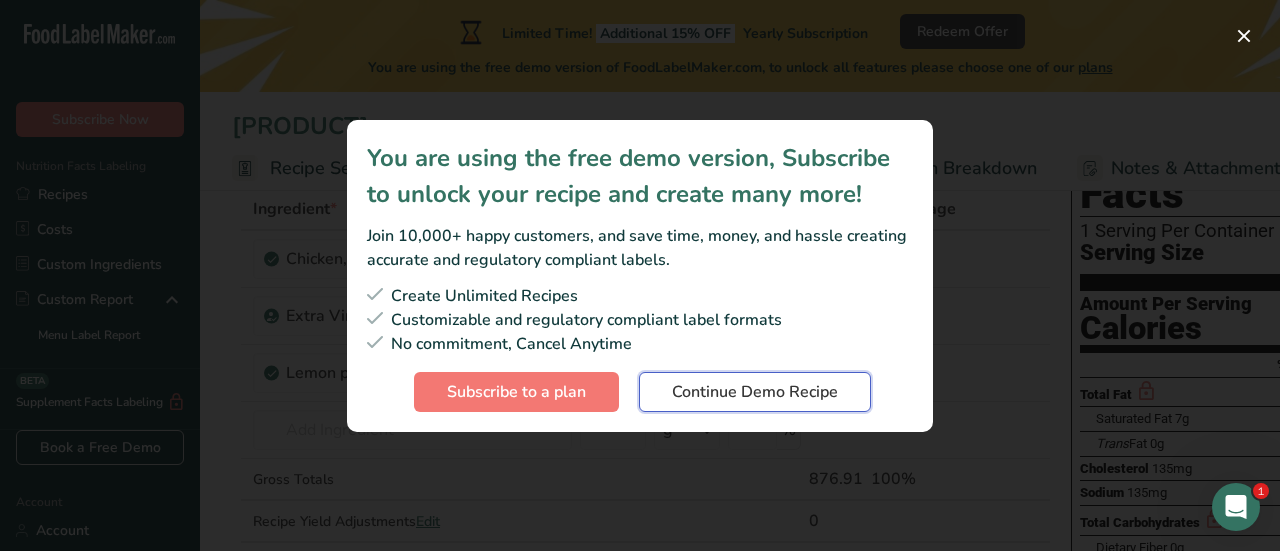 click on "Continue Demo Recipe" at bounding box center (755, 392) 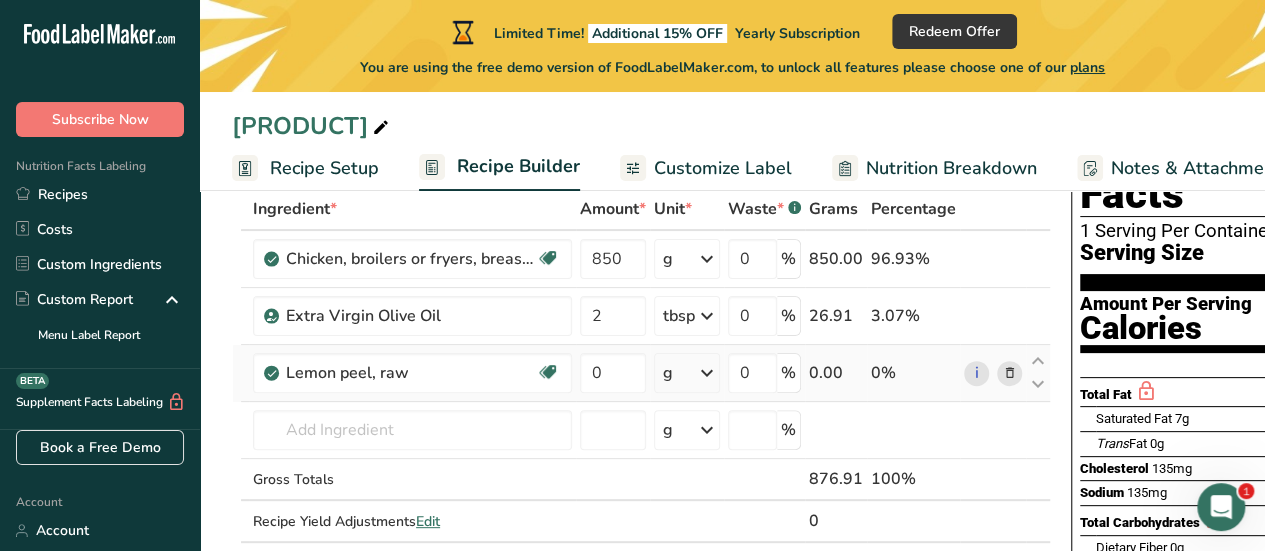 click at bounding box center [707, 373] 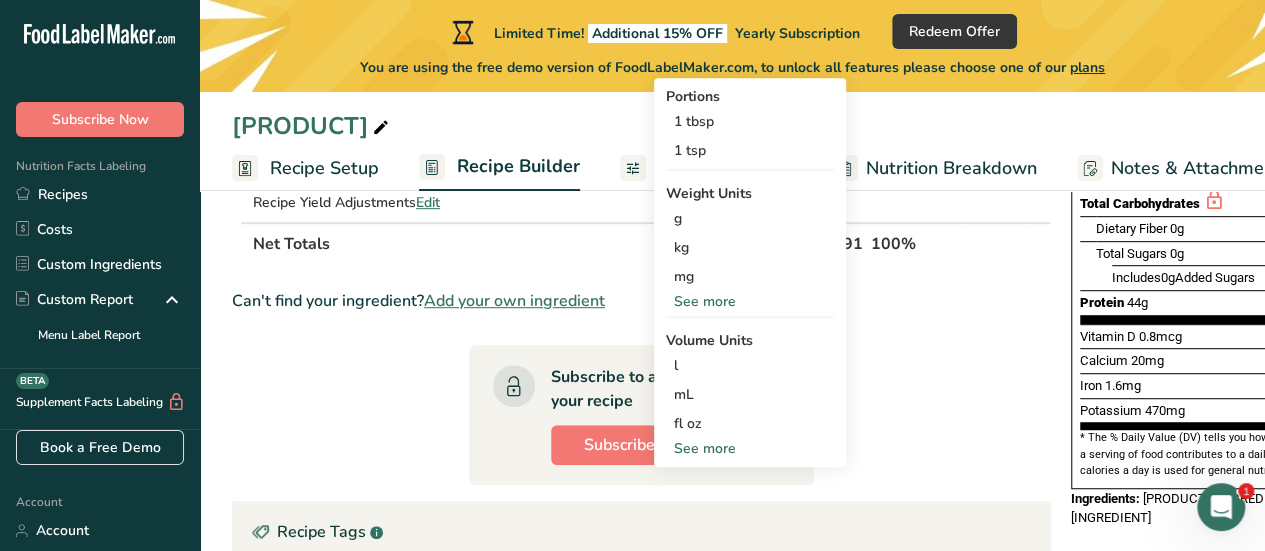 scroll, scrollTop: 440, scrollLeft: 0, axis: vertical 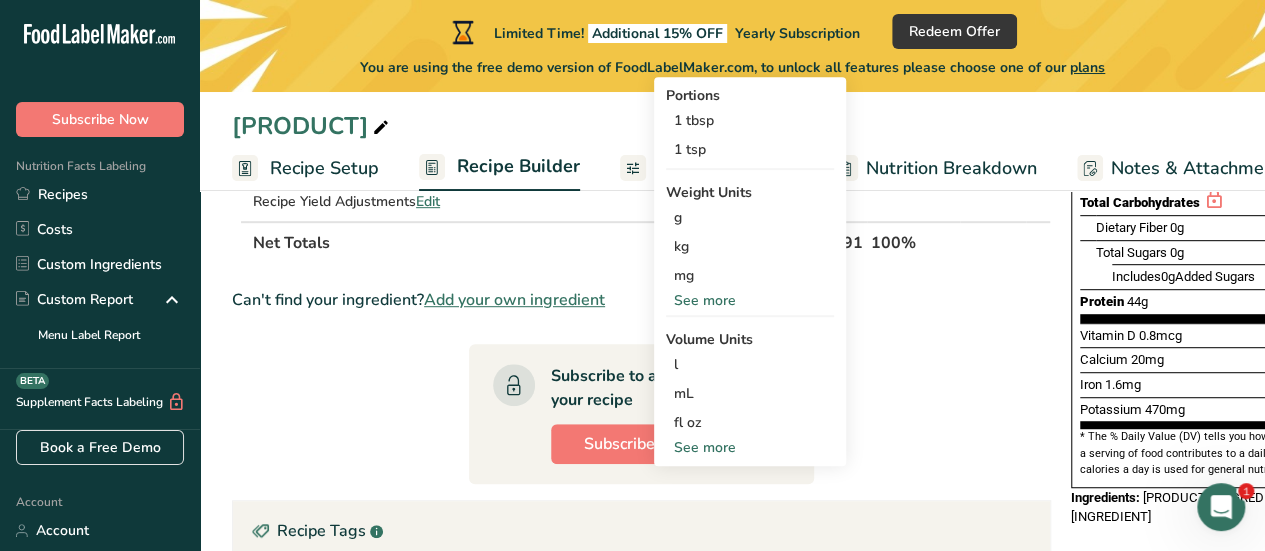 click on "See more" at bounding box center [750, 447] 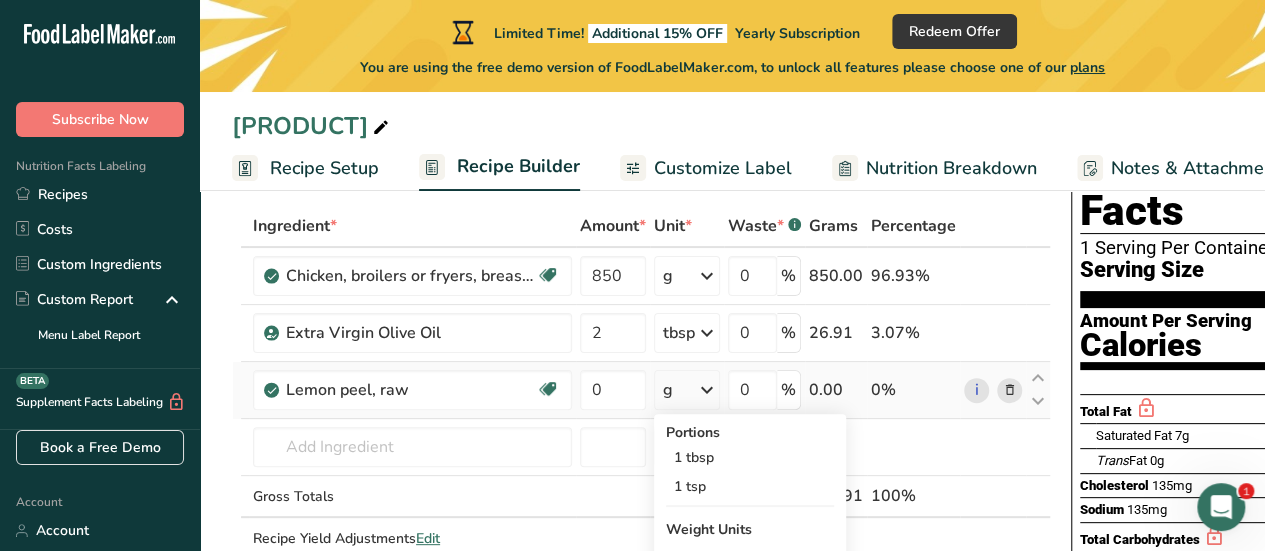 scroll, scrollTop: 0, scrollLeft: 0, axis: both 